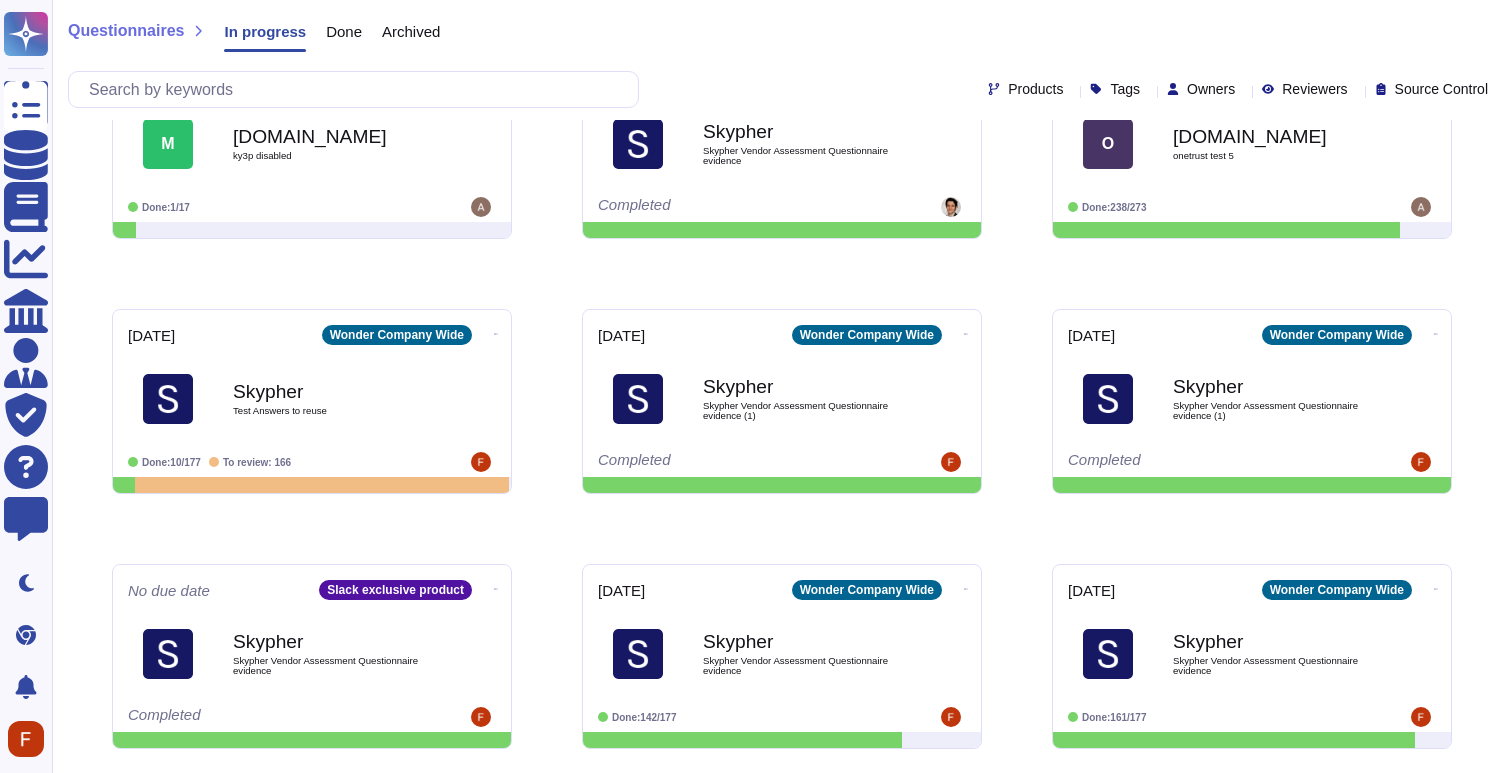 scroll, scrollTop: 1076, scrollLeft: 0, axis: vertical 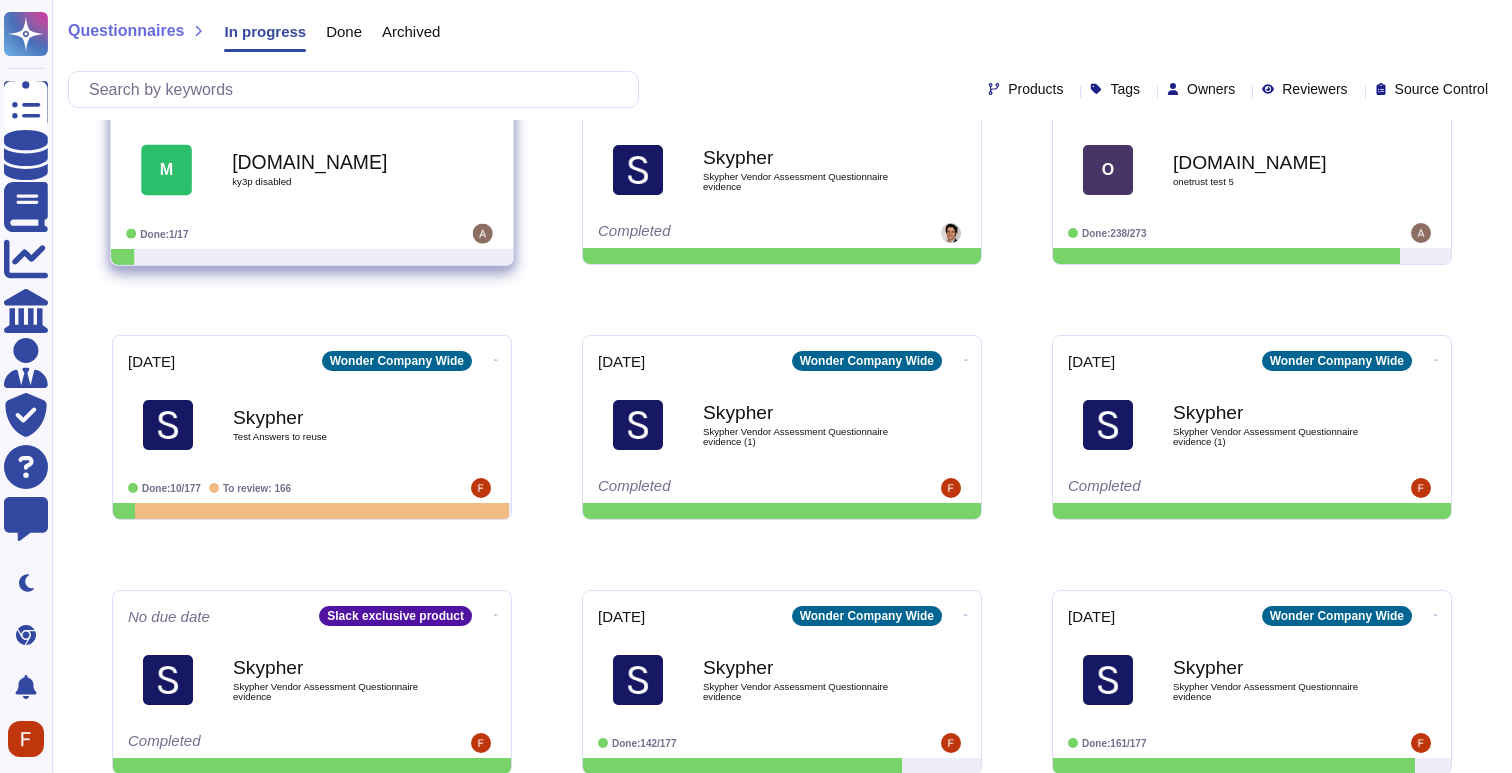 click on "[DOMAIN_NAME]" at bounding box center (333, 161) 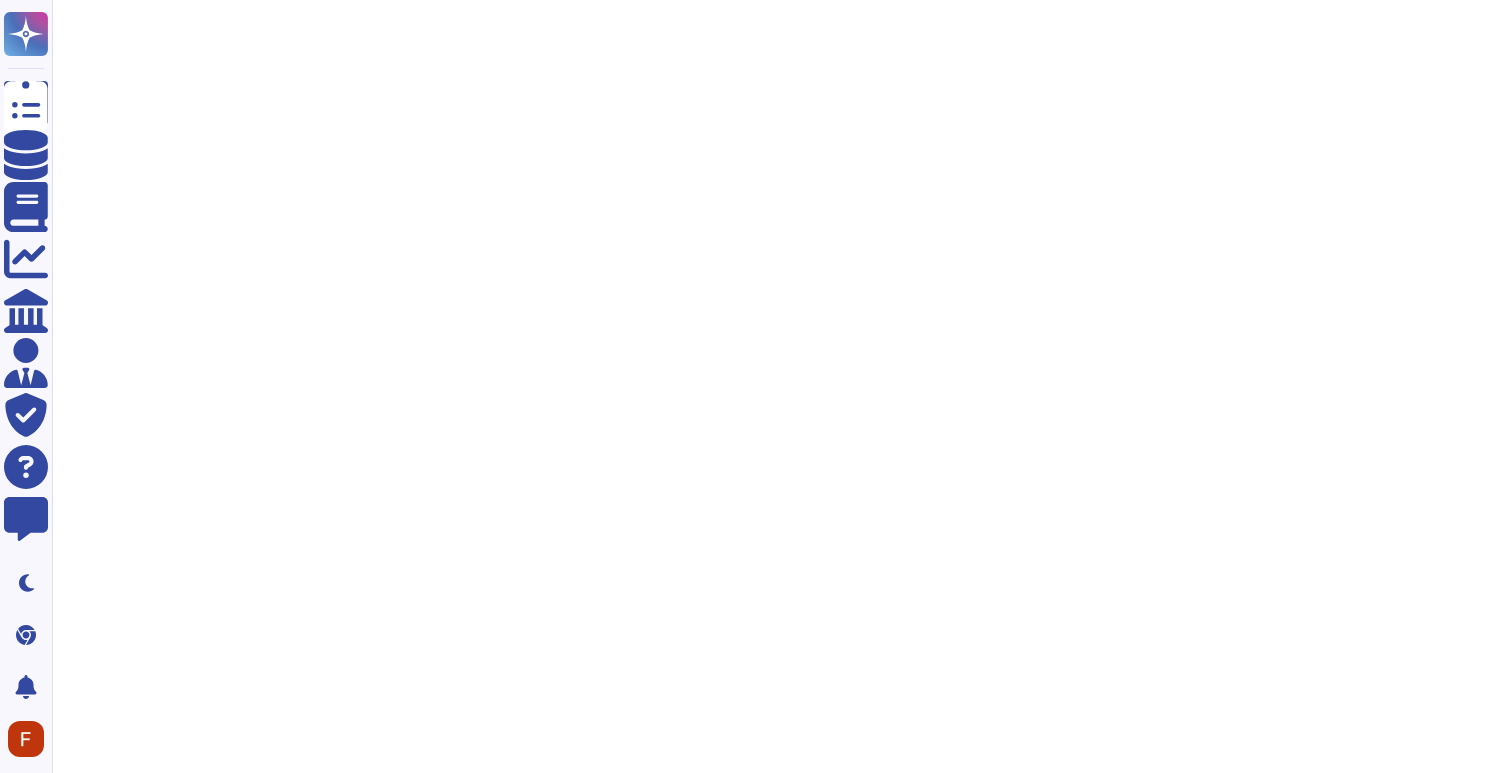 scroll, scrollTop: 0, scrollLeft: 0, axis: both 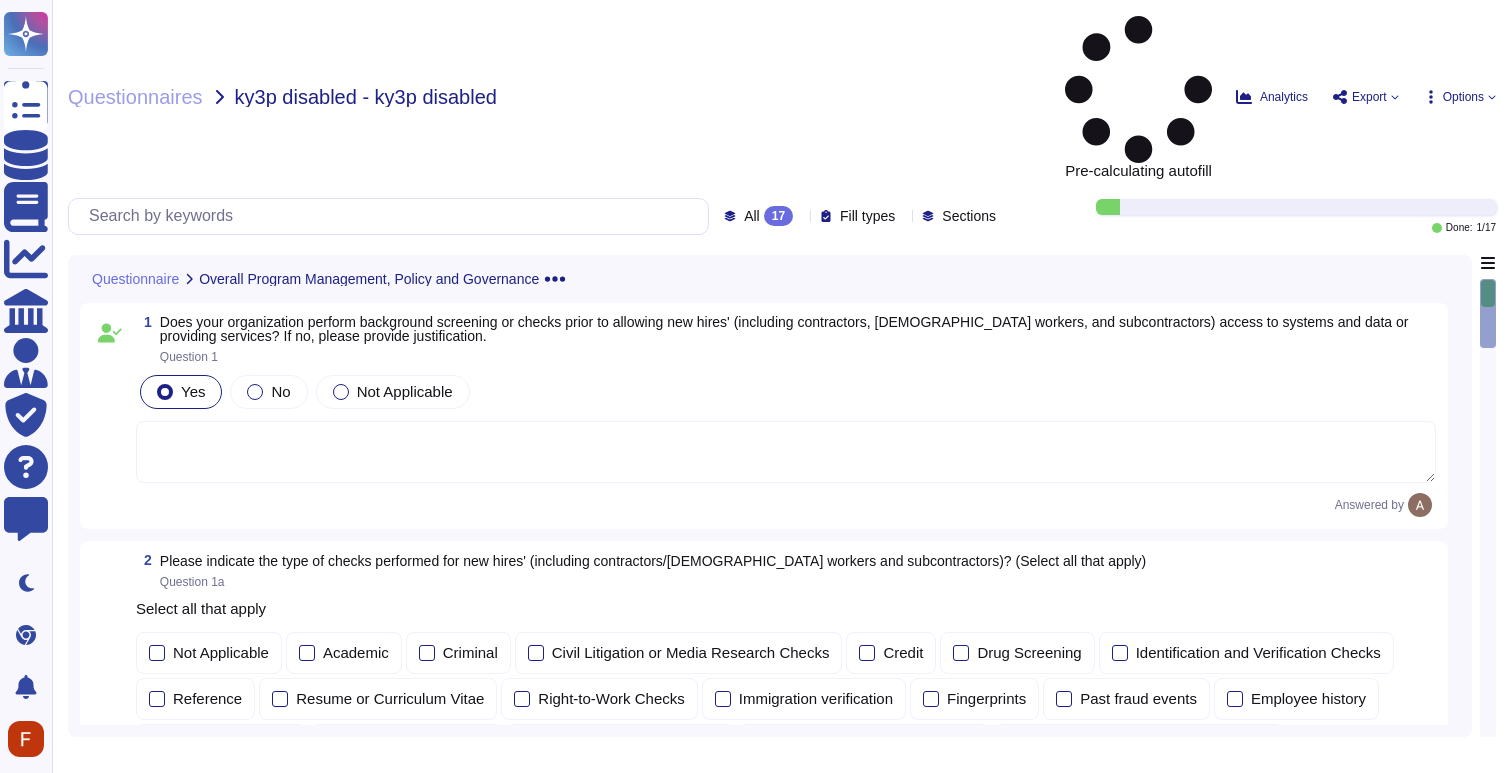 click on "Pre-calculating autofill Analytics Export Options" at bounding box center [1250, 97] 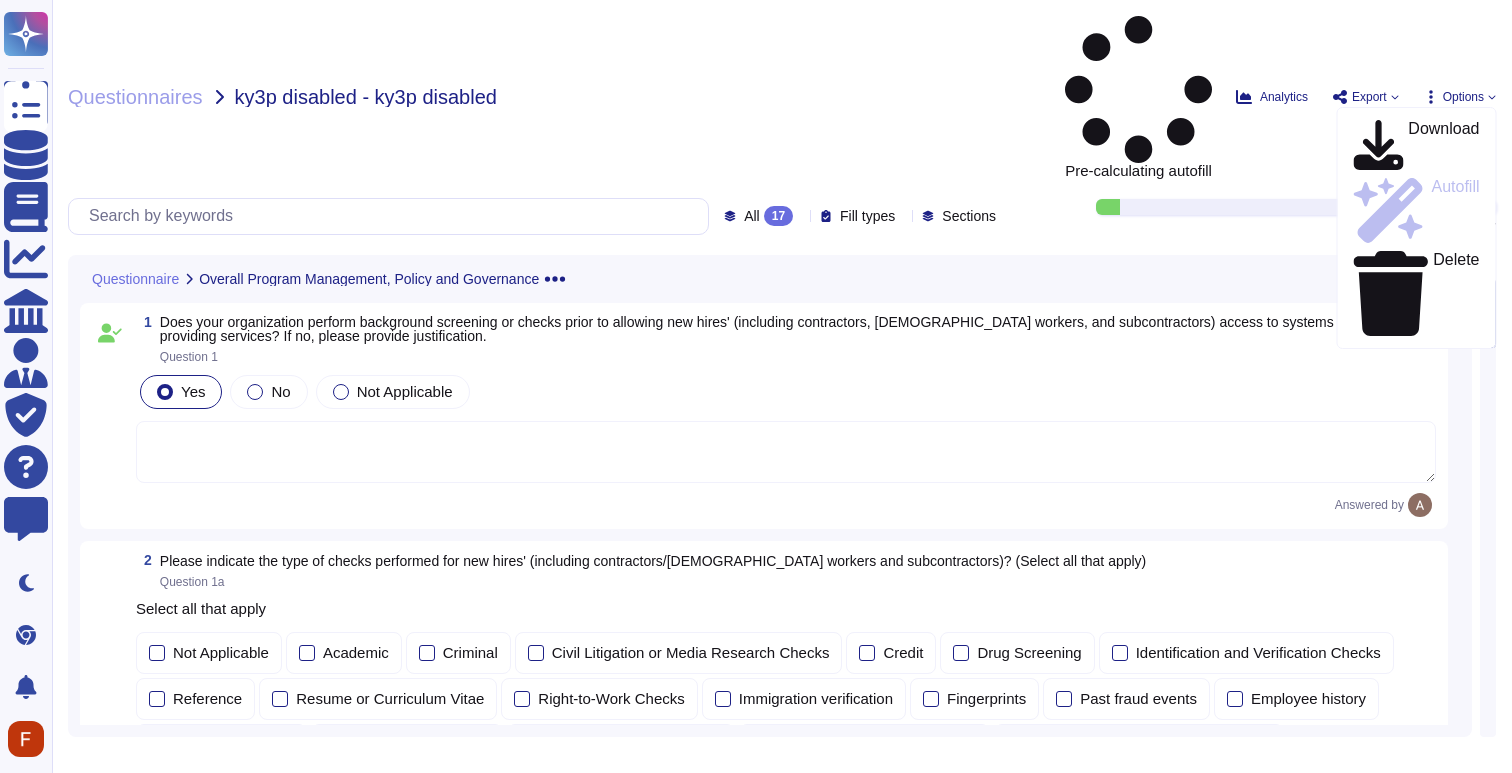 click at bounding box center [1296, 207] 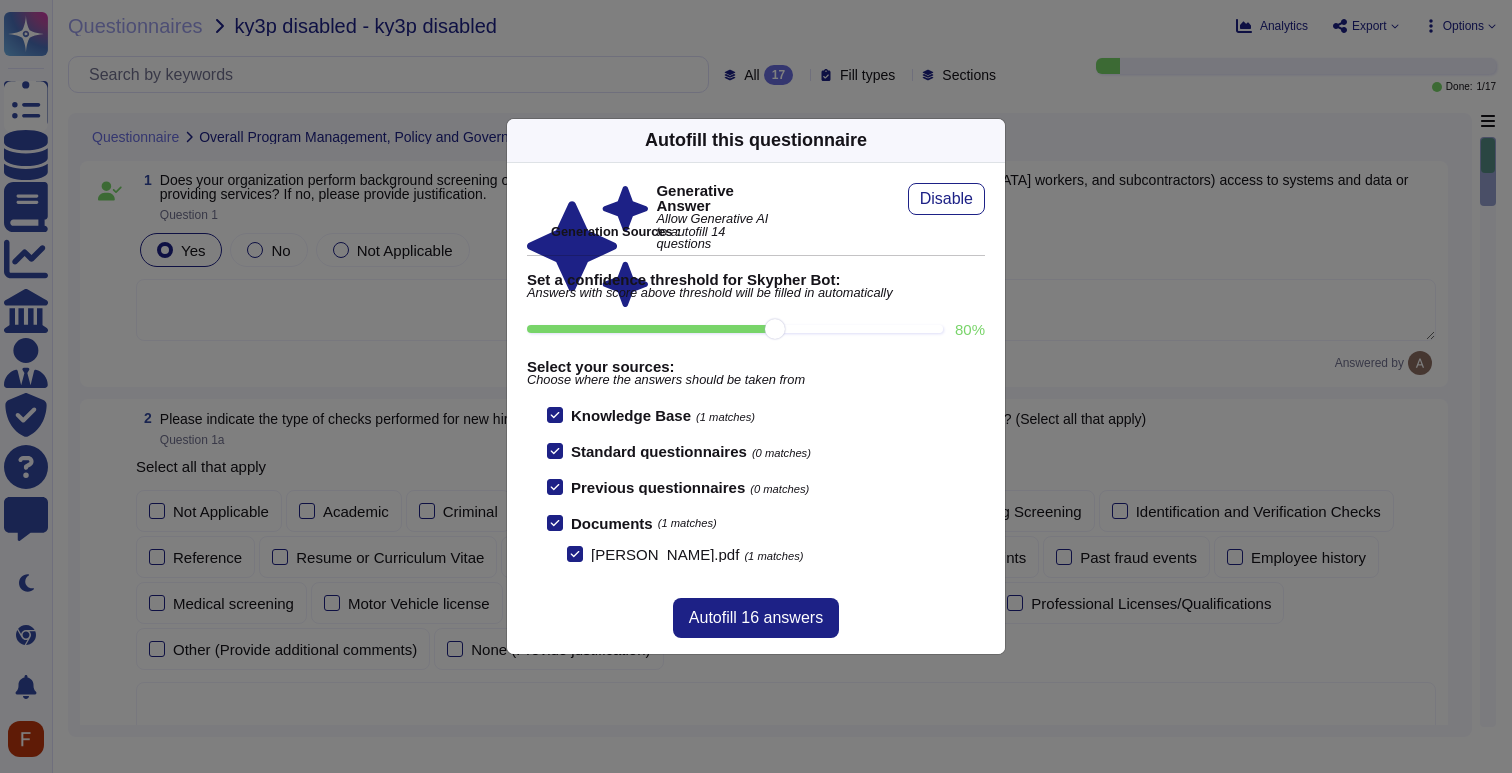 scroll, scrollTop: 0, scrollLeft: 0, axis: both 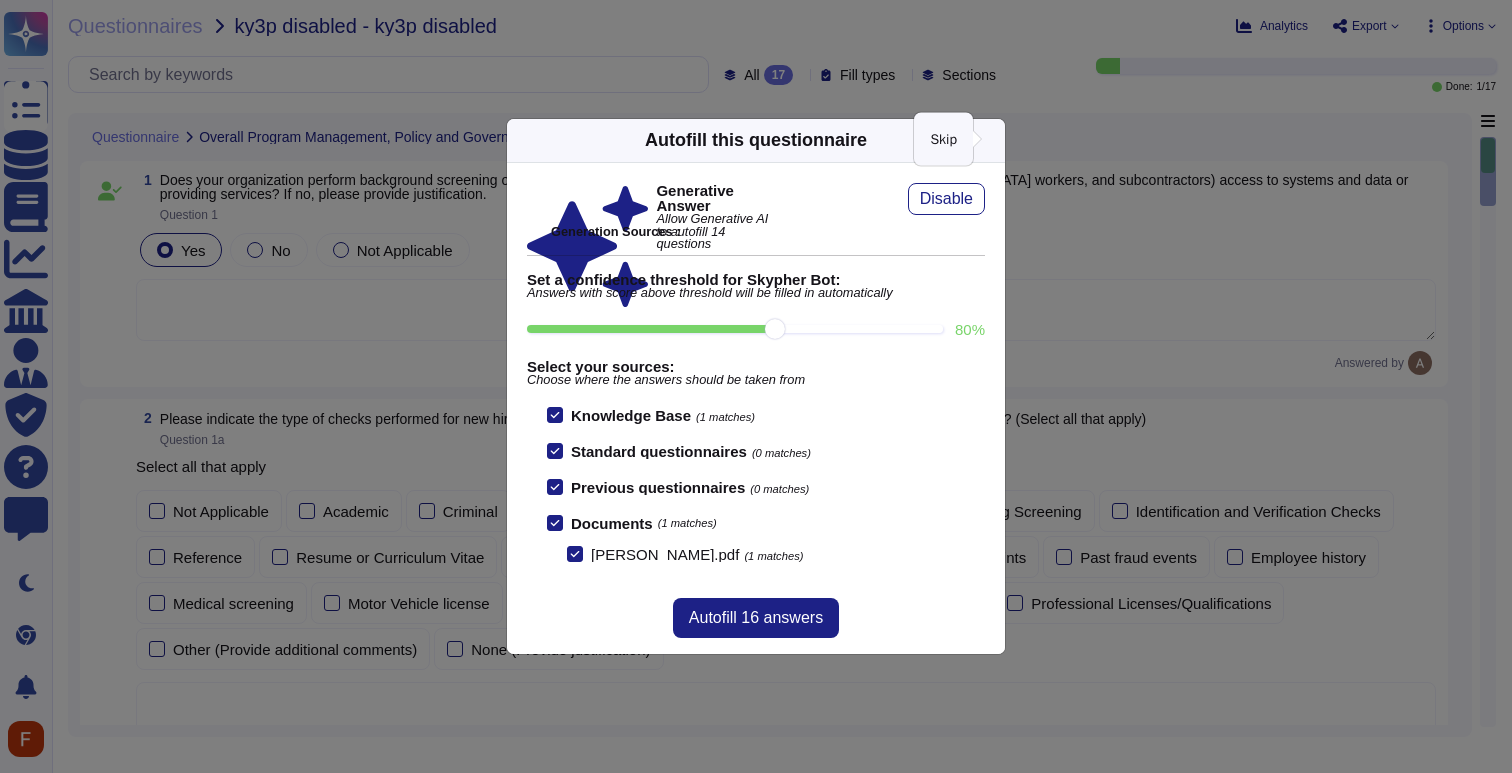 click 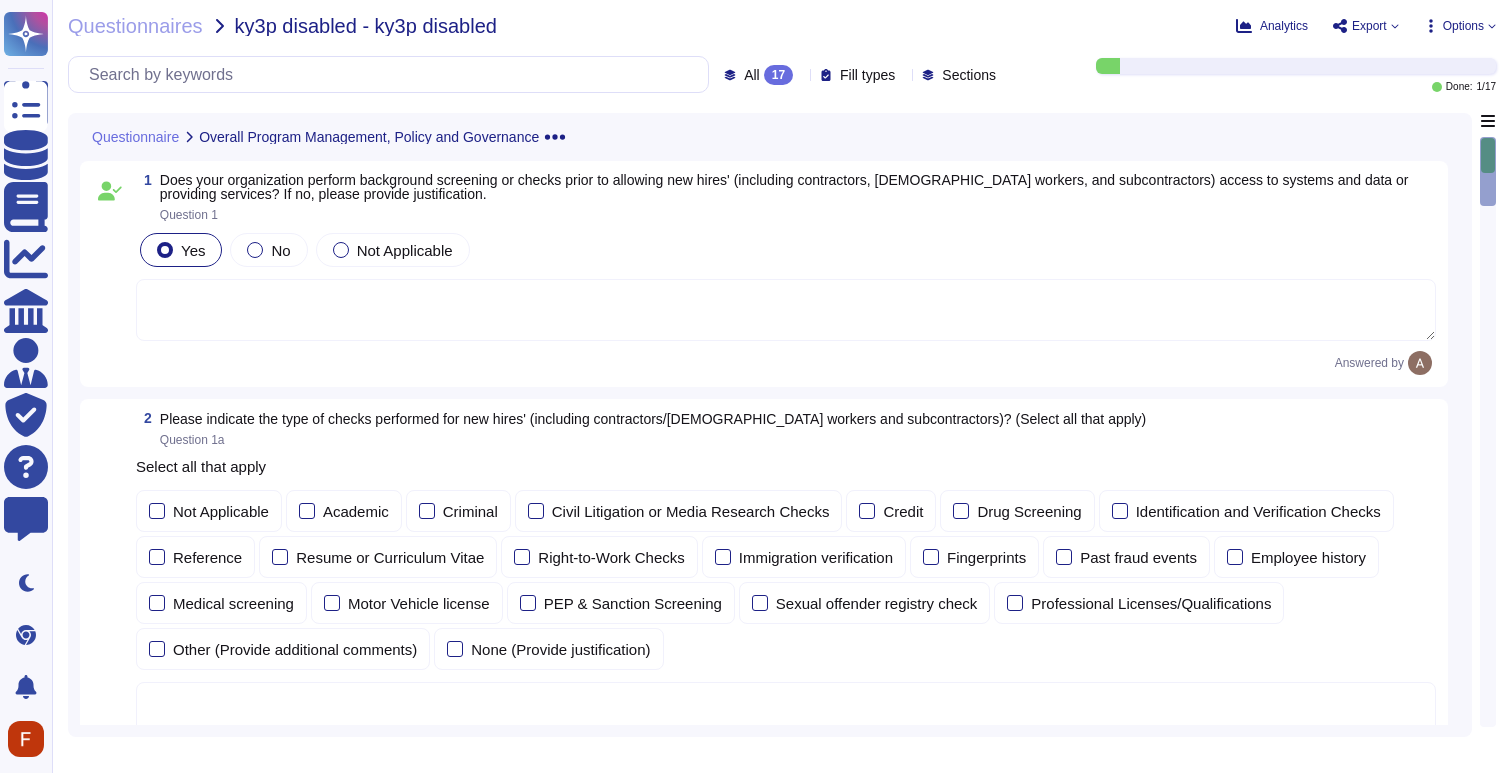 click on "Options" at bounding box center [1463, 26] 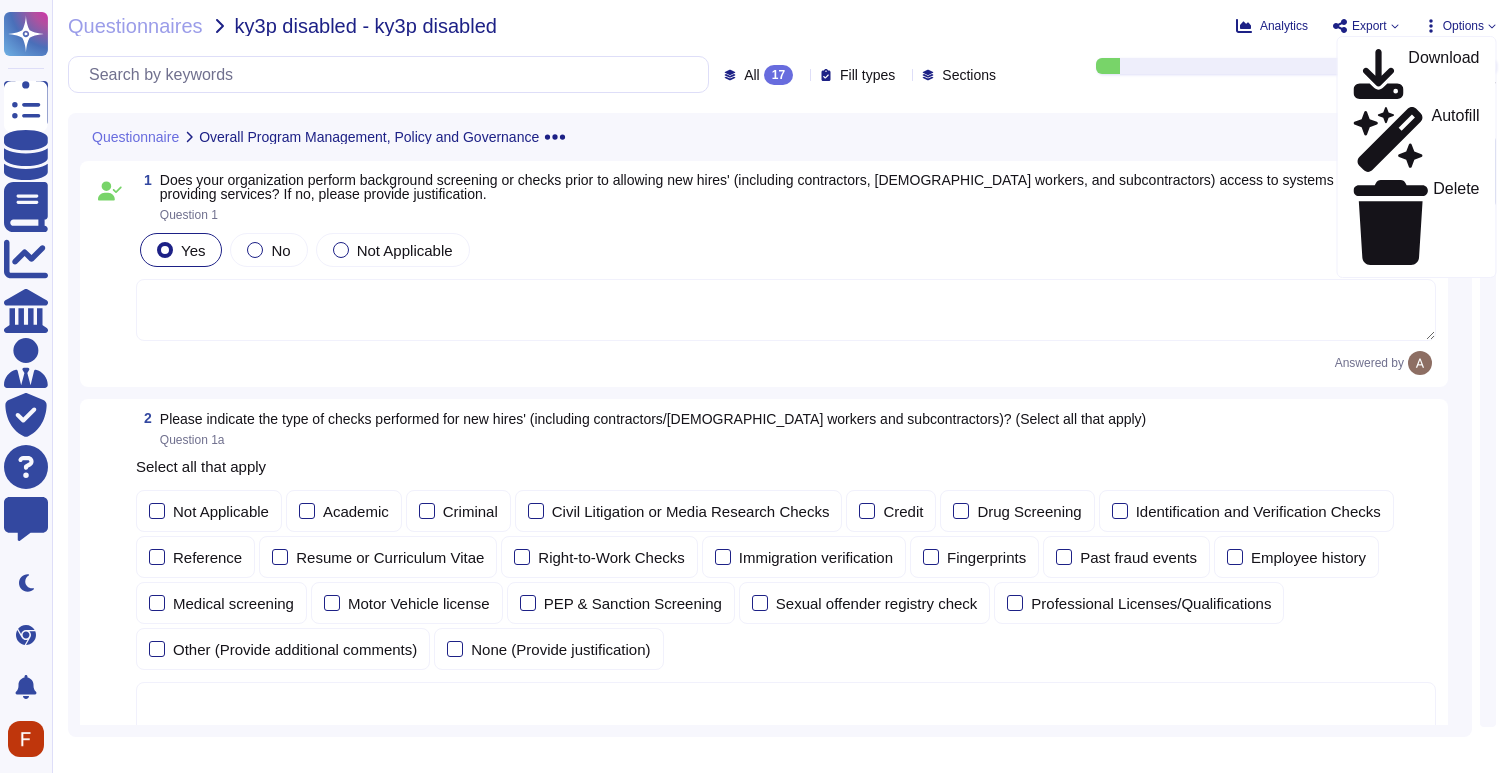 click on "Analytics Export Options Download Autofill Delete" at bounding box center (1250, 26) 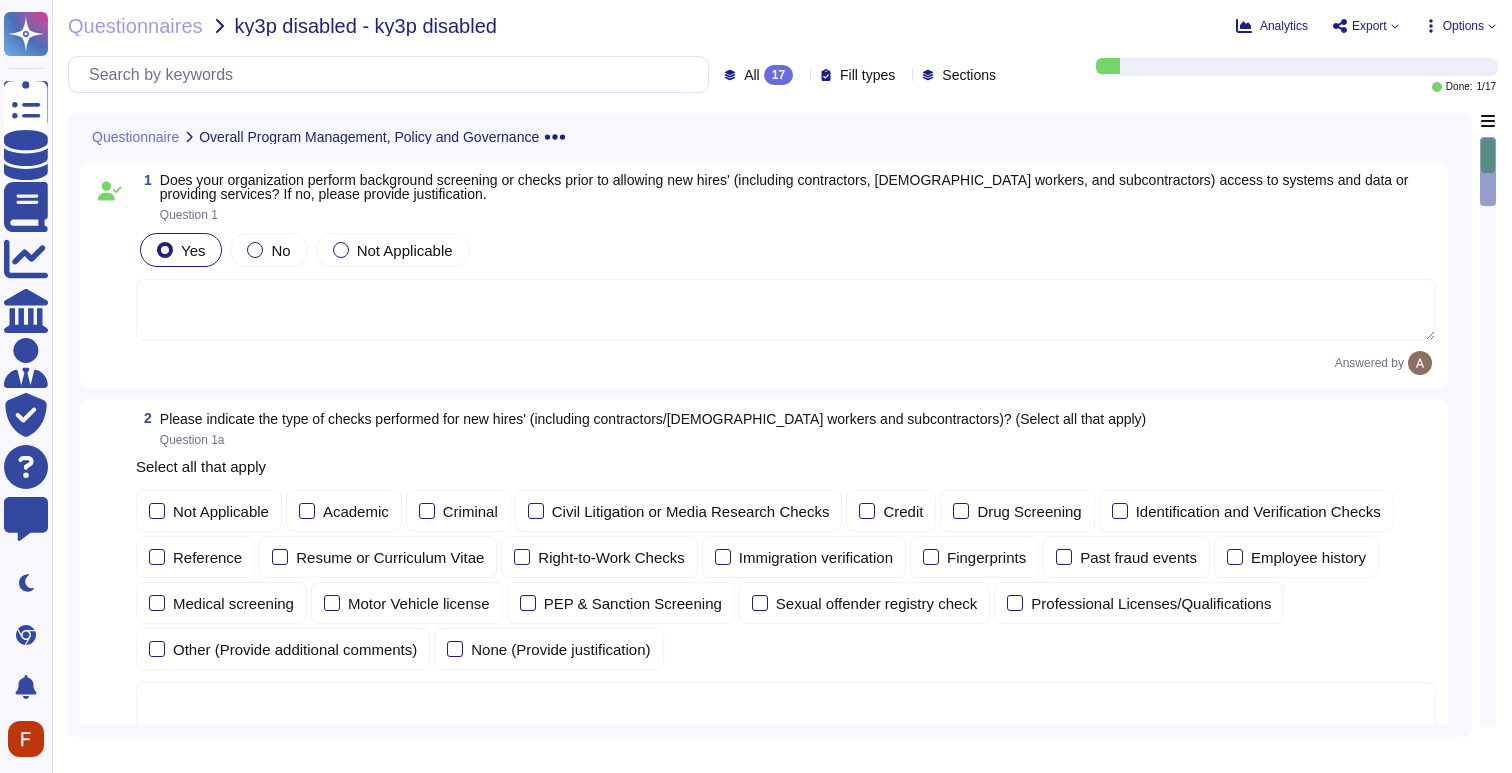 click on "Export" at bounding box center [1365, 26] 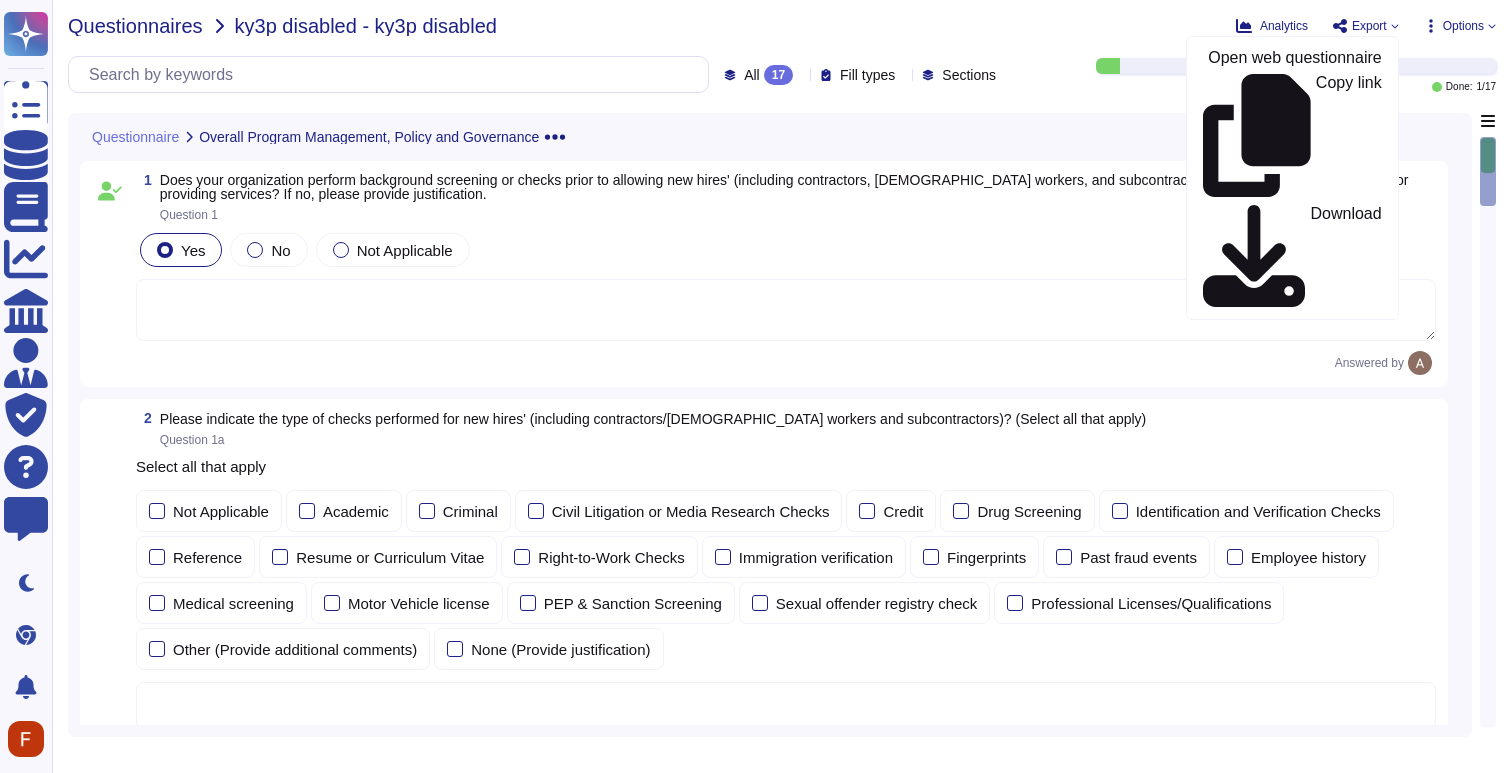click on "Questionnaires" at bounding box center [135, 26] 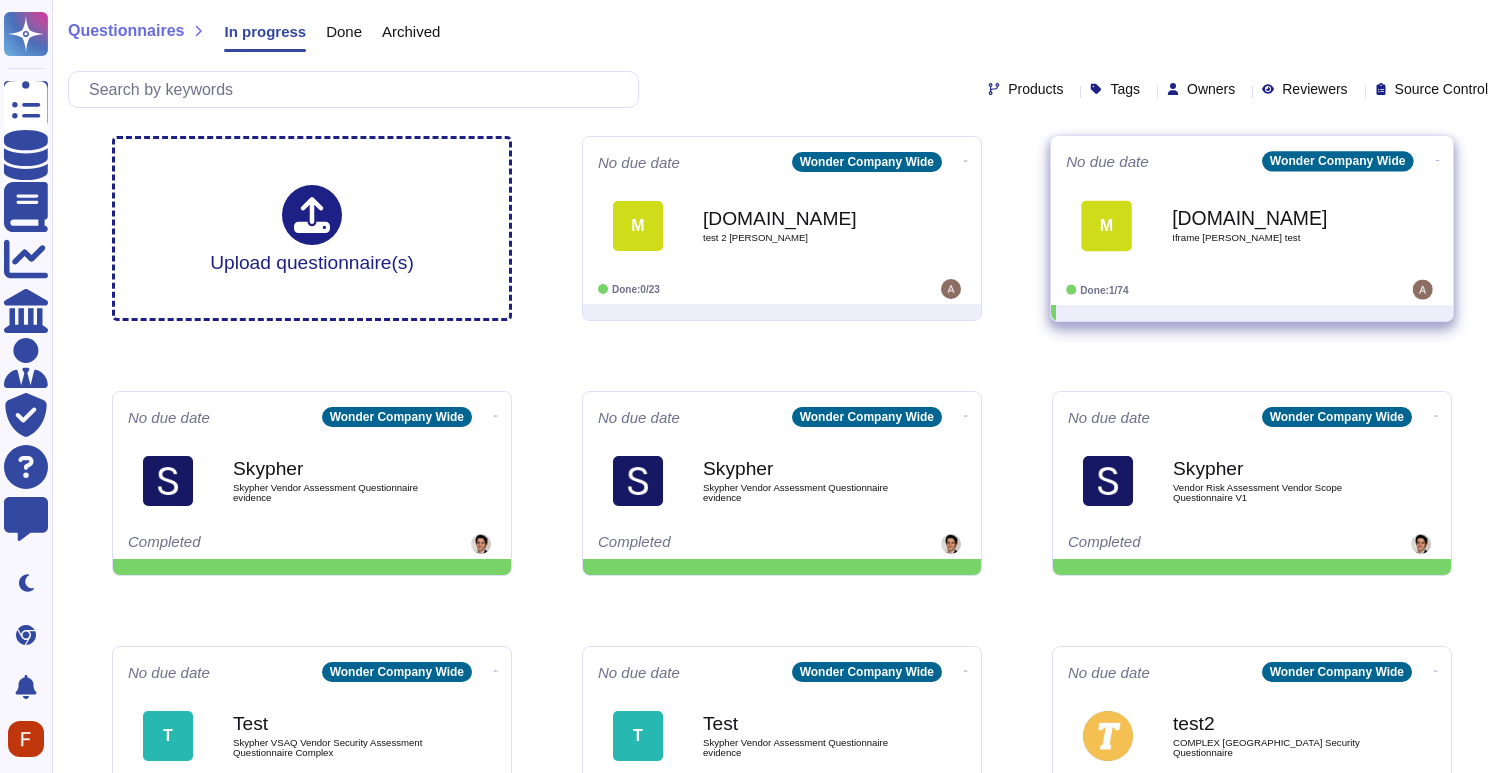click on "Mandtbank.com Iframe archer test" at bounding box center [1273, 225] 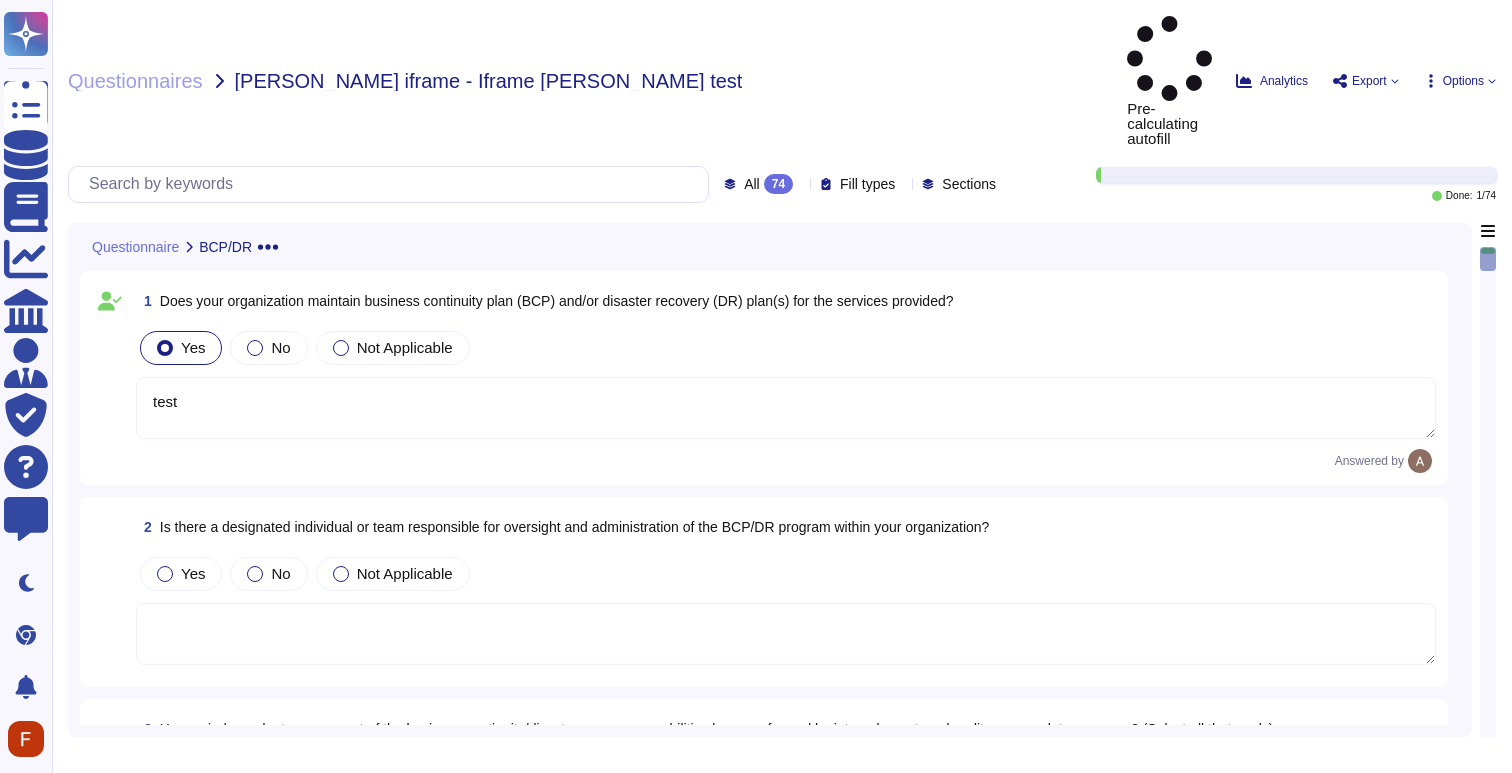 type on "test" 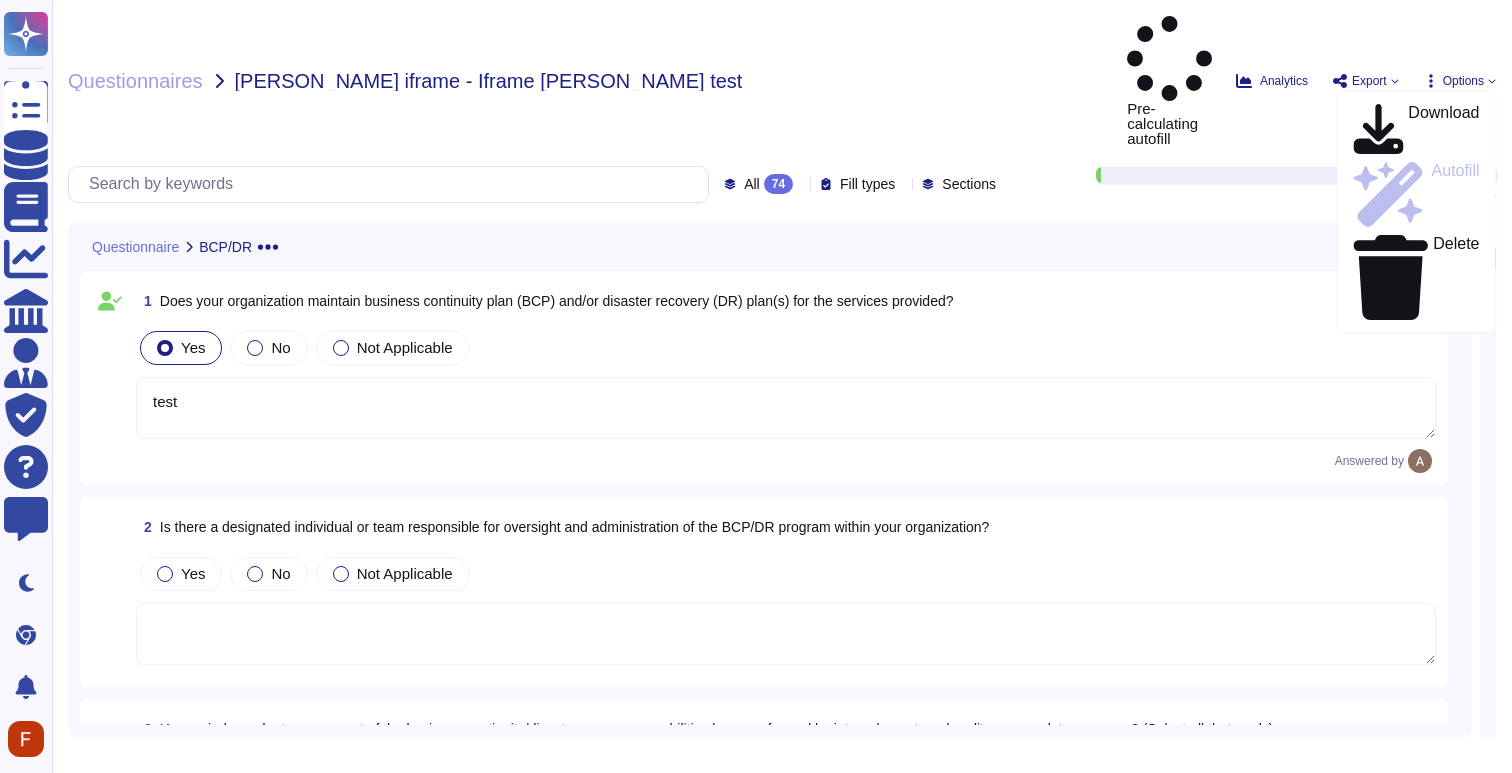 click on "Download Autofill Delete" at bounding box center (1417, 212) 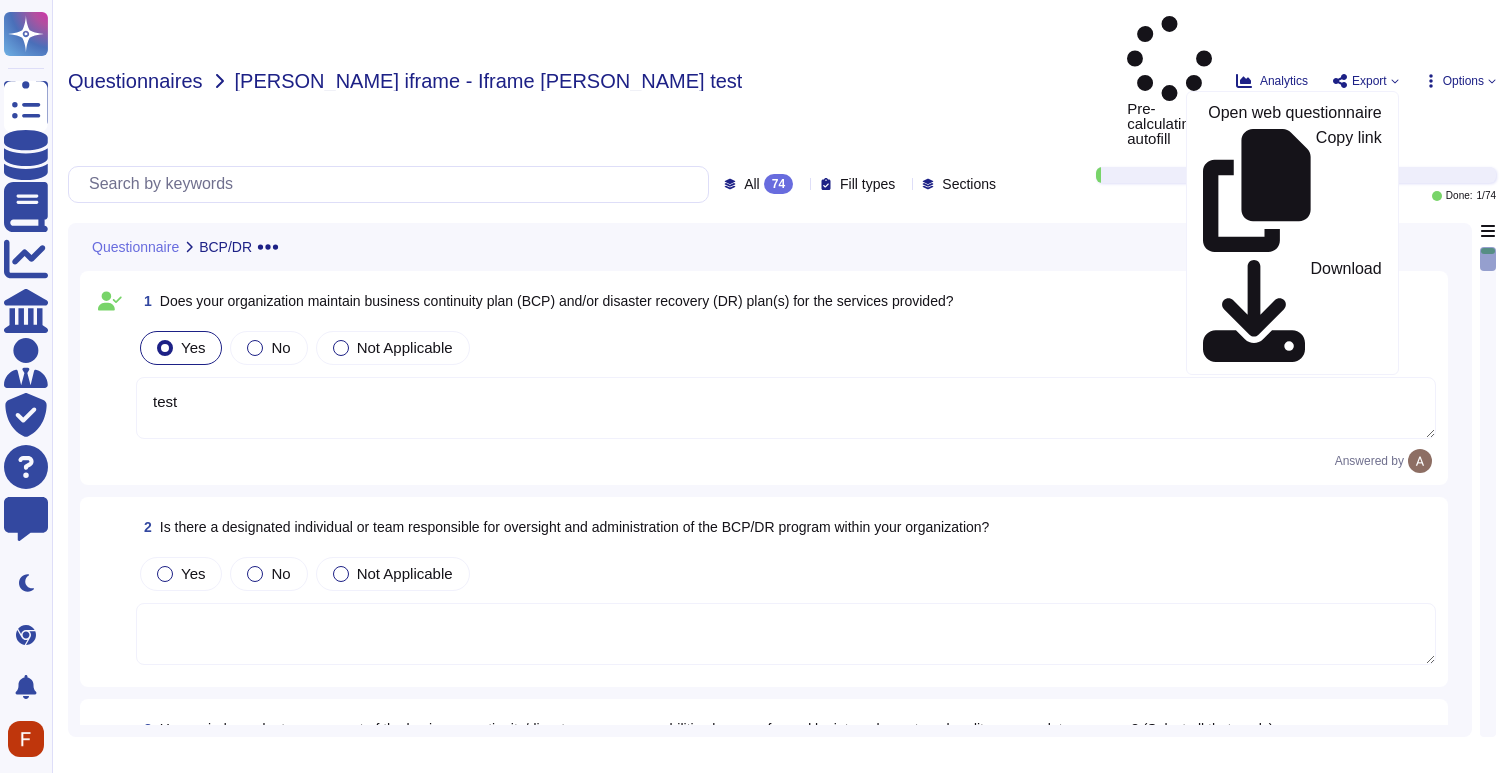 click on "Questionnaires" at bounding box center (135, 81) 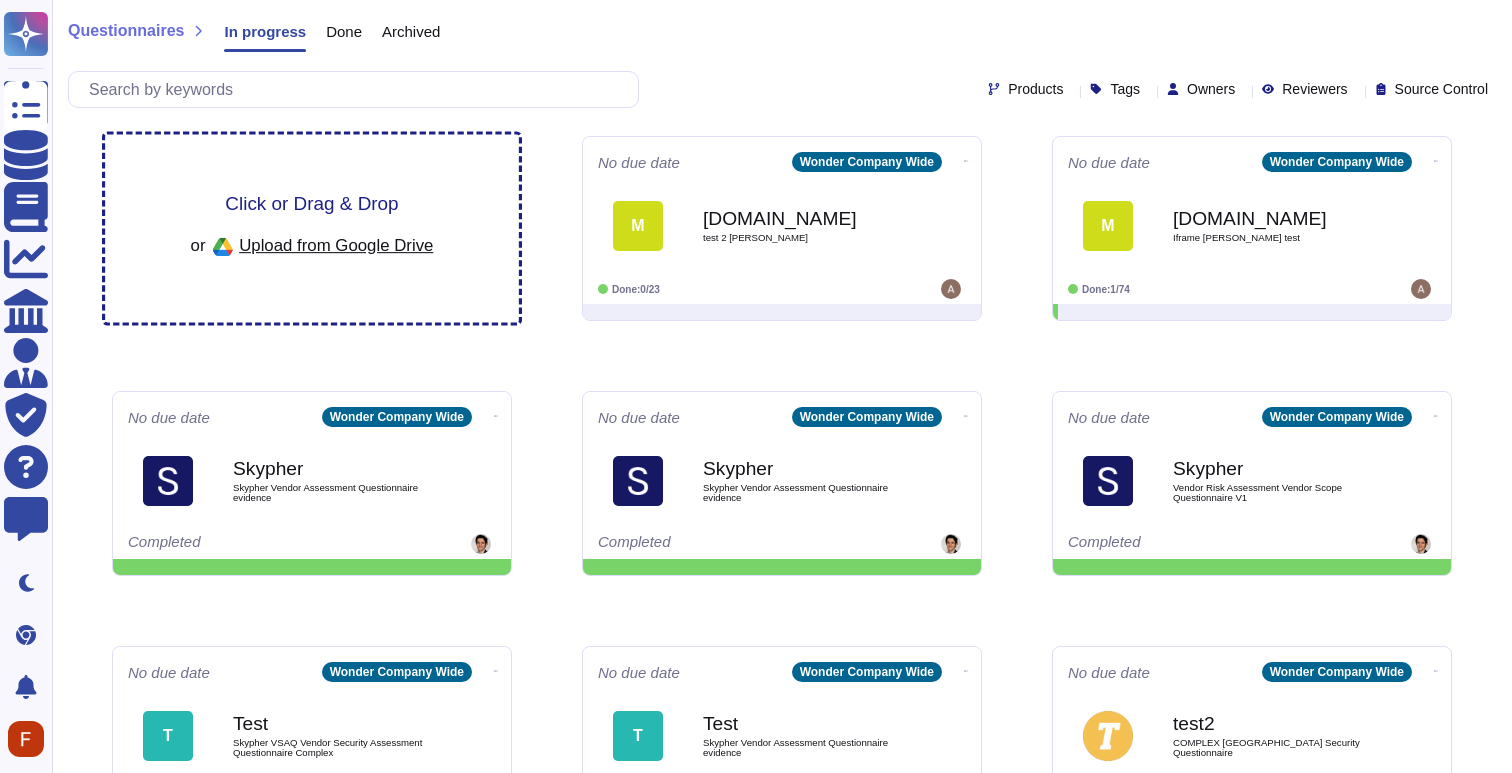 click on "Click or Drag & Drop or Upload from Google Drive" at bounding box center (312, 228) 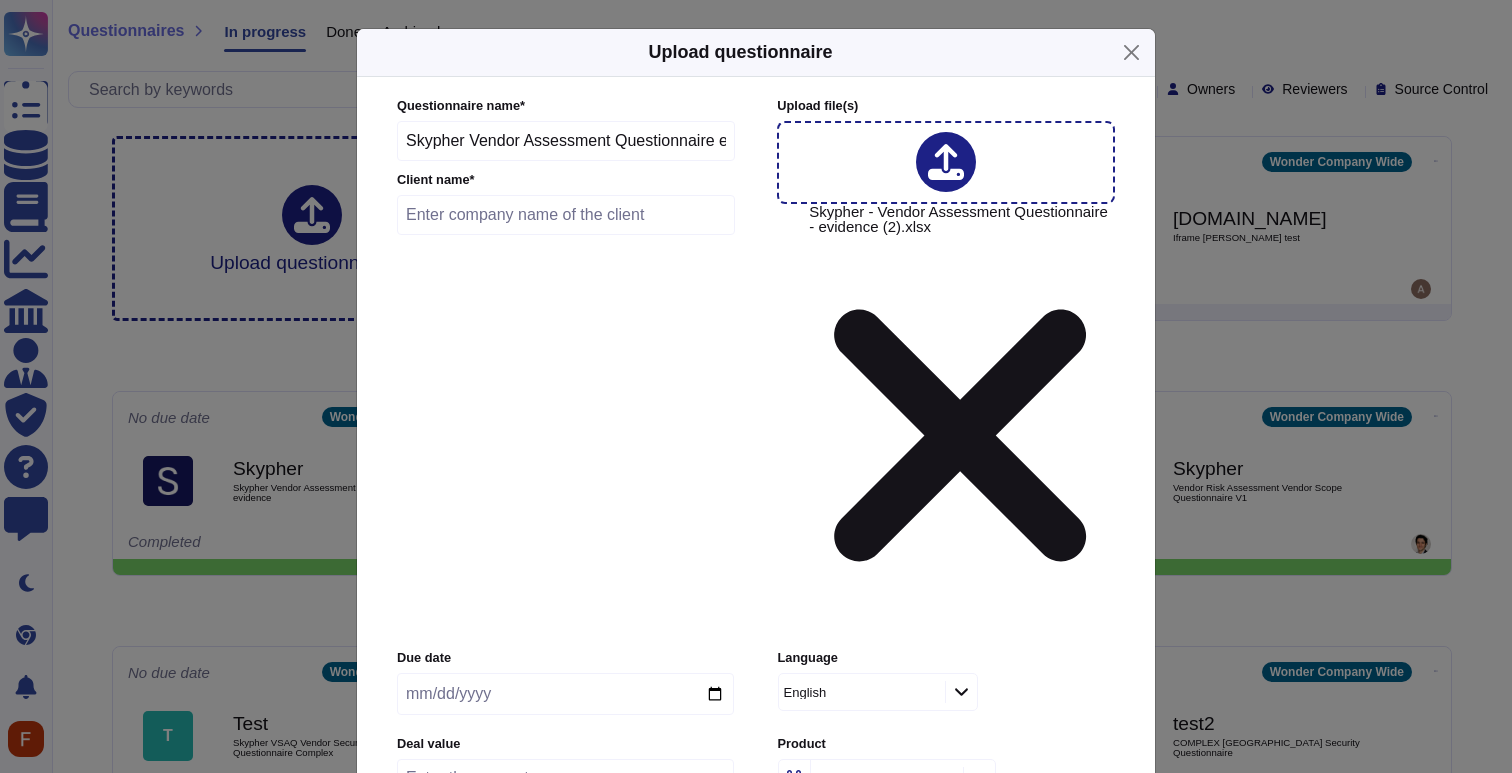 click at bounding box center [565, 778] 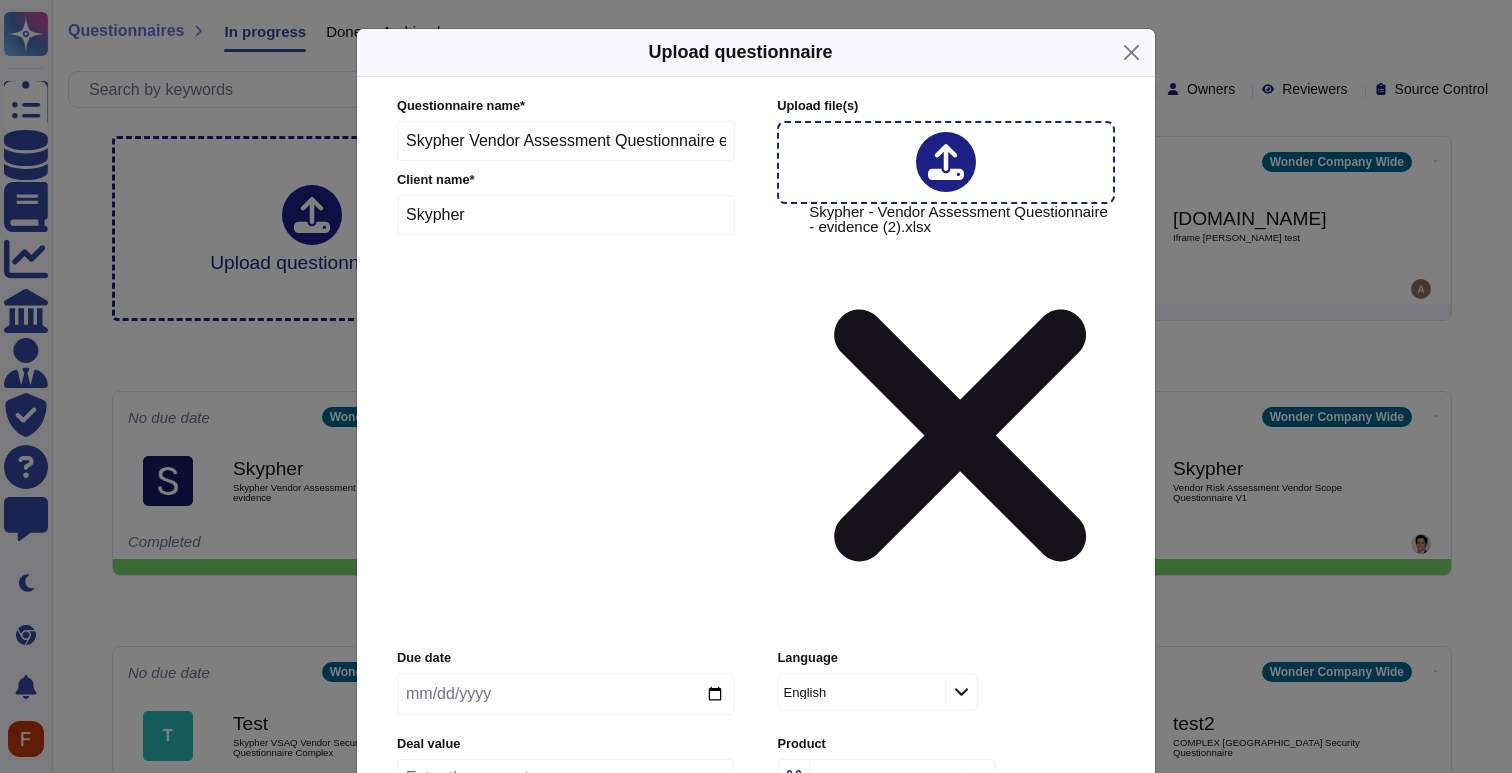 click on "Upload" at bounding box center [756, 989] 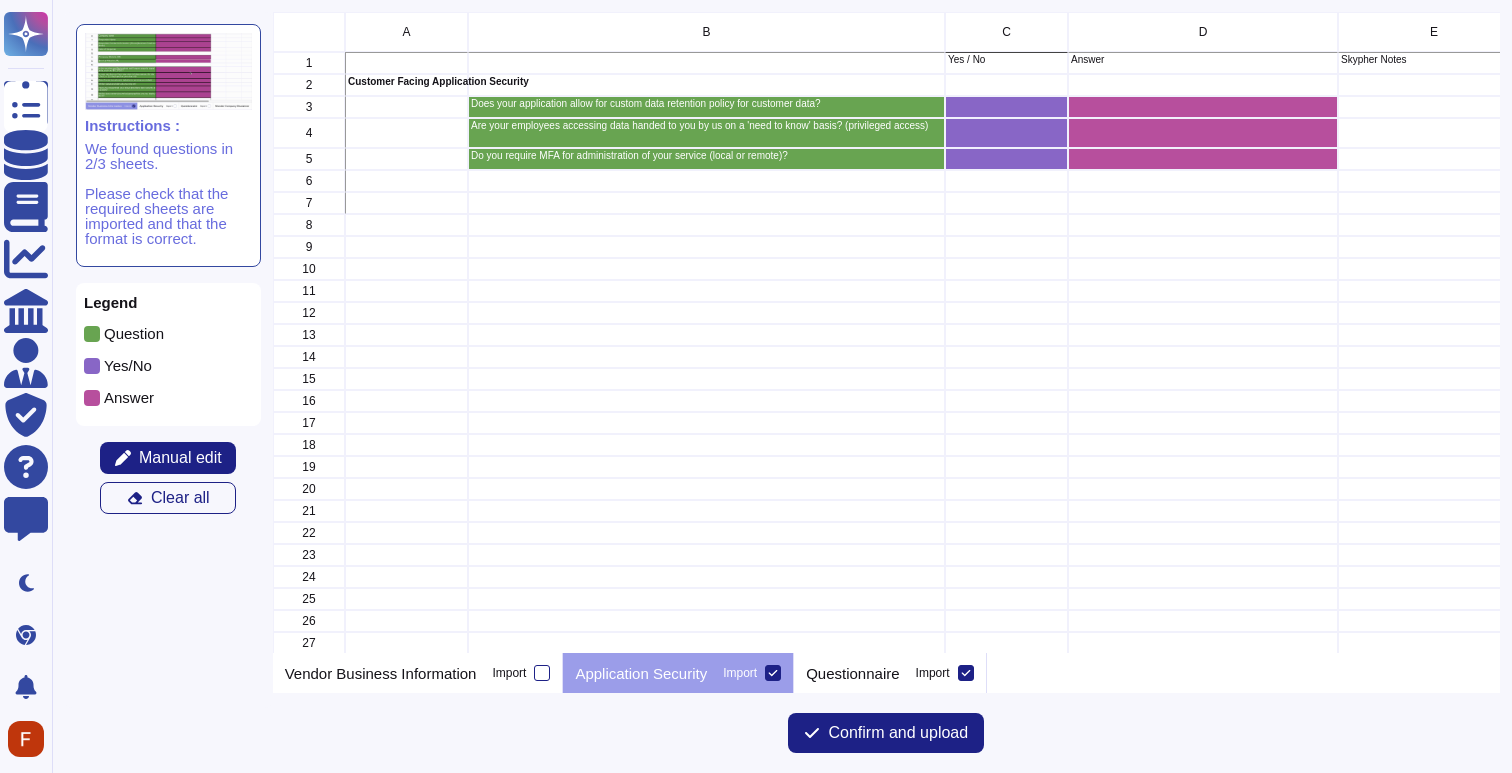 scroll, scrollTop: 1, scrollLeft: 0, axis: vertical 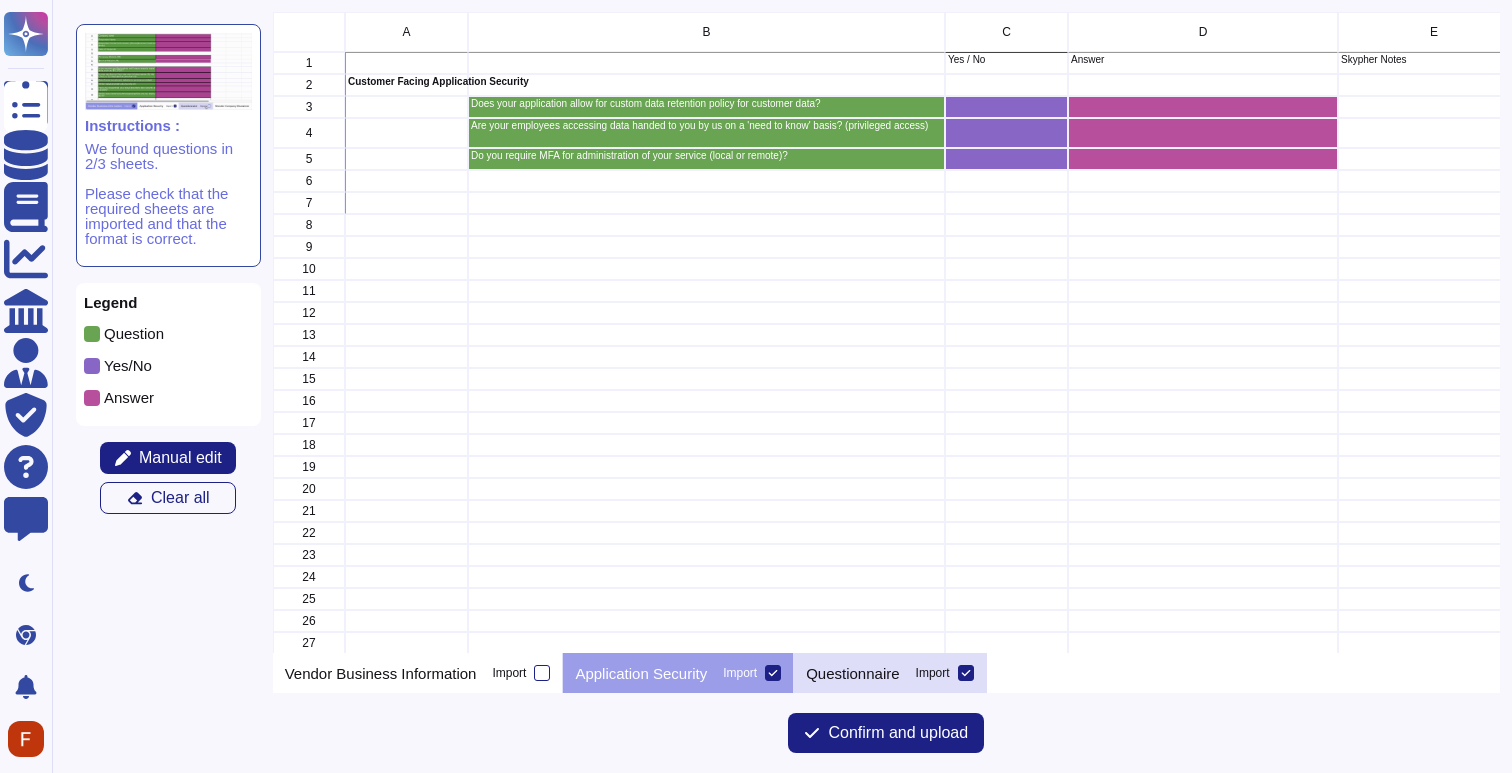 click on "Questionnaire" at bounding box center (852, 673) 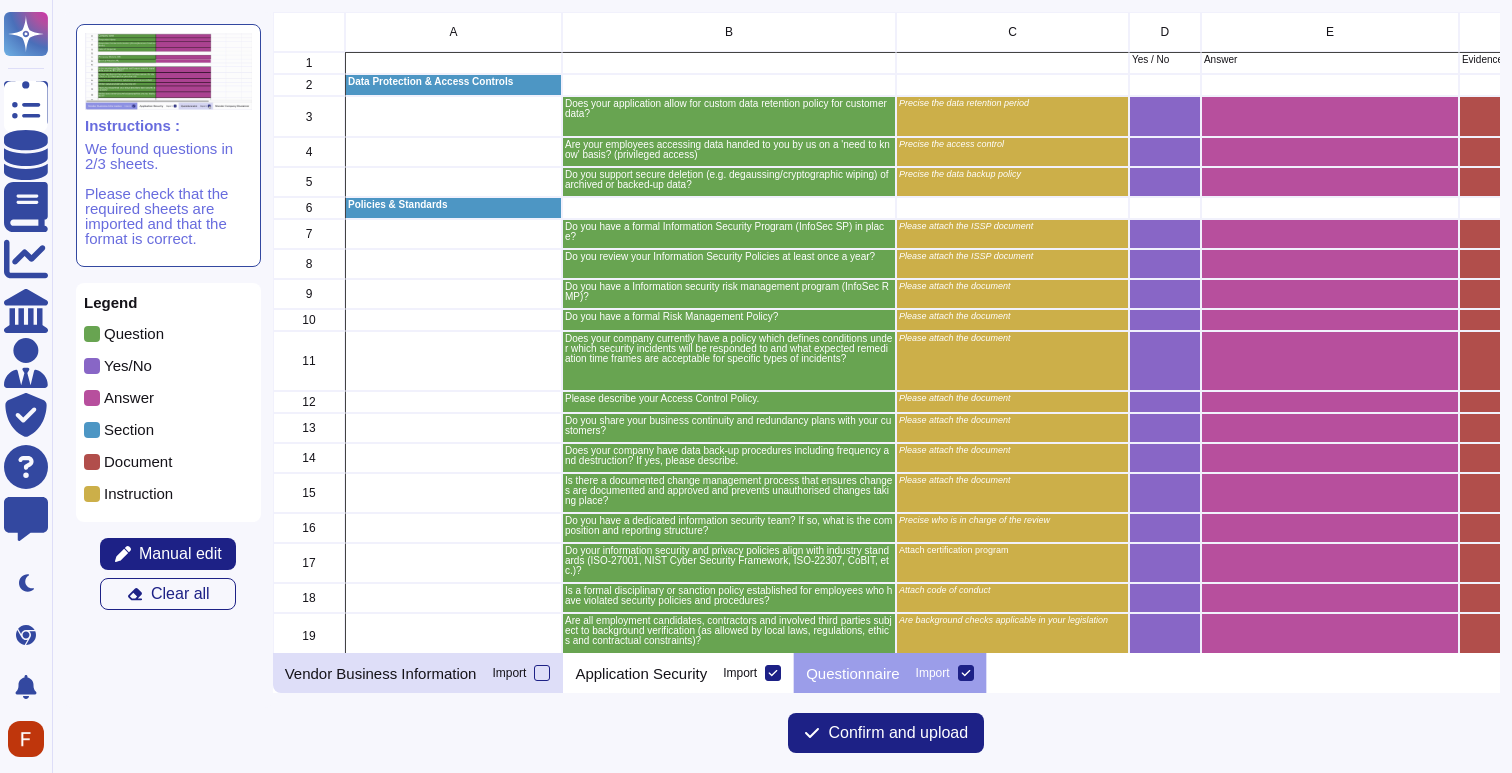 click on "Vendor Business Information" at bounding box center [381, 673] 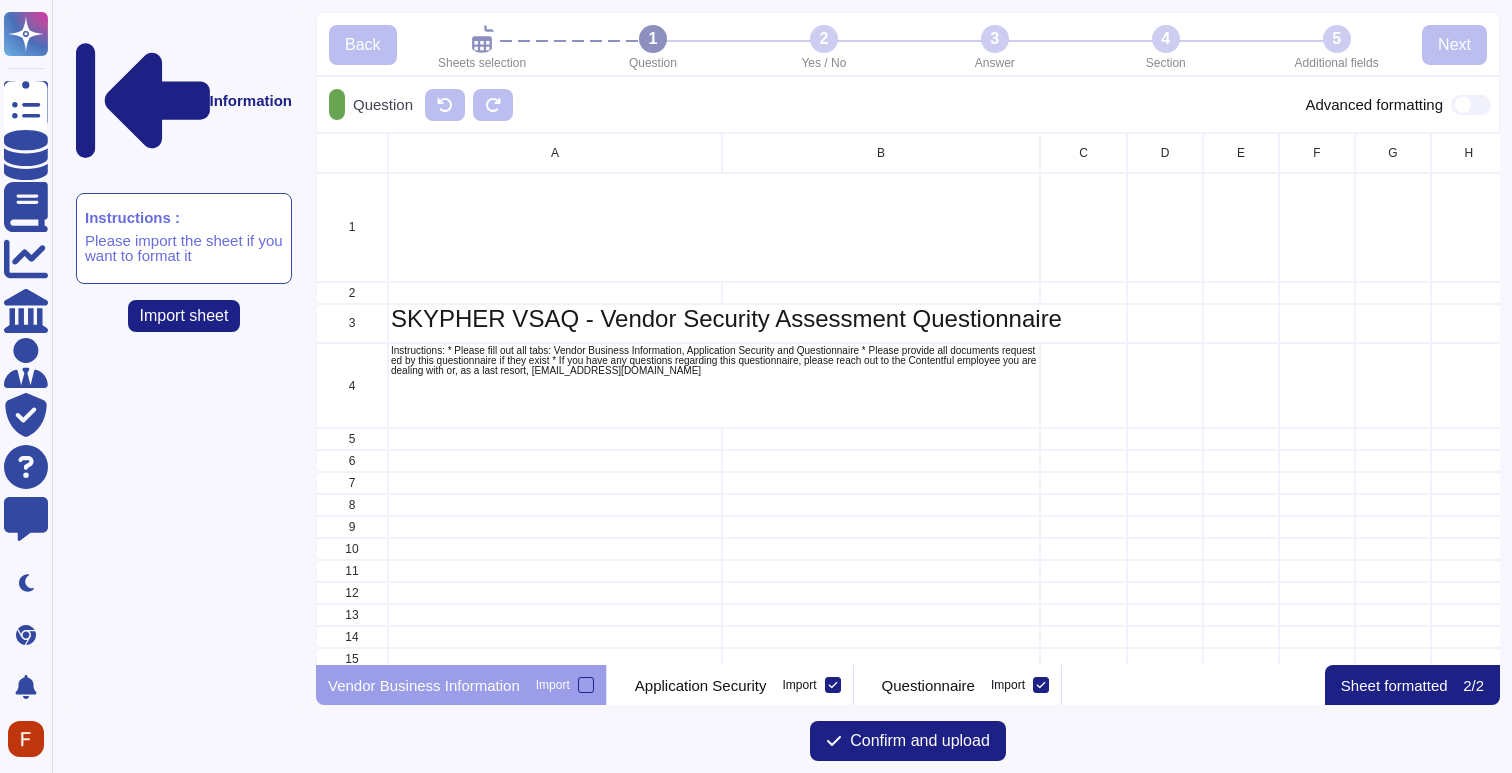 scroll, scrollTop: 1, scrollLeft: 1, axis: both 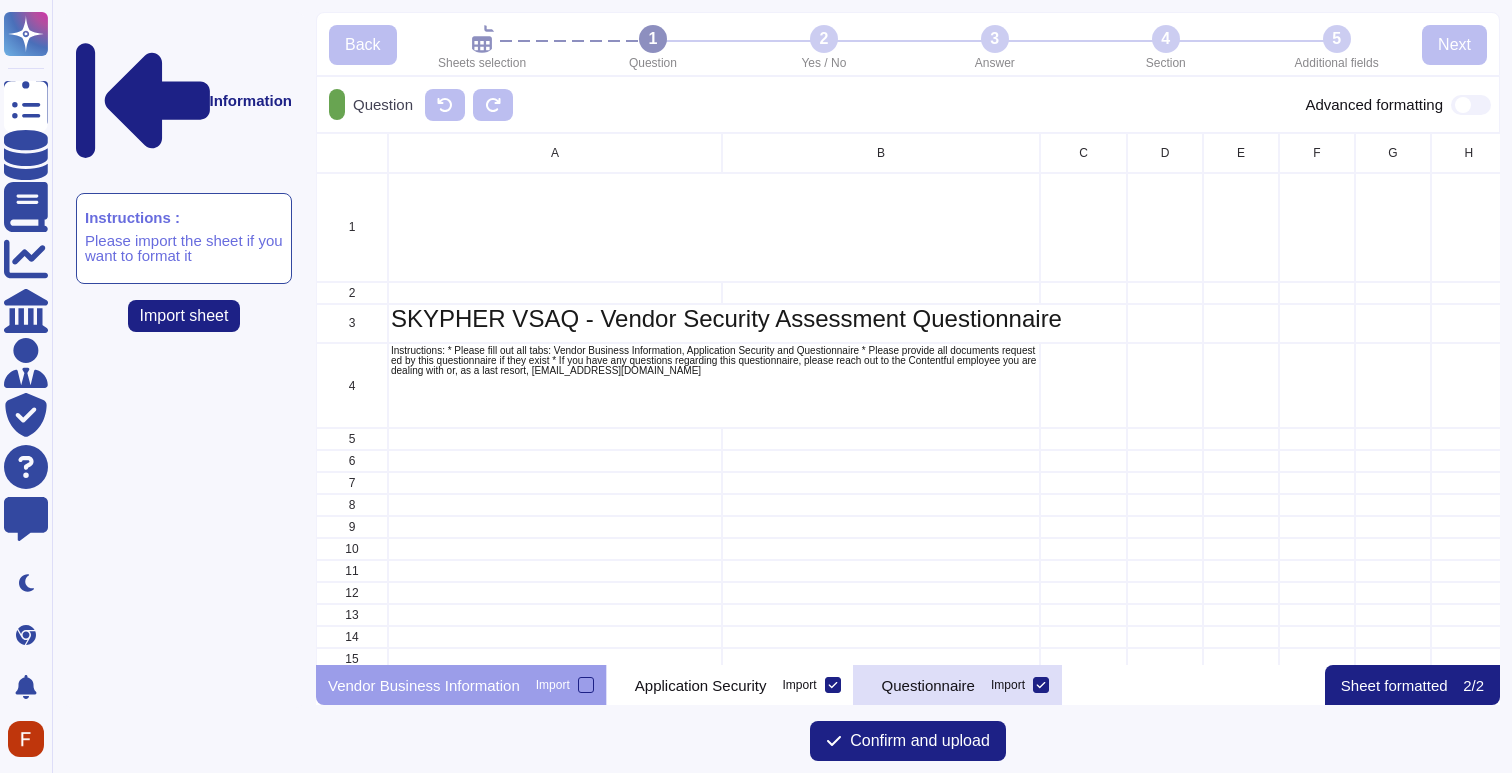 click on "Questionnaire Import" at bounding box center (958, 685) 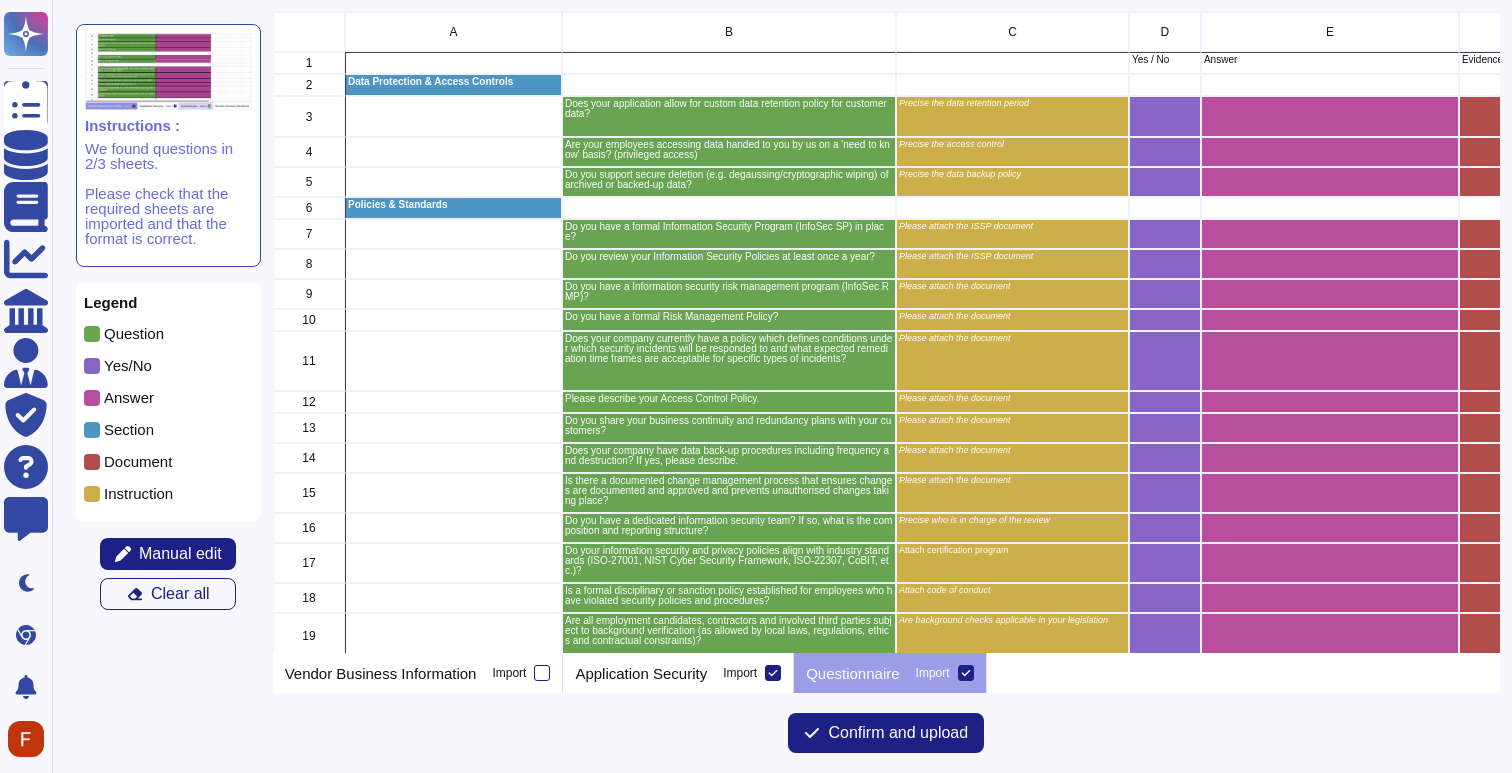 scroll, scrollTop: 1, scrollLeft: 0, axis: vertical 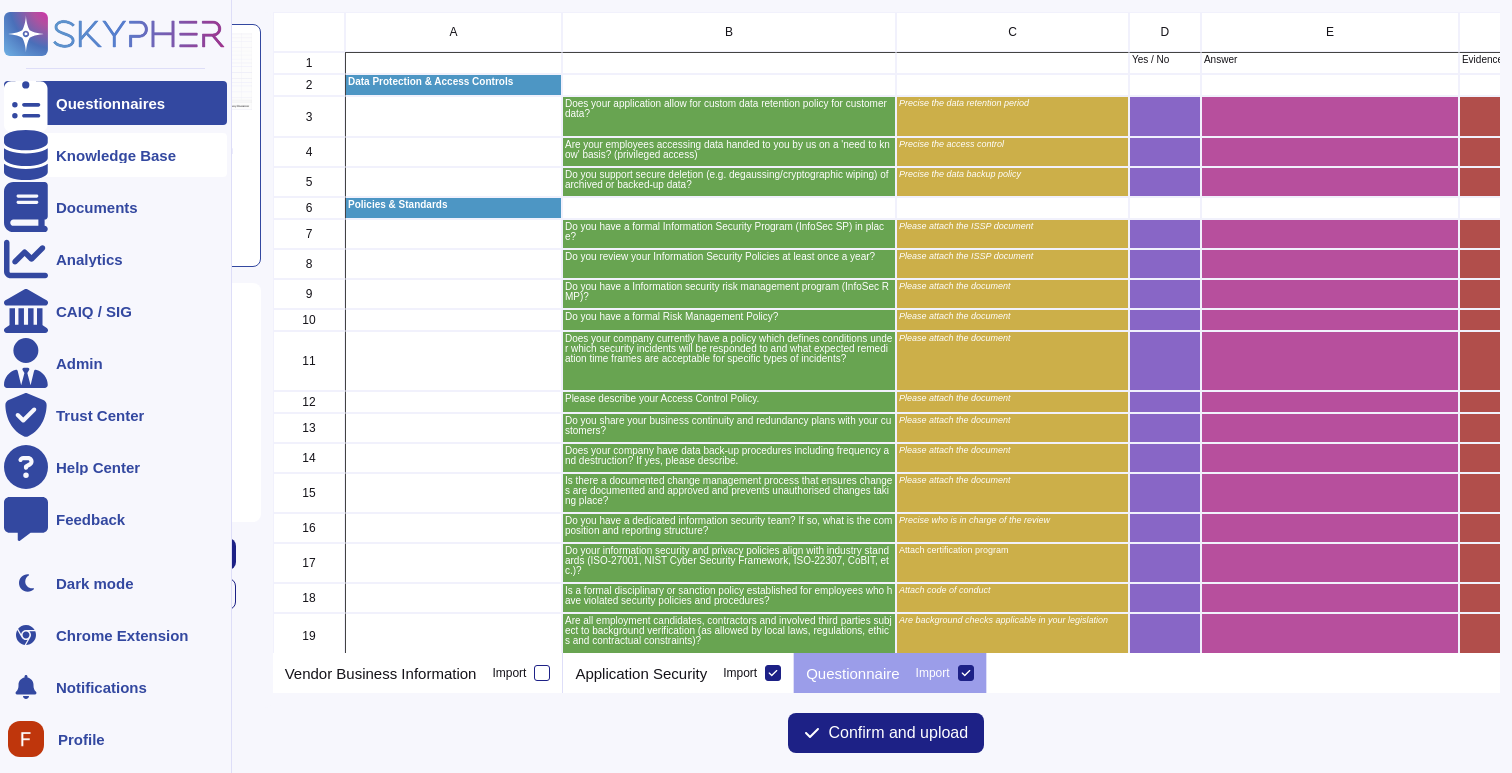 click on "Knowledge Base" at bounding box center [115, 155] 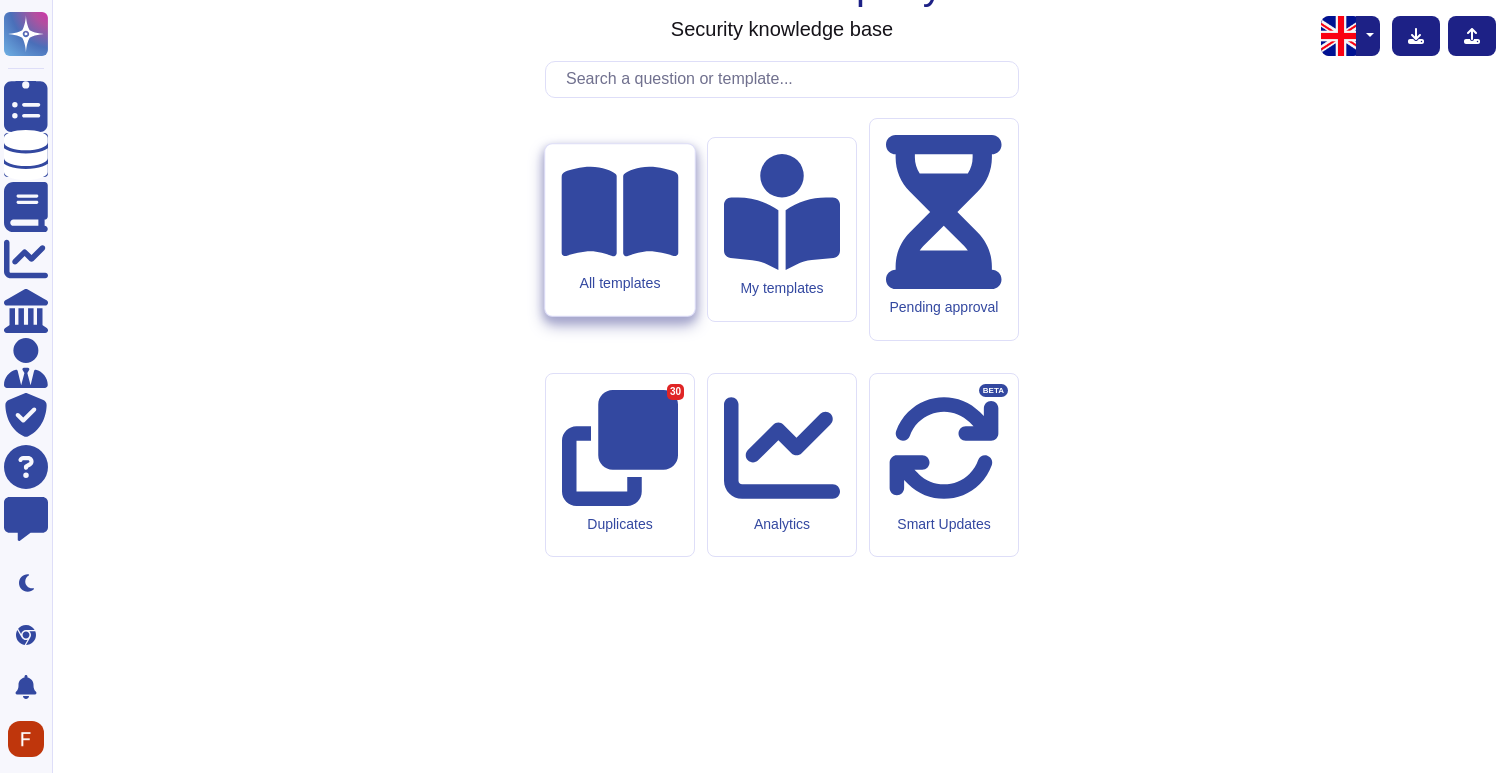 click on "All templates" at bounding box center (619, 282) 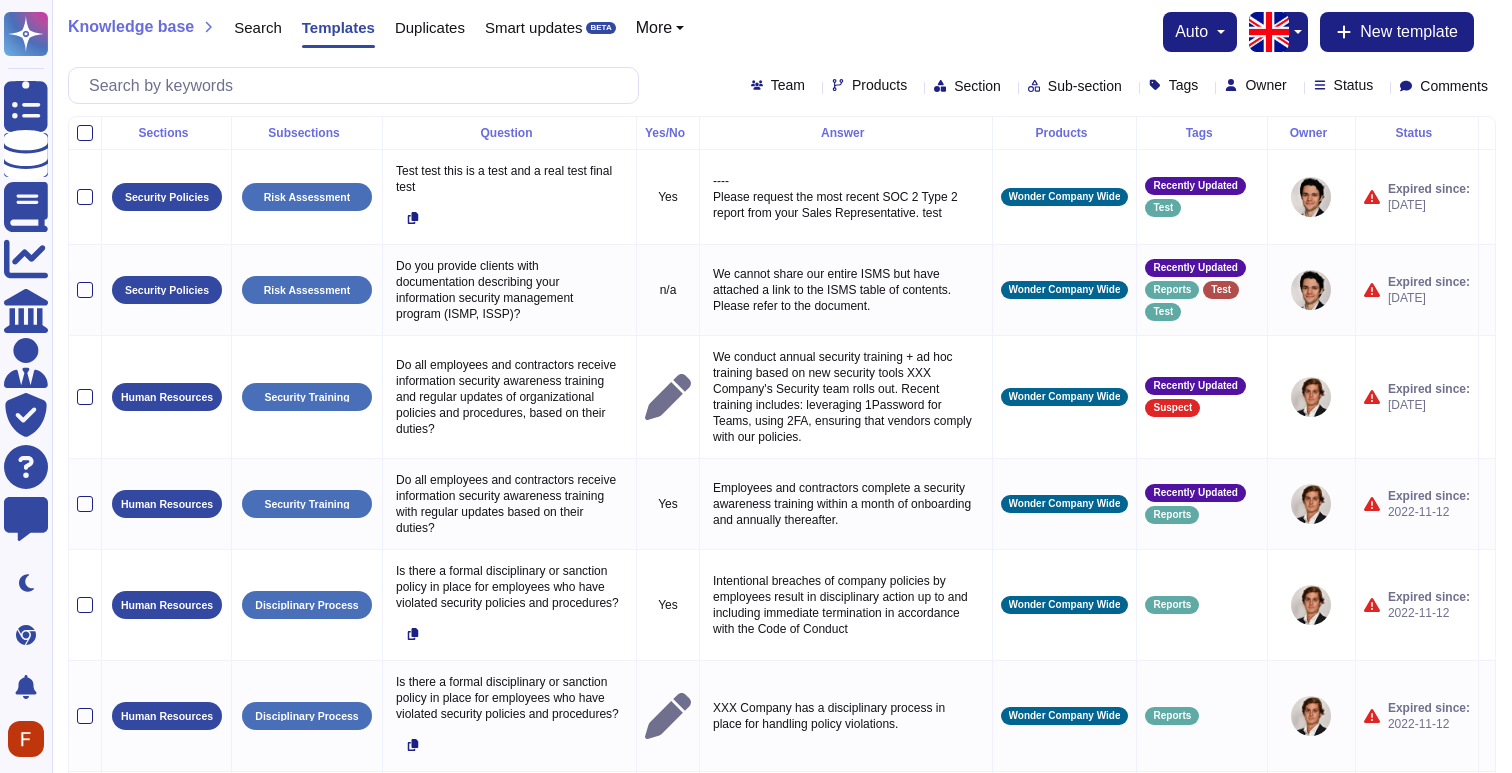 click on "Owner" at bounding box center [1265, 85] 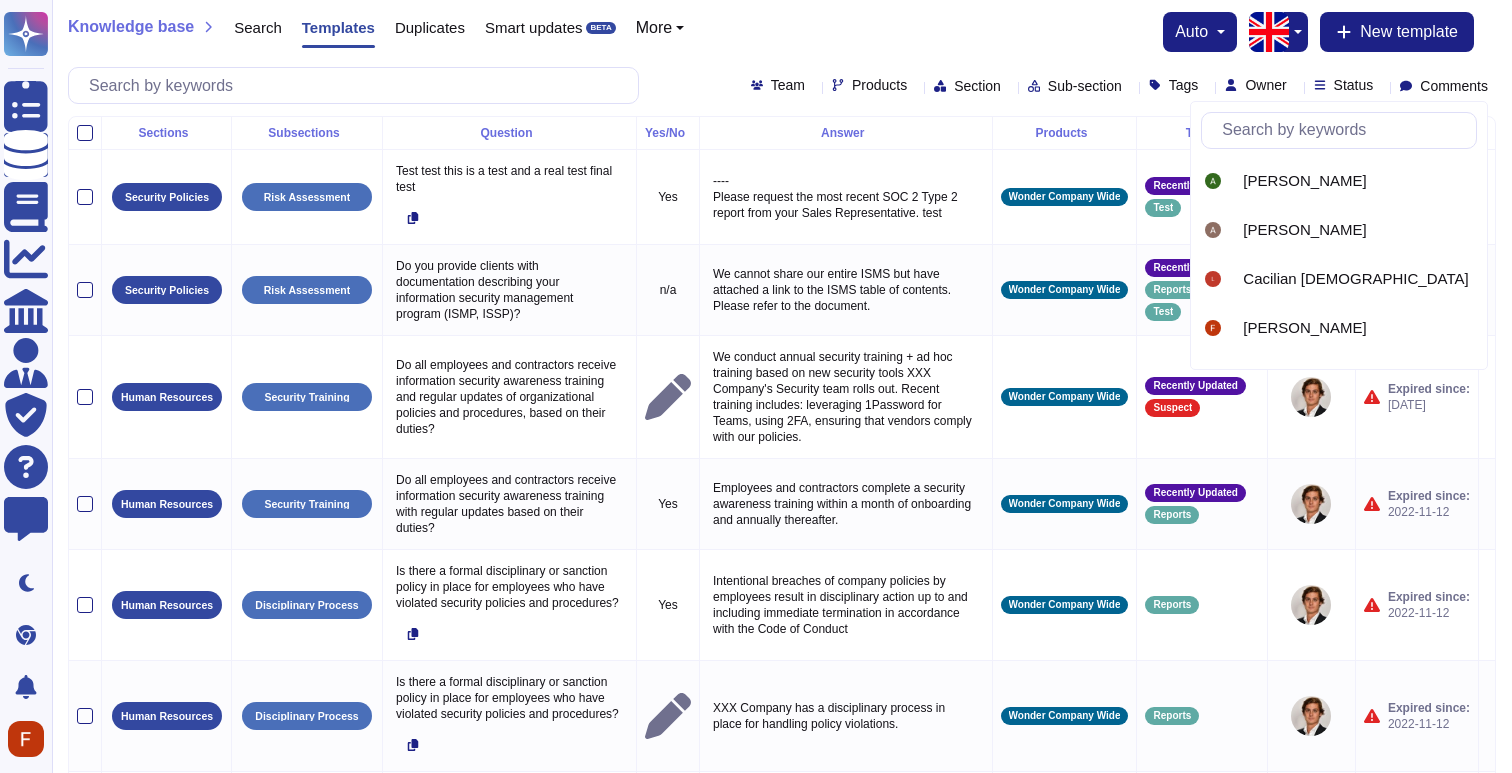 click on "Team Products Section Sub-section Tags Owner Status Comments" at bounding box center [782, 85] 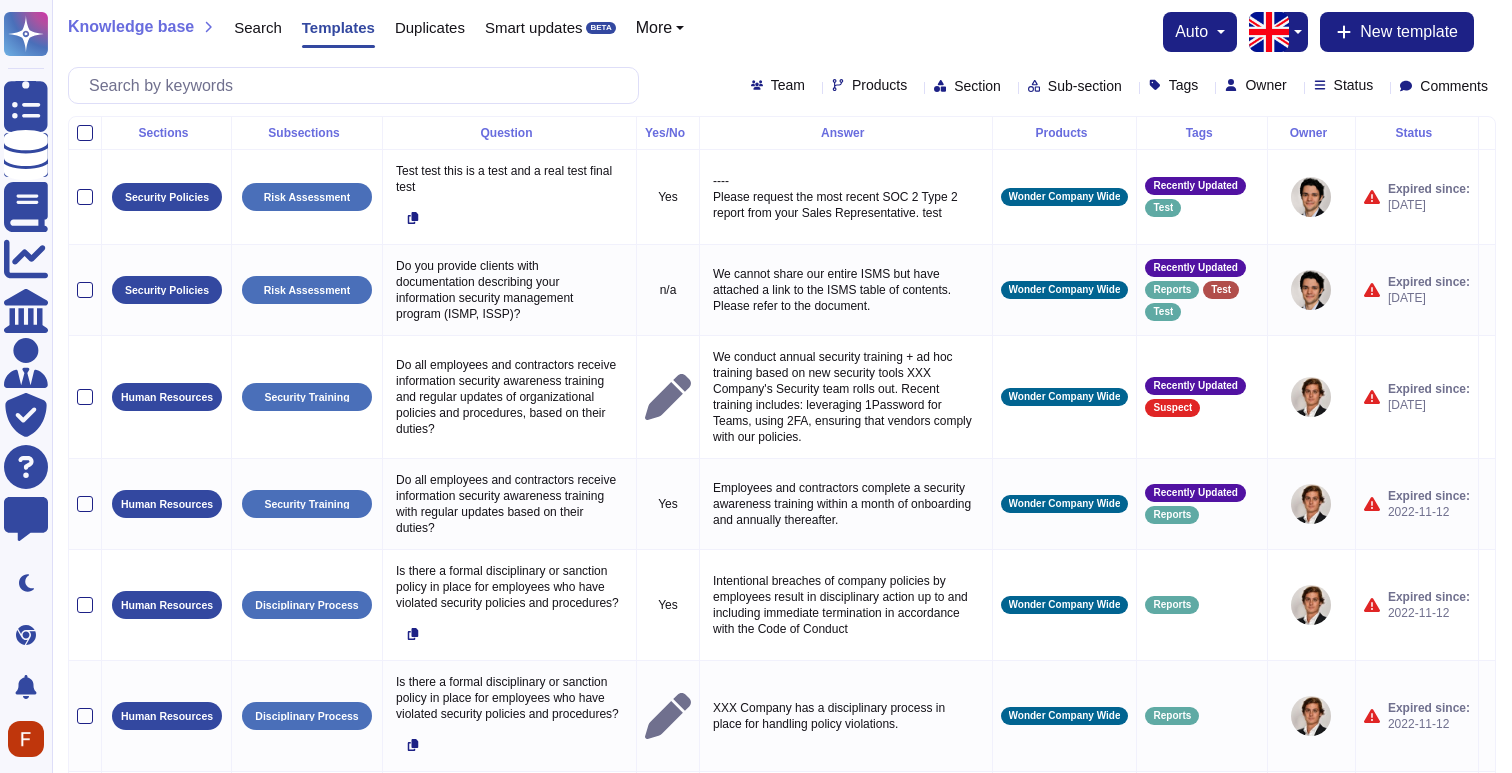 click on "Section" at bounding box center (977, 86) 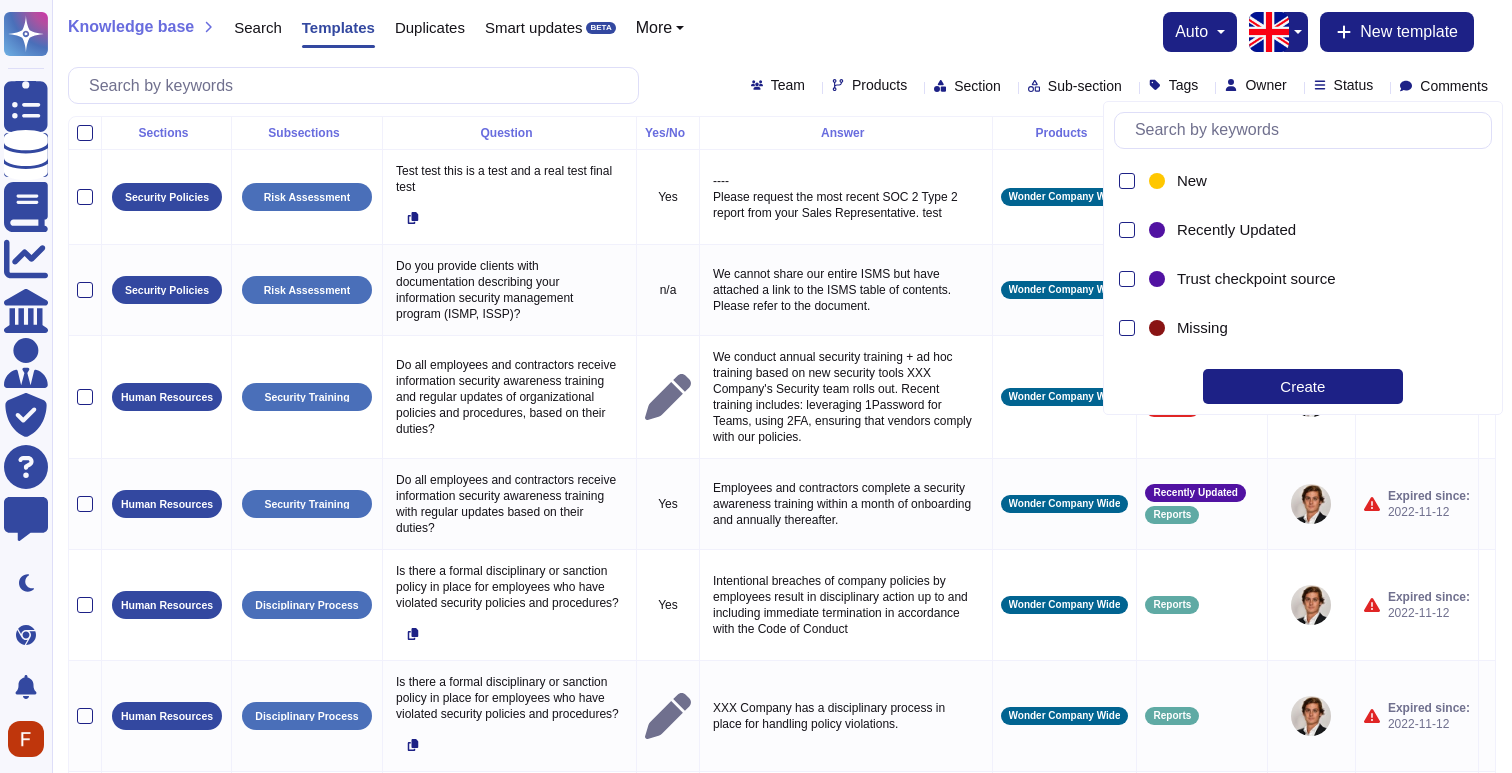 click on "Section" at bounding box center (977, 86) 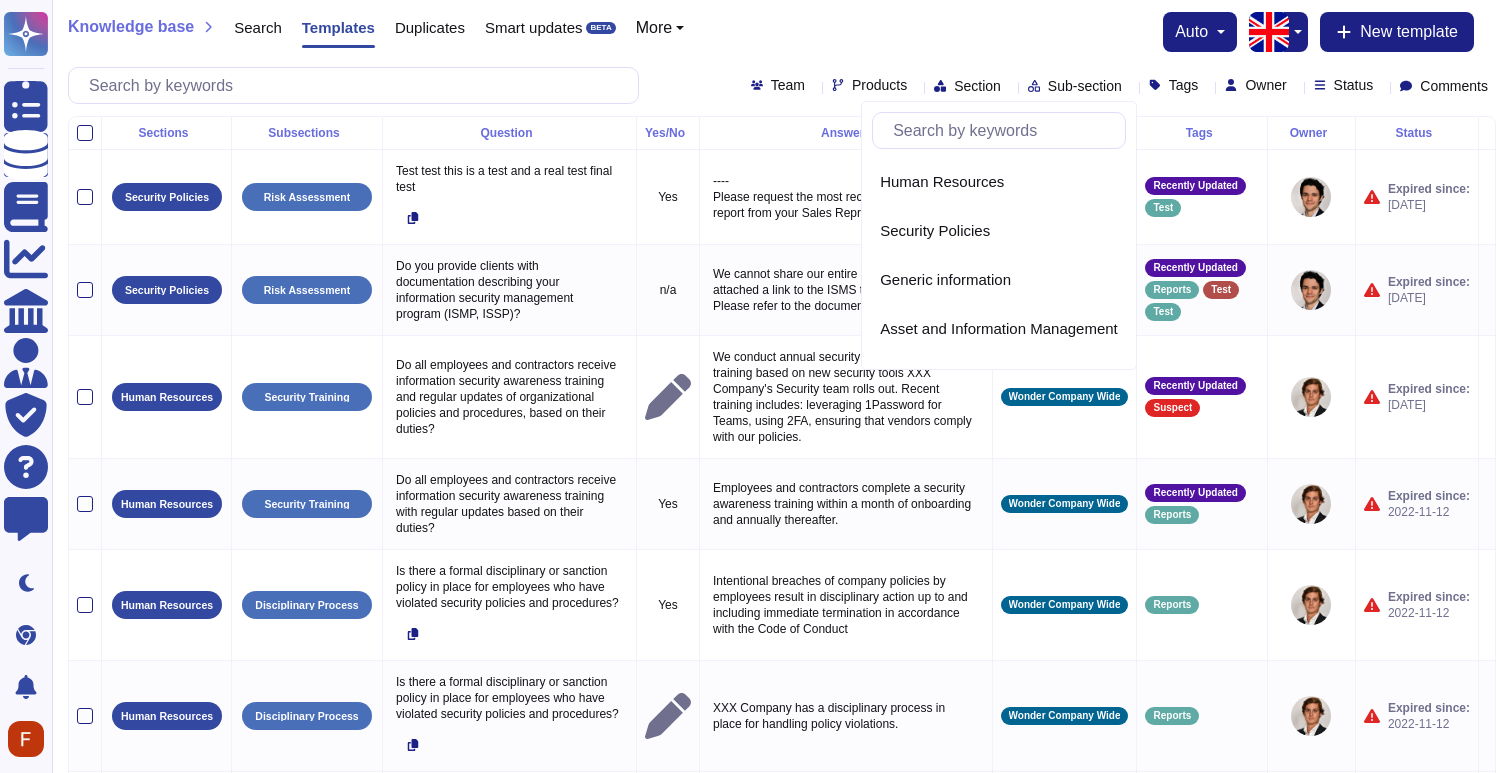 click on "Products" at bounding box center [879, 85] 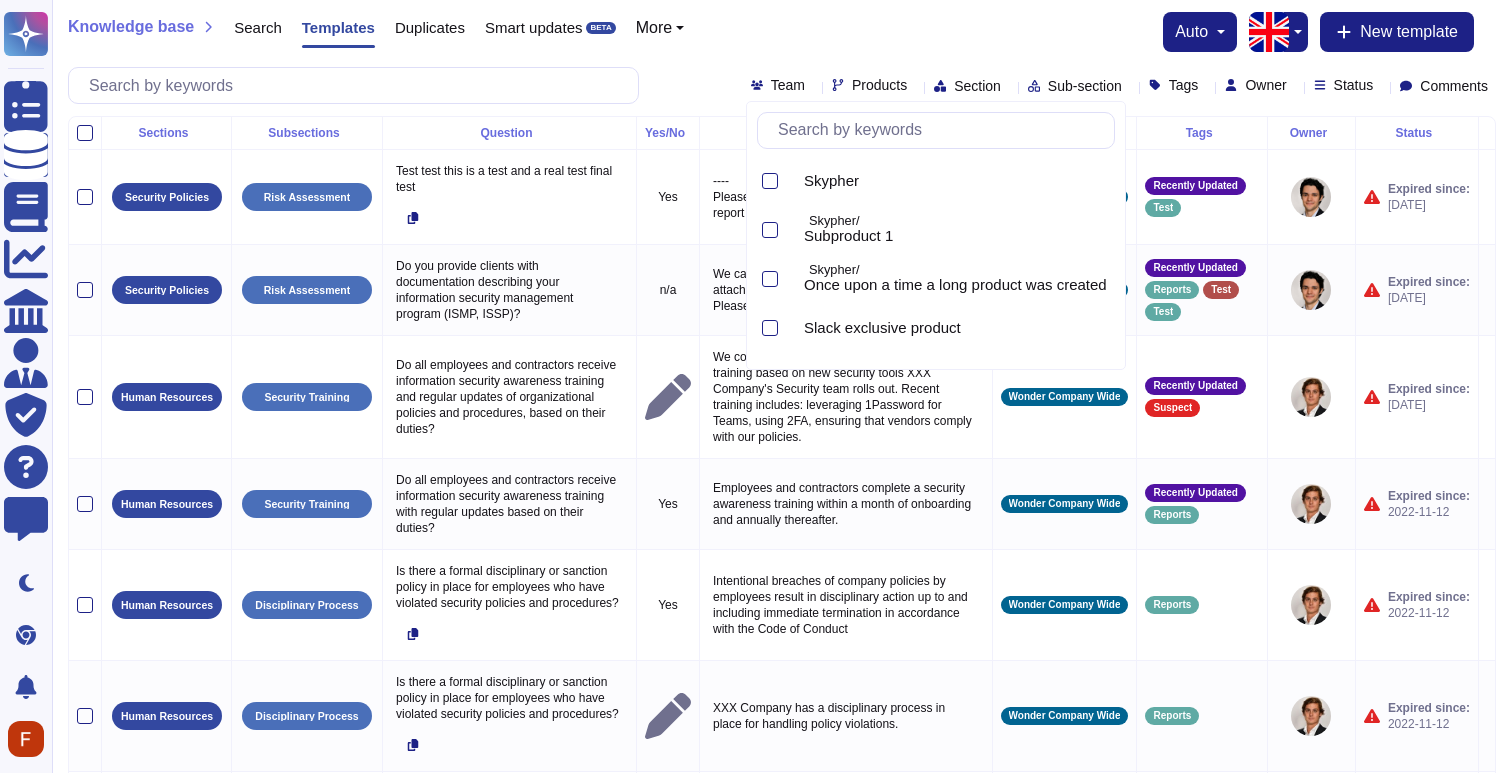 click on "Team" at bounding box center [788, 85] 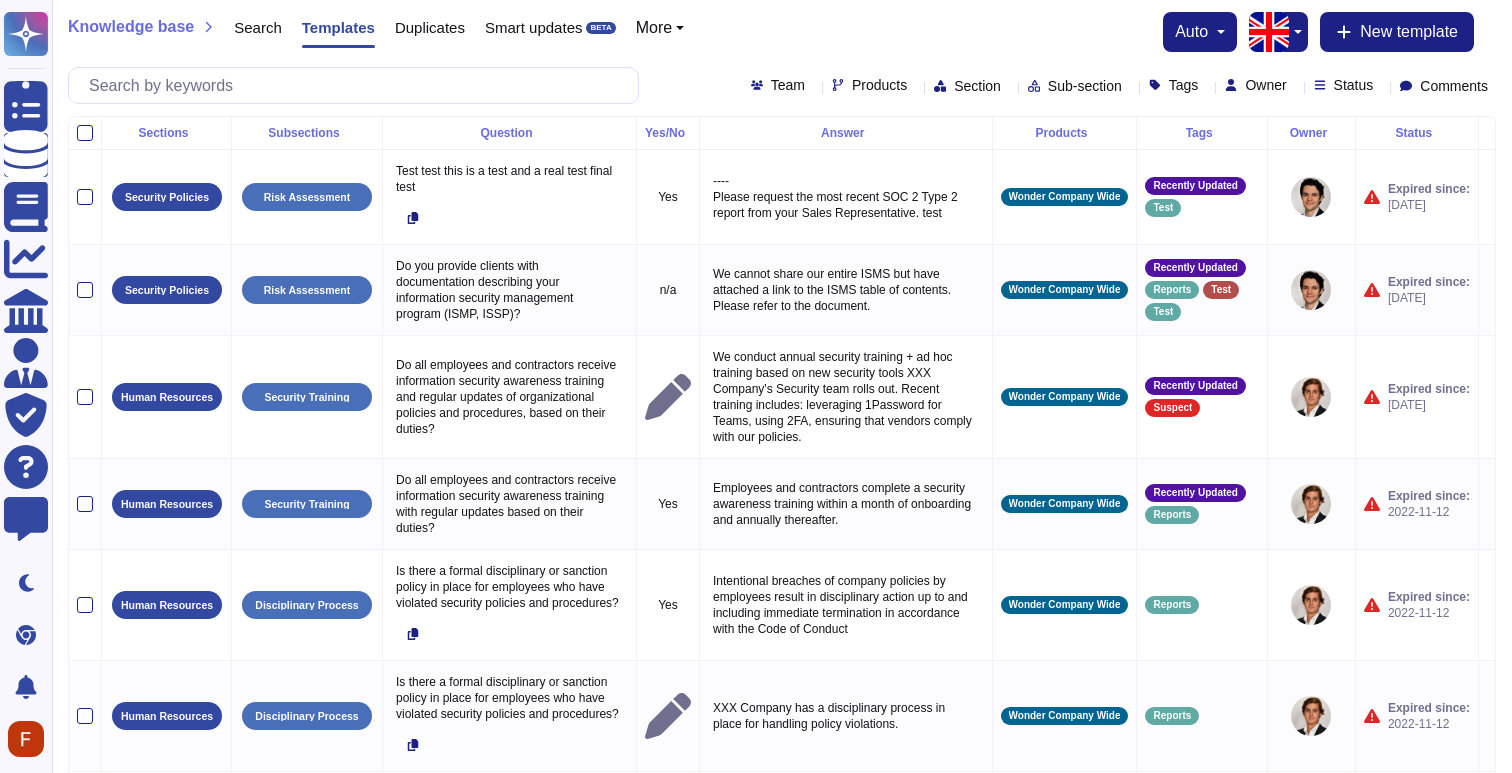 click on "Status" at bounding box center [1354, 85] 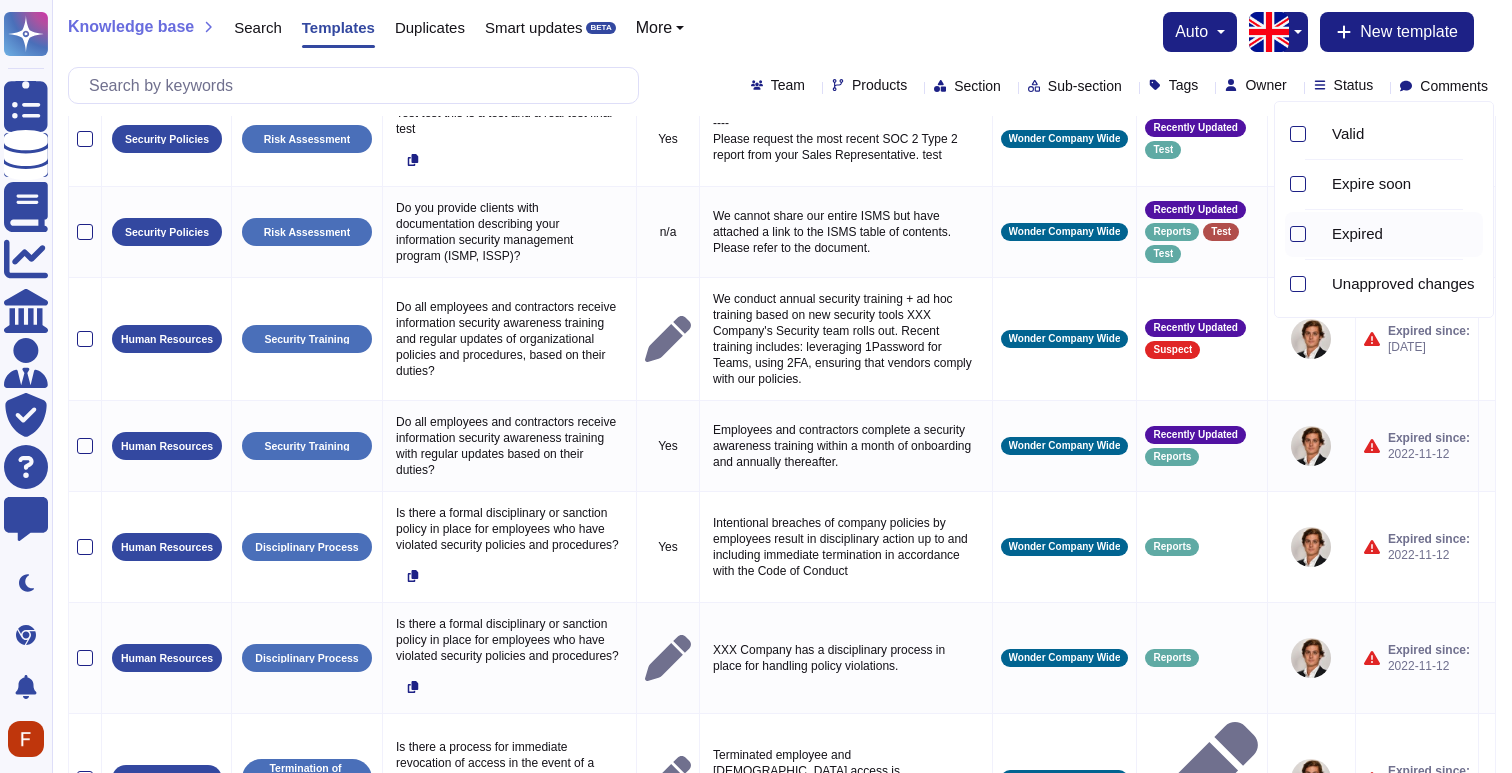 scroll, scrollTop: 0, scrollLeft: 0, axis: both 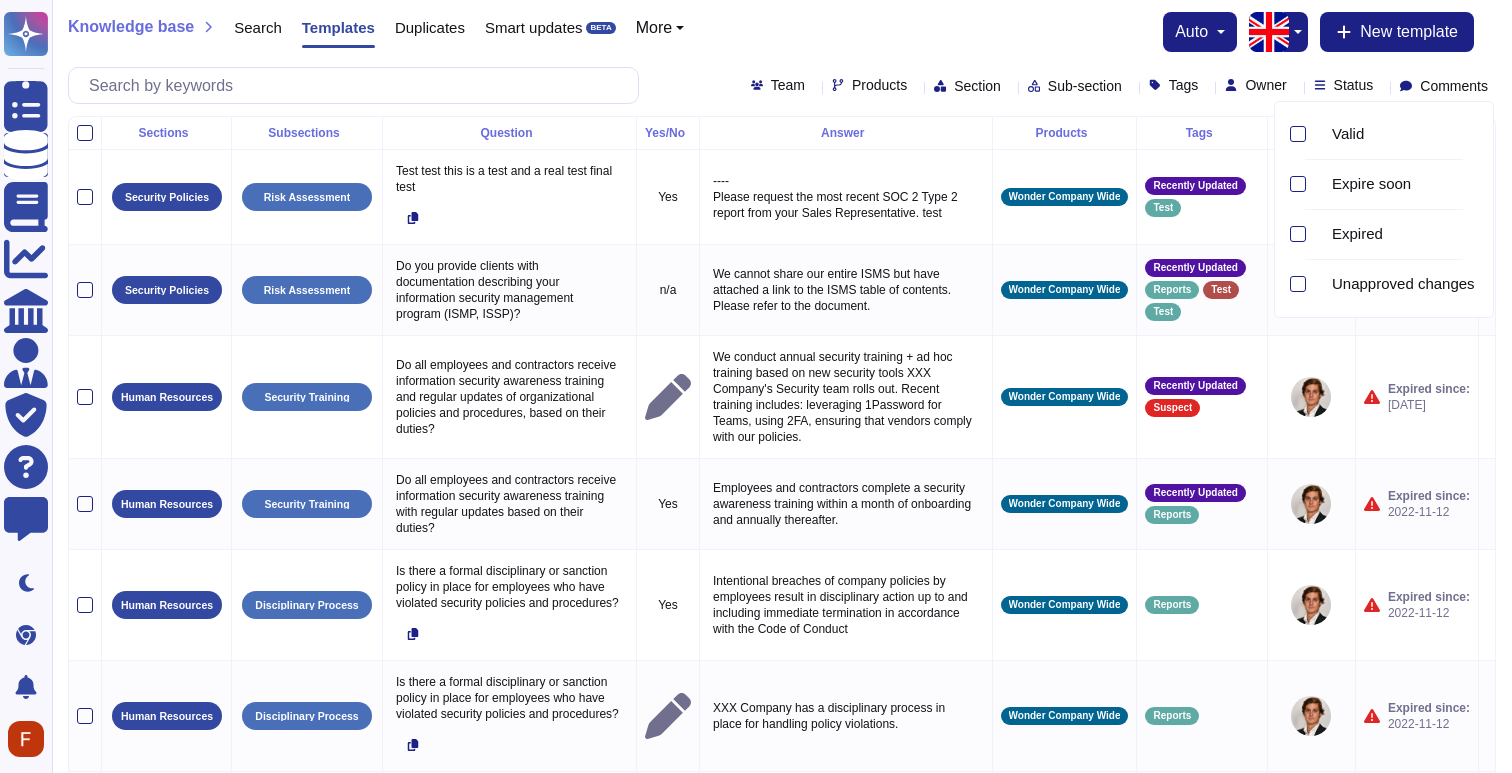 click on "Status" at bounding box center (1354, 85) 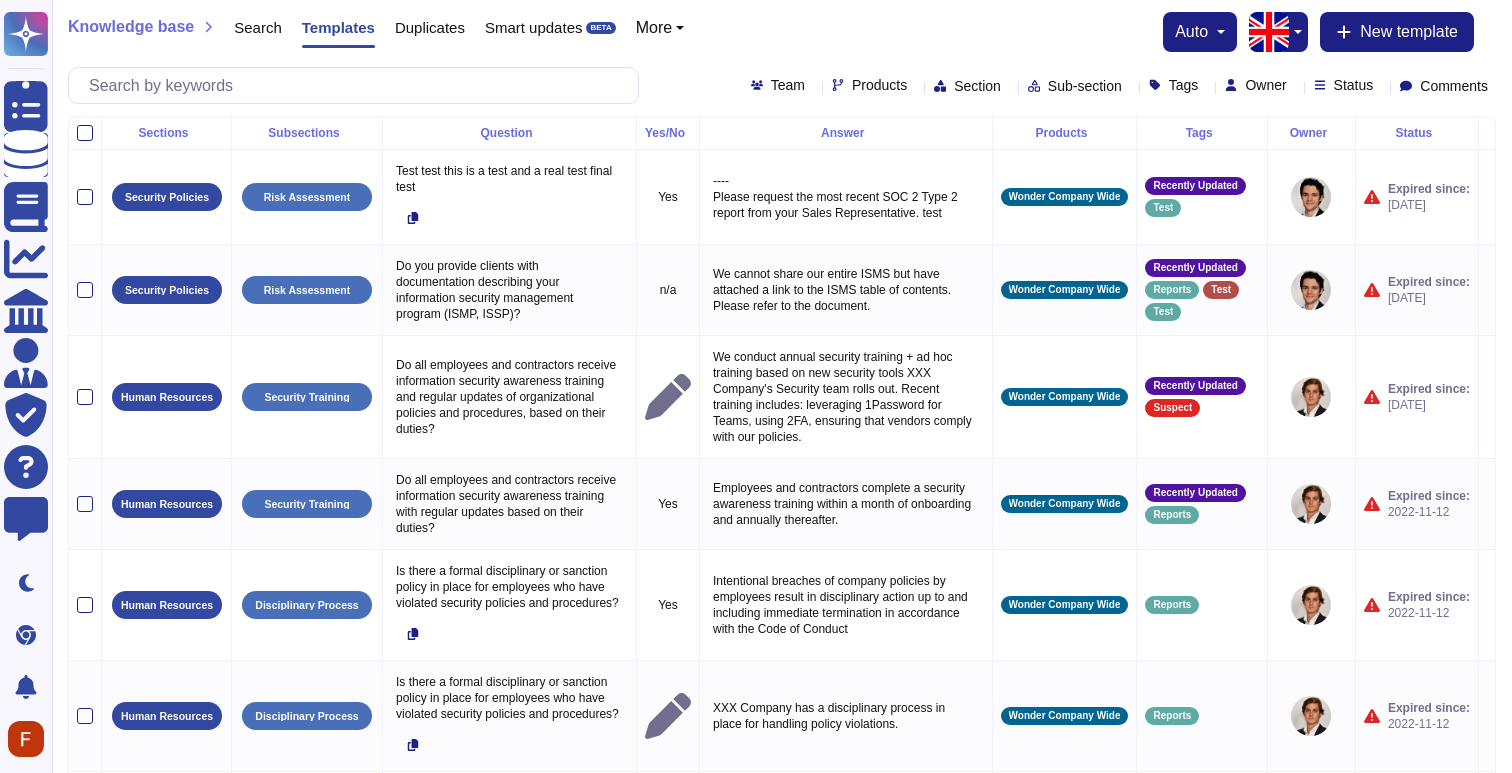 click on "Status" at bounding box center [1354, 85] 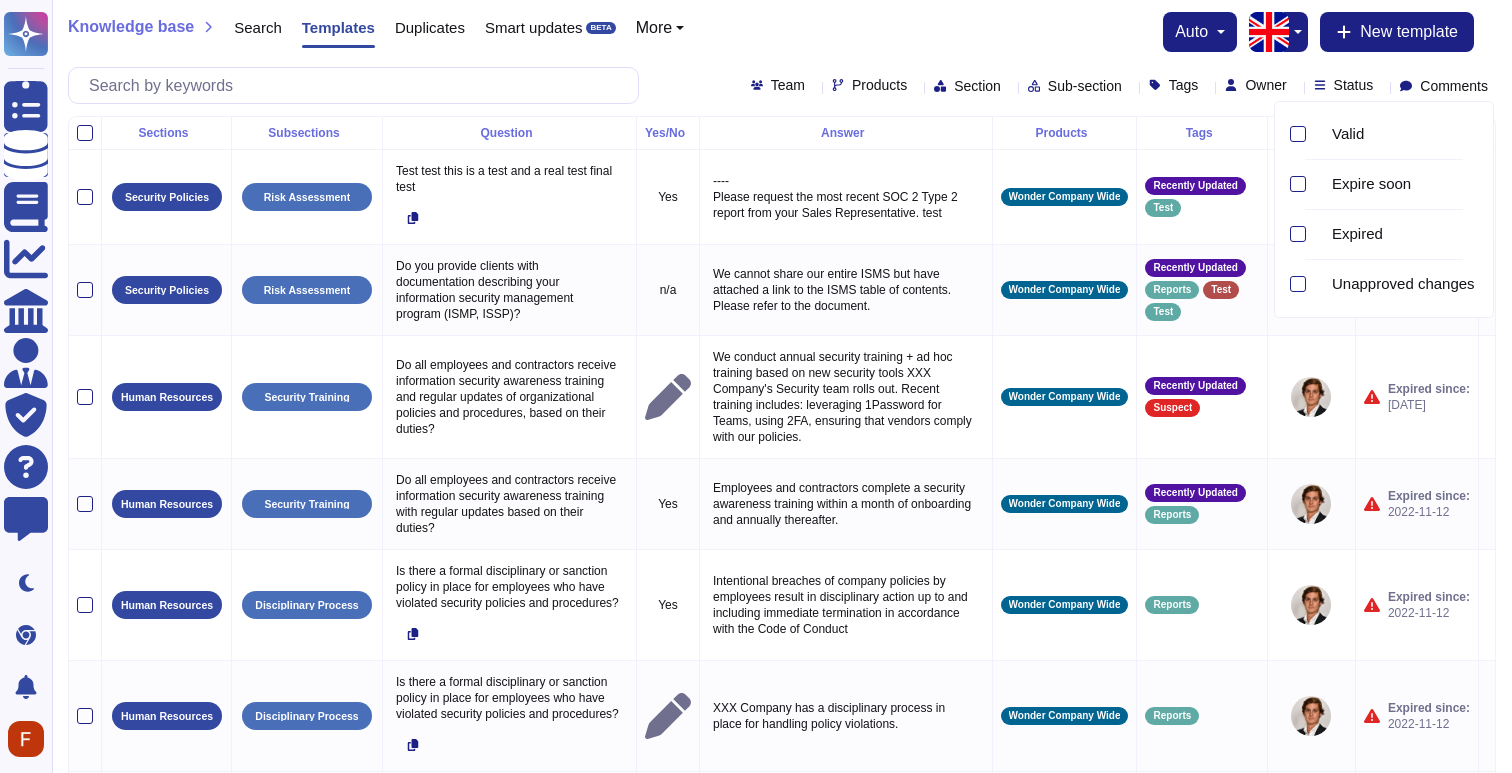 click on "Status" at bounding box center [1354, 85] 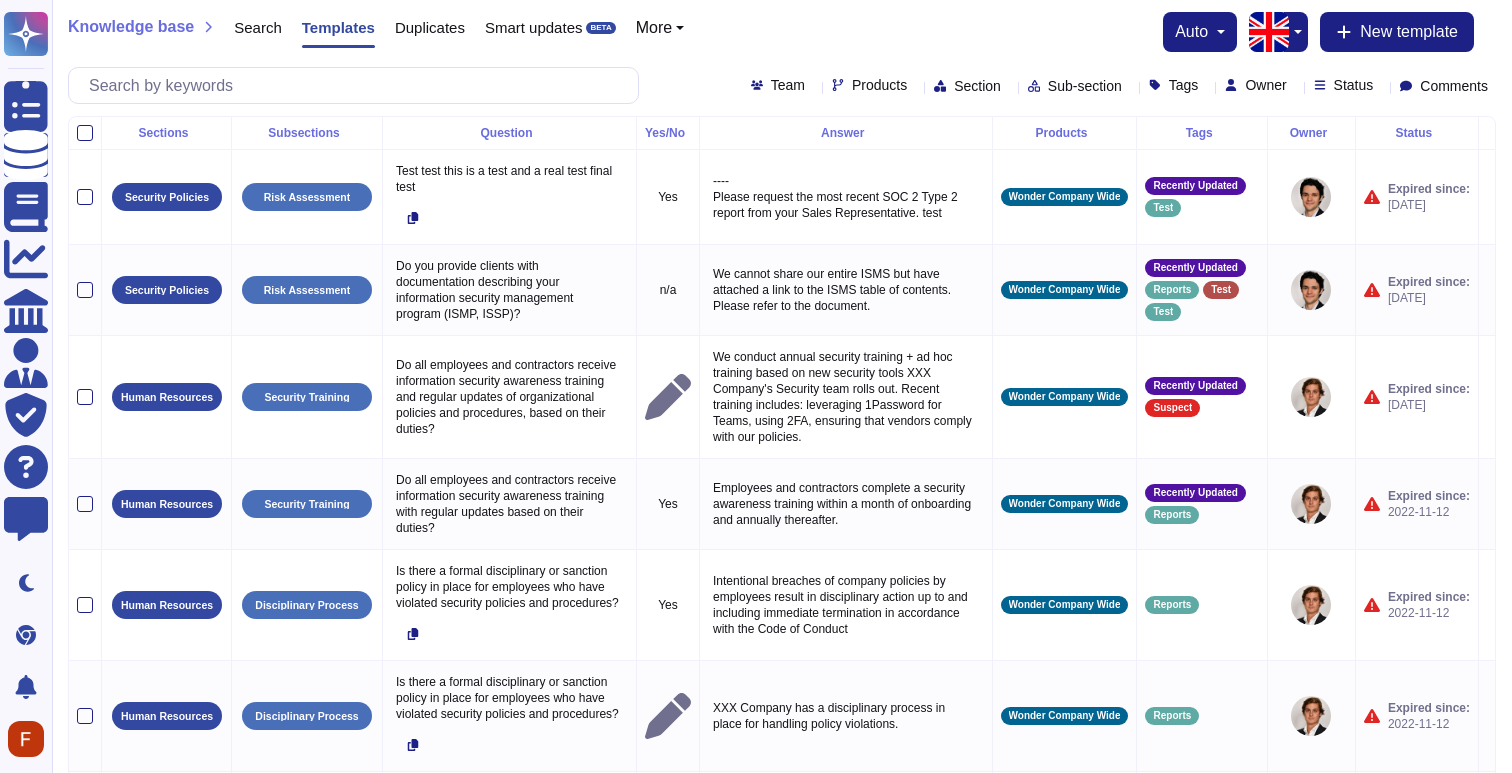 click on "Owner" at bounding box center (1259, 85) 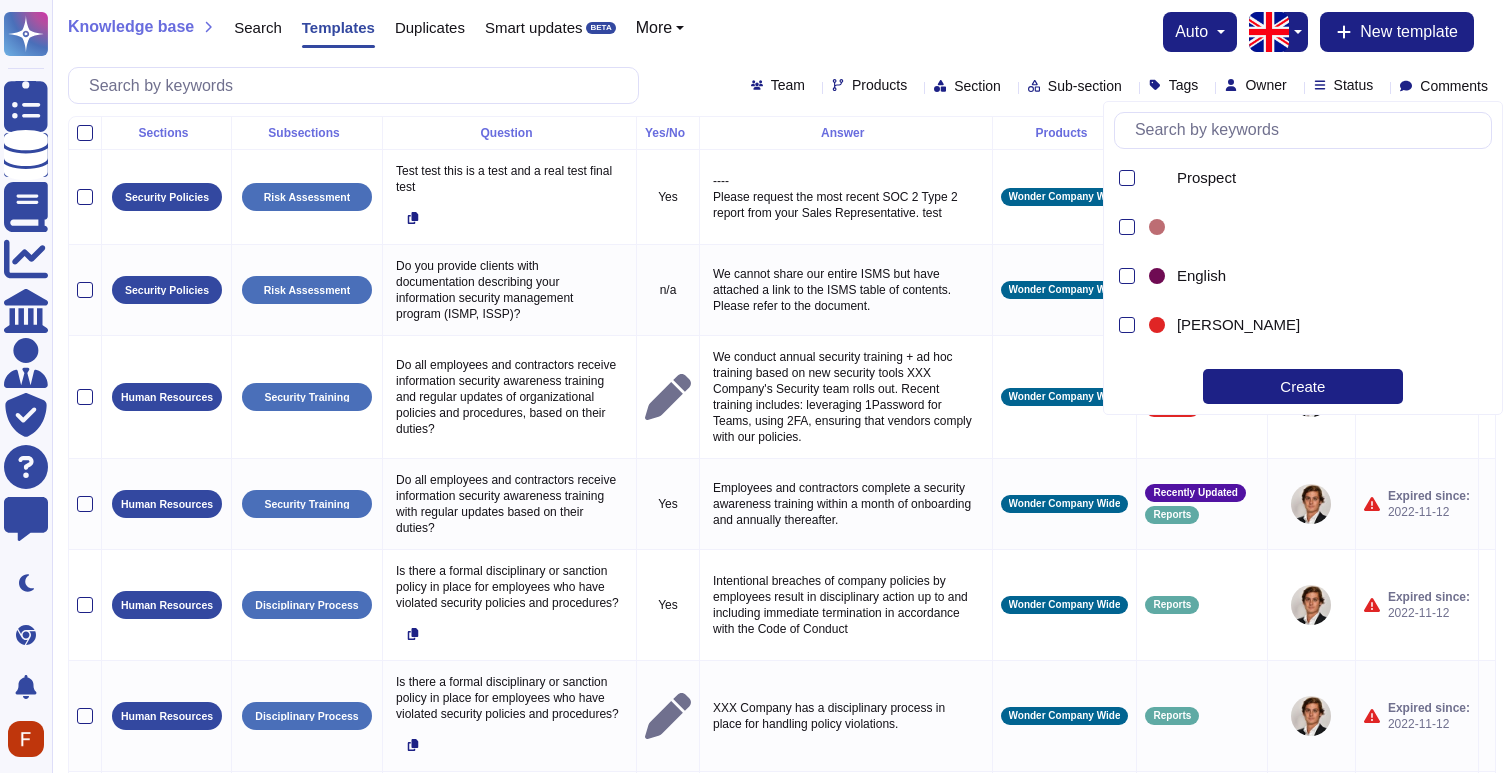scroll, scrollTop: 1021, scrollLeft: 0, axis: vertical 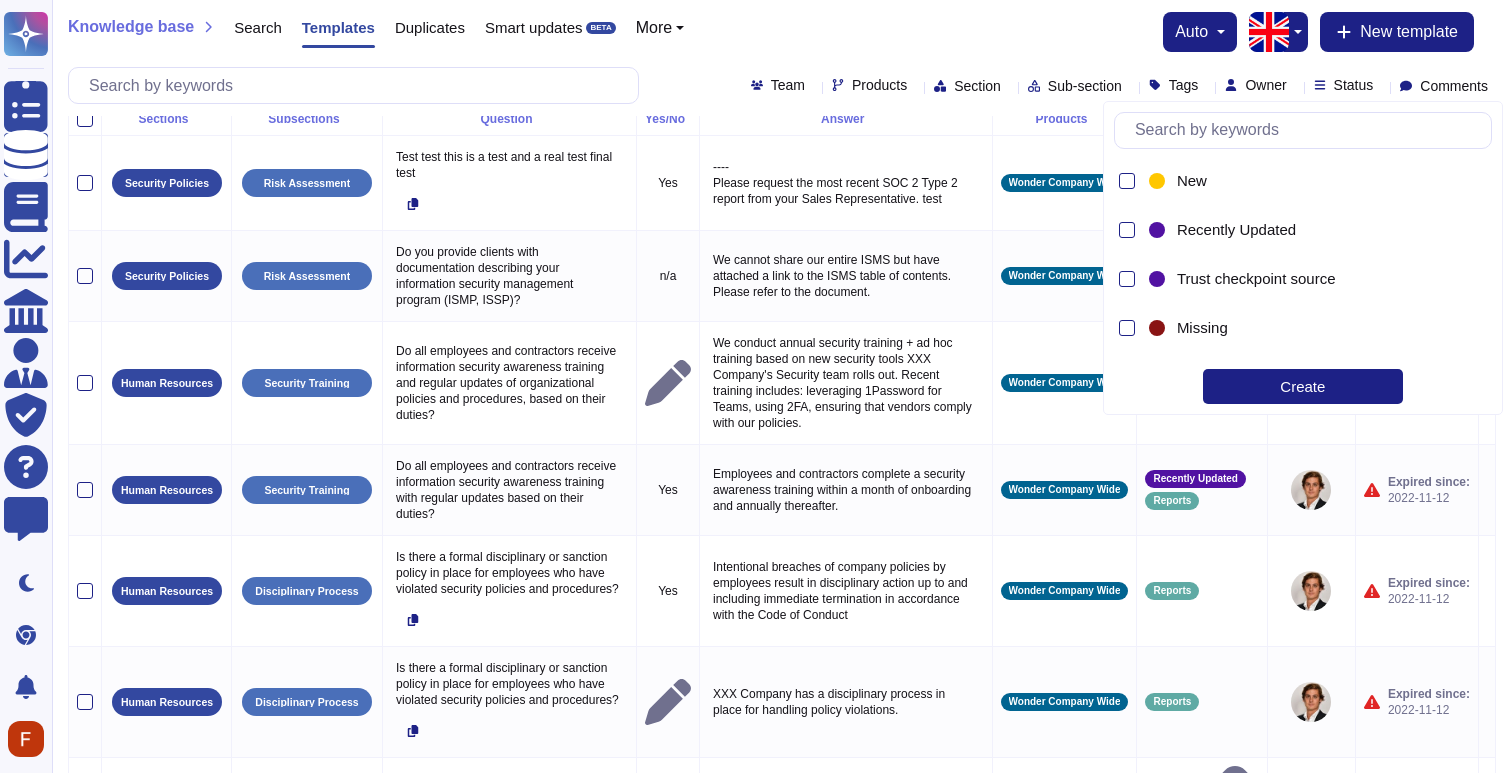 click on "Sub-section" at bounding box center (1079, 85) 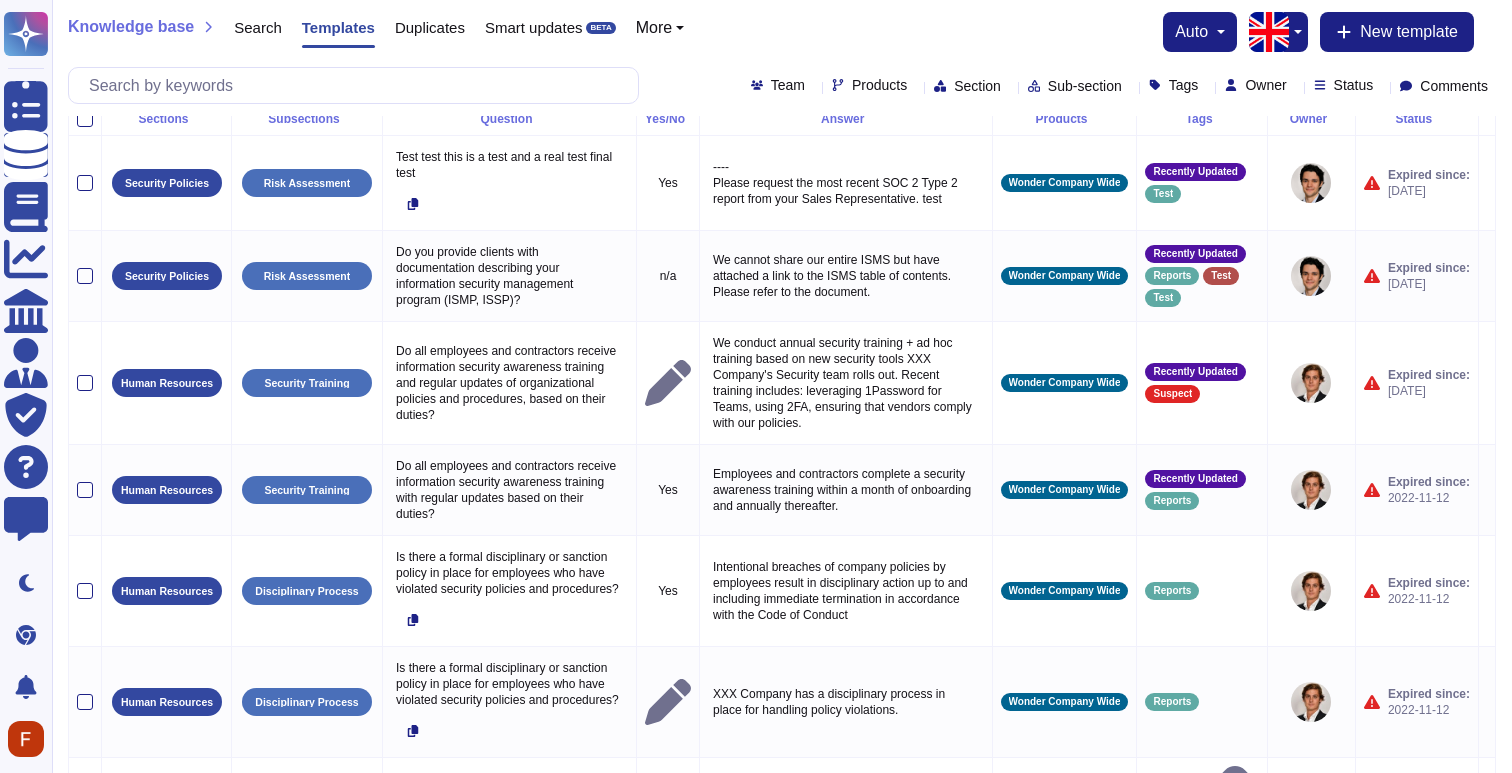 click on "Team Products Section Sub-section Tags Owner Status Comments" at bounding box center (782, 85) 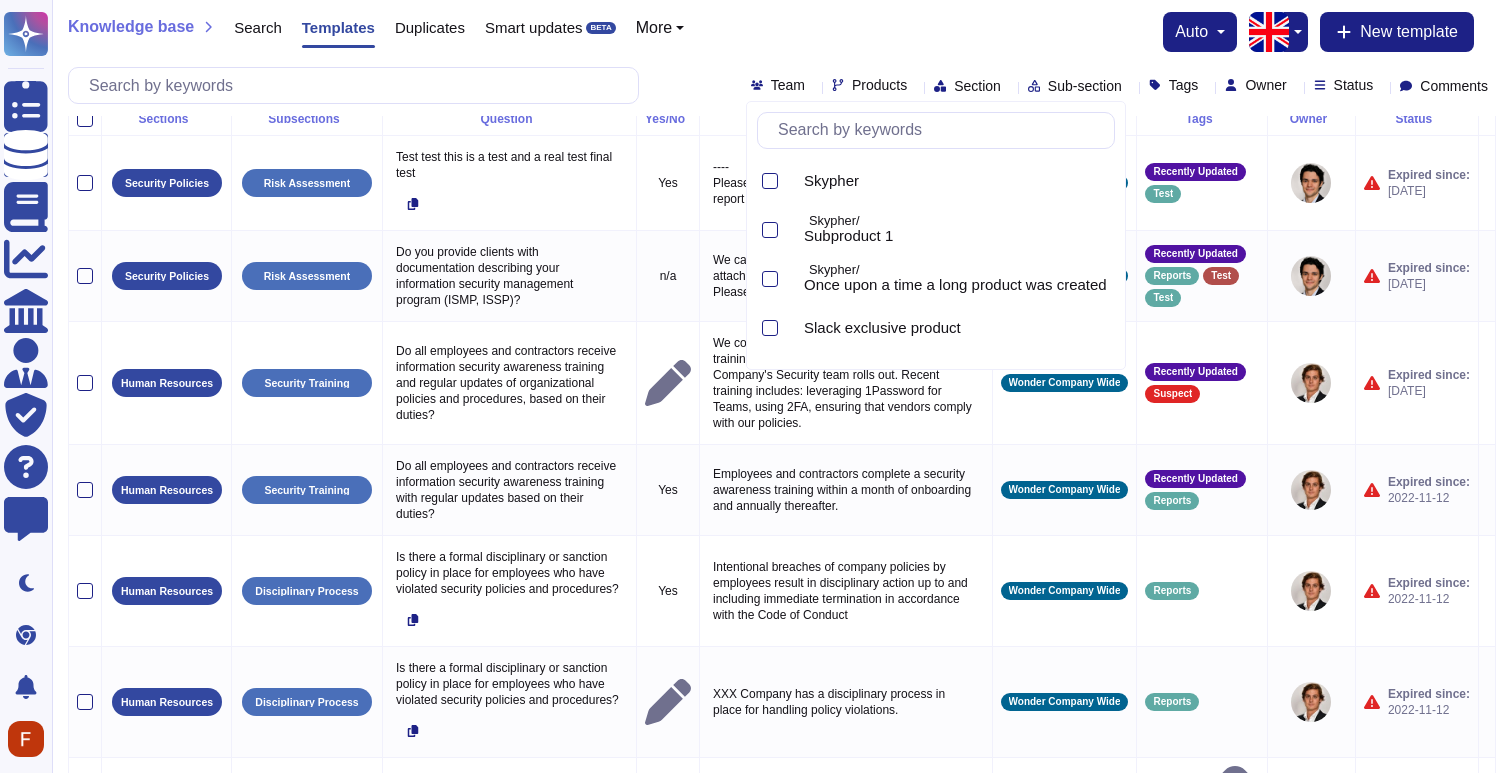 click on "Team" at bounding box center (782, 85) 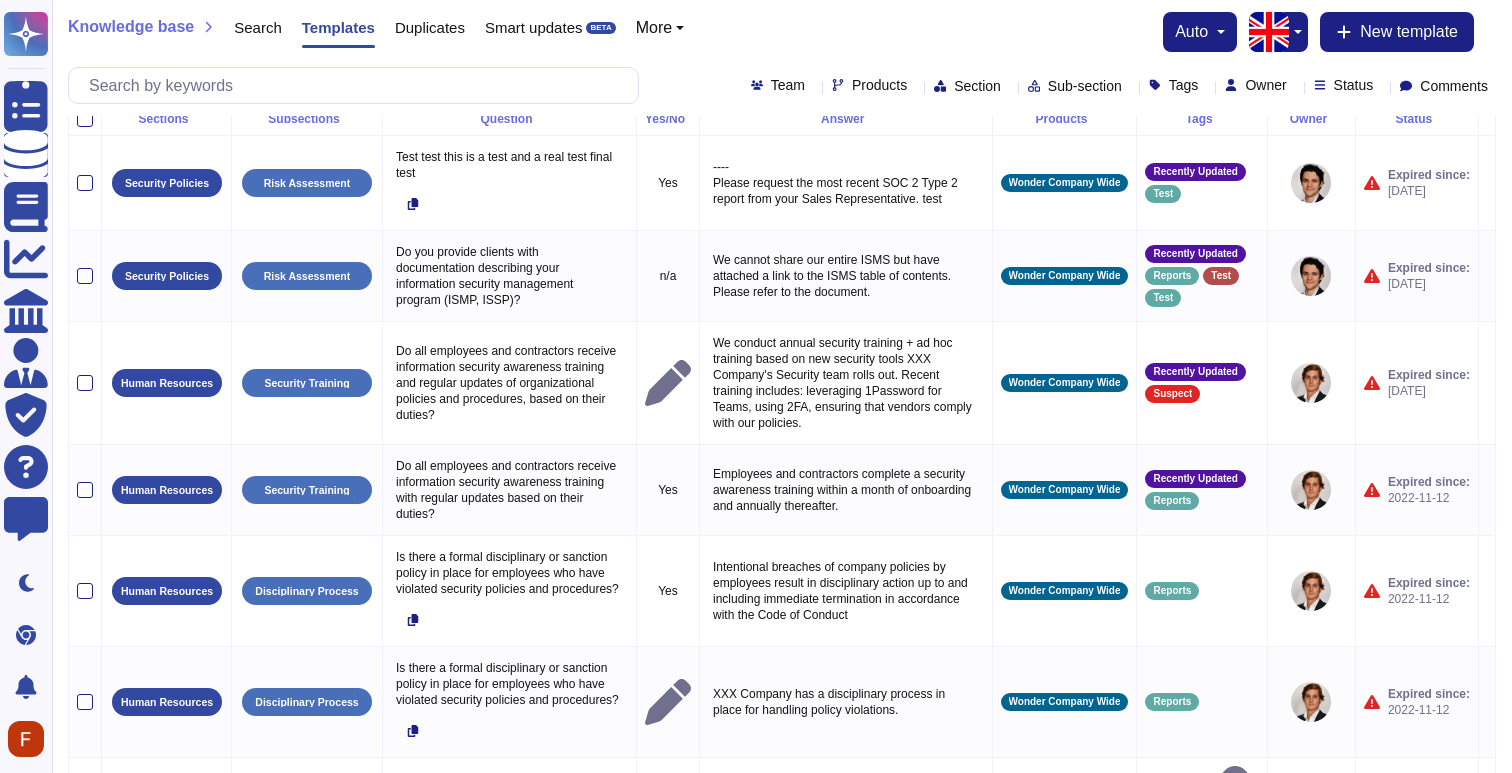 click 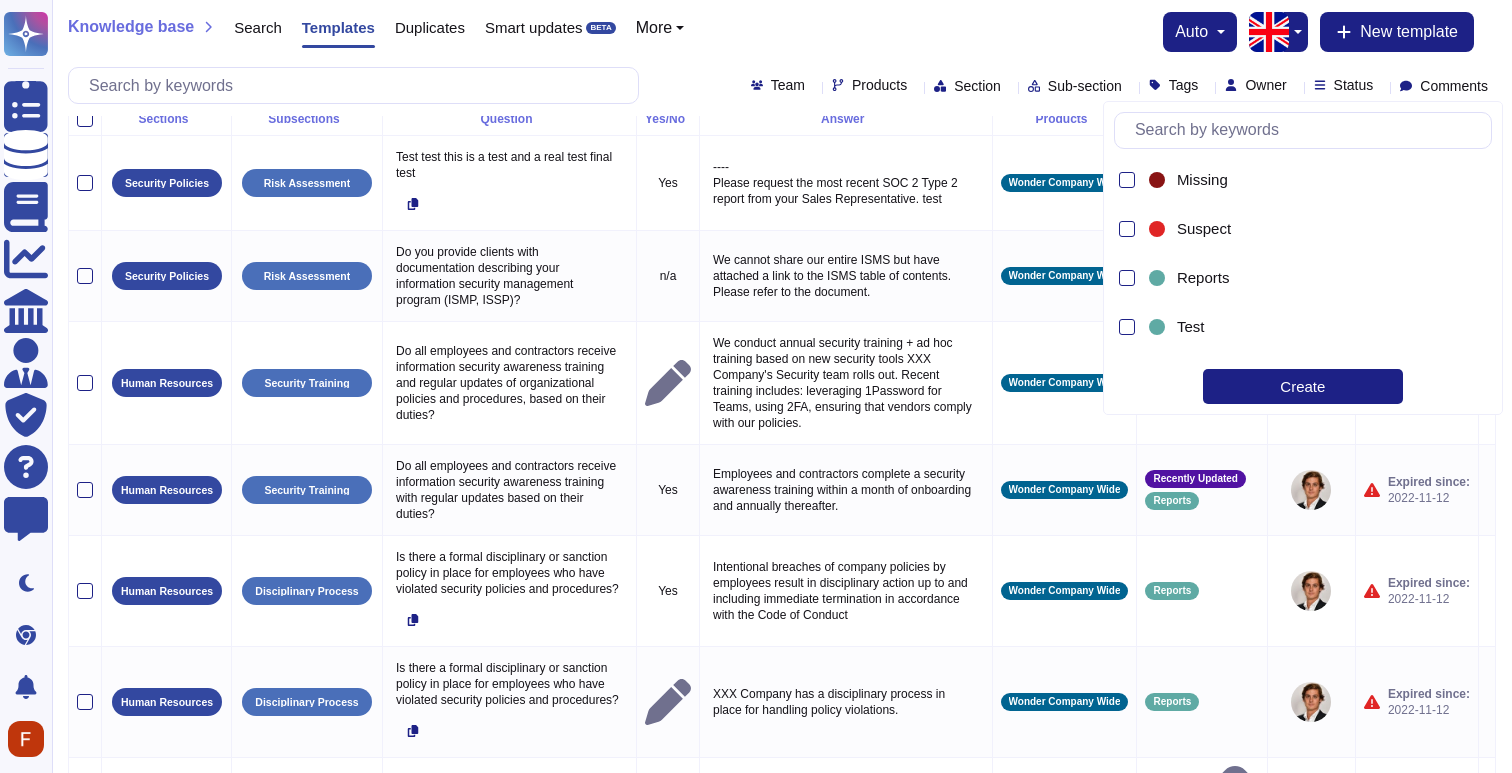 scroll, scrollTop: 141, scrollLeft: 0, axis: vertical 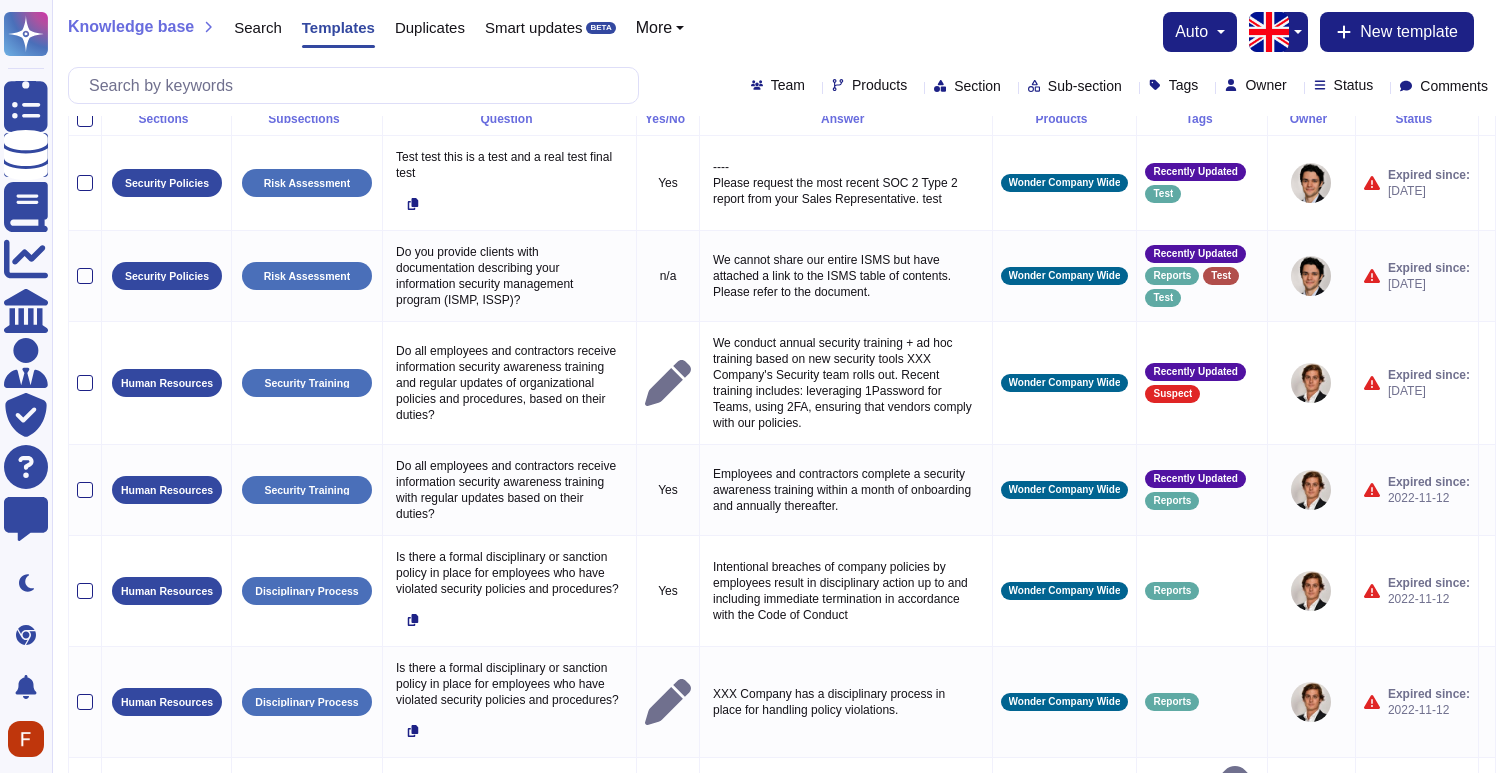 click on "Owner" at bounding box center [1265, 85] 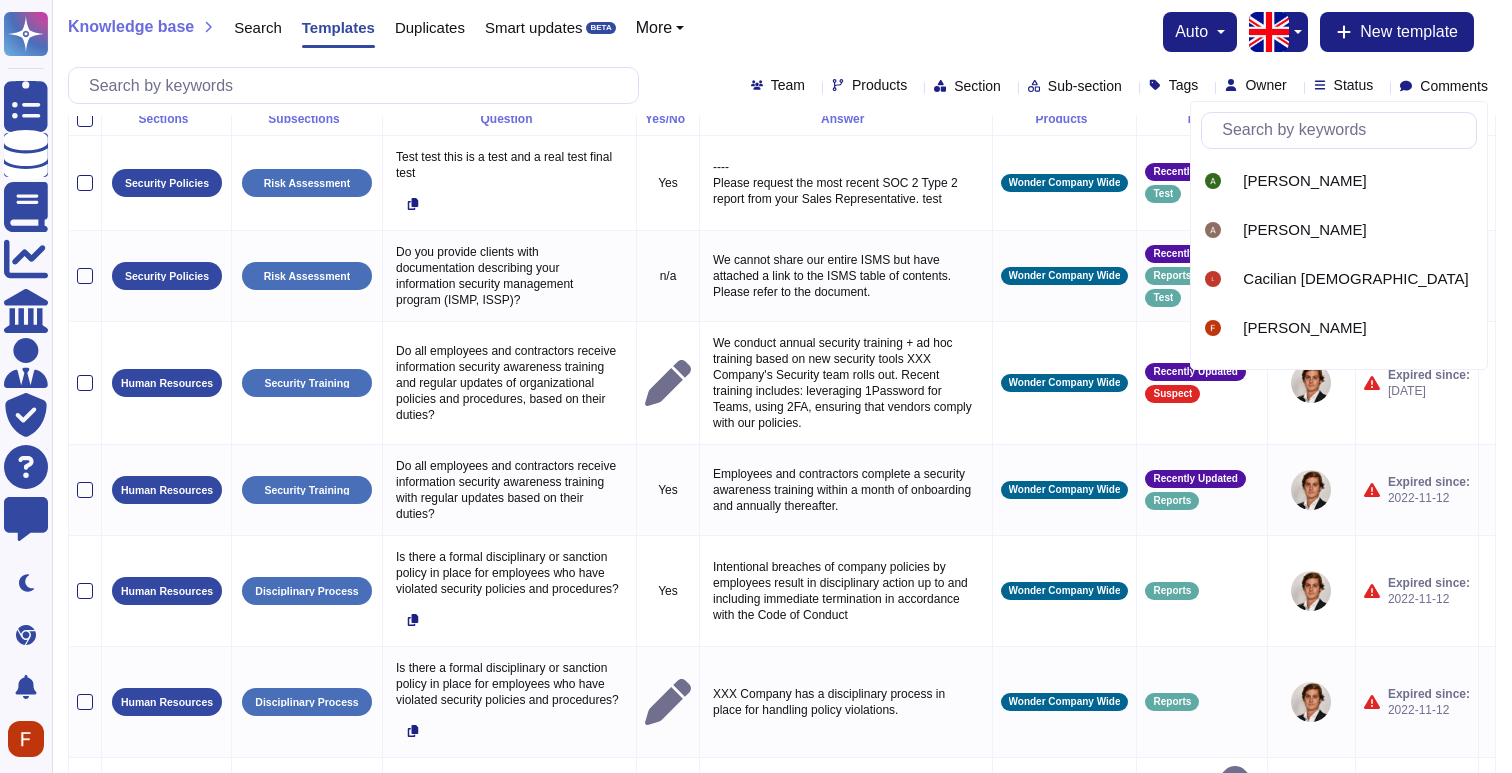 click on "Adriano Del Gallo Antoine Le Dû Cacilian PenTester Federico Guido Migliore Gaspard de Lacroix-Vaubois Jean Lascard Joci Chen Louis Mutricy Martin Van Elslande Martin Van Elslande Quentin Jacquaint Test Canny test front 2 test test Tester2 Account Xiyao Li" at bounding box center (1338, 235) 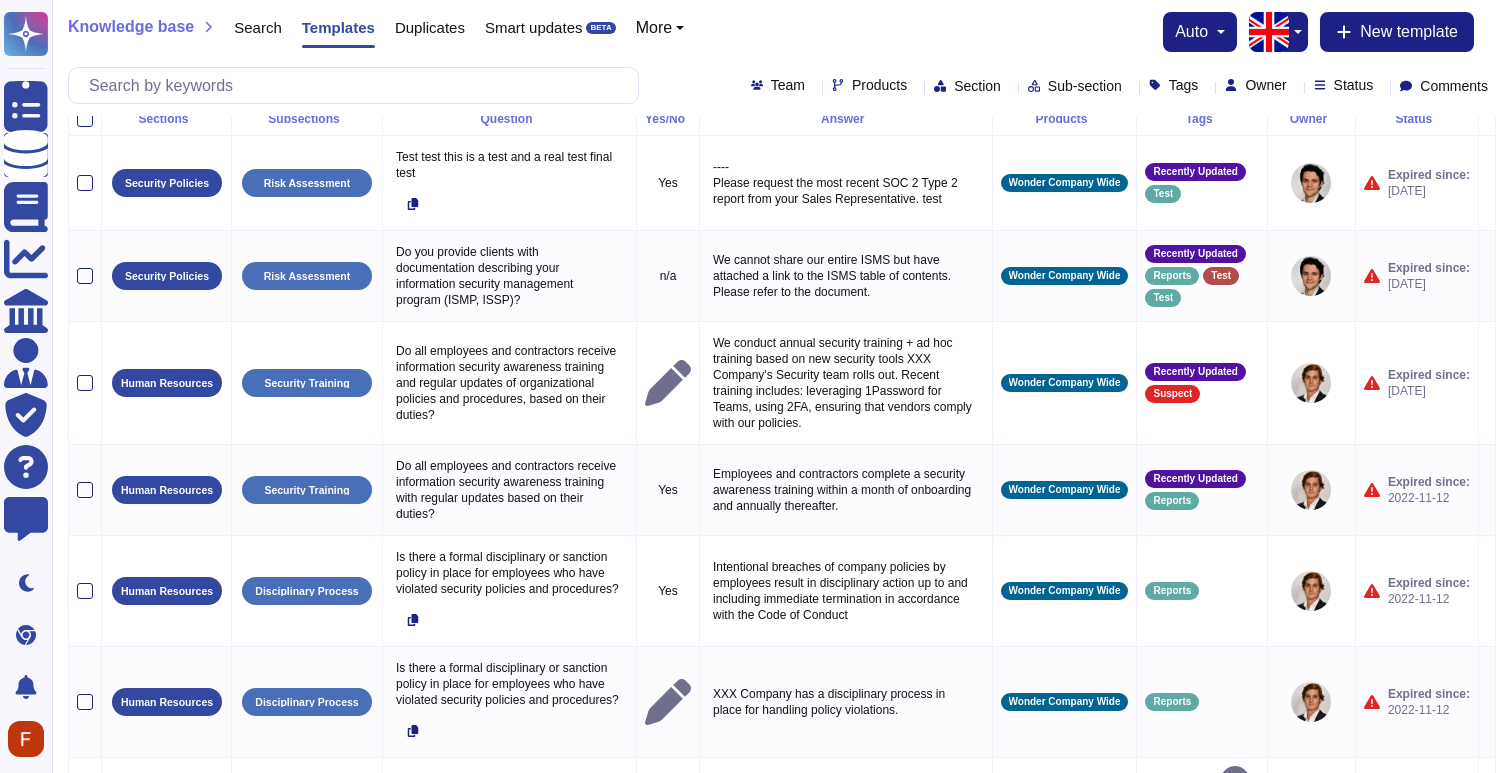 click on "Status" at bounding box center [1354, 85] 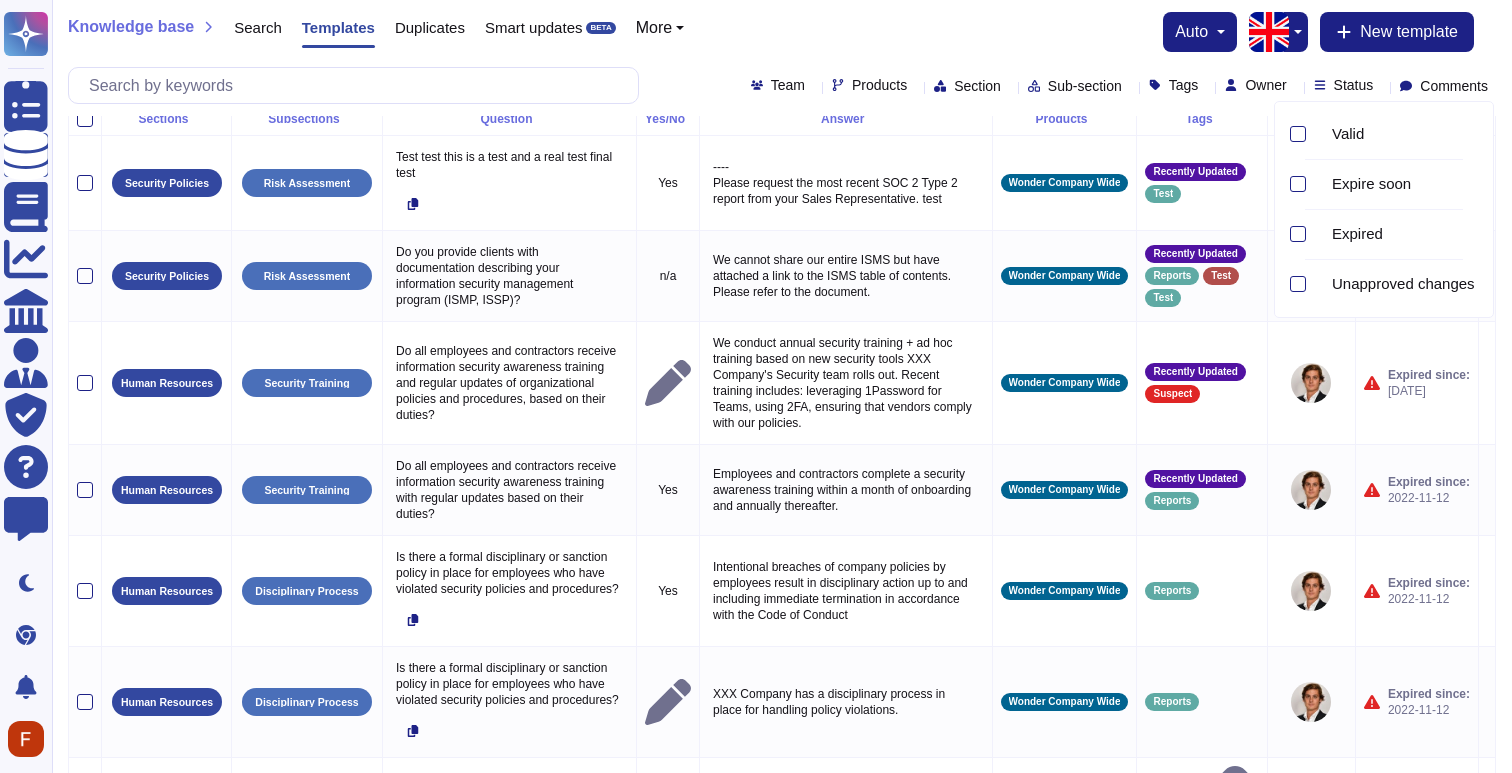 click on "Team Products Section Sub-section Tags Owner Status Comments" at bounding box center [782, 85] 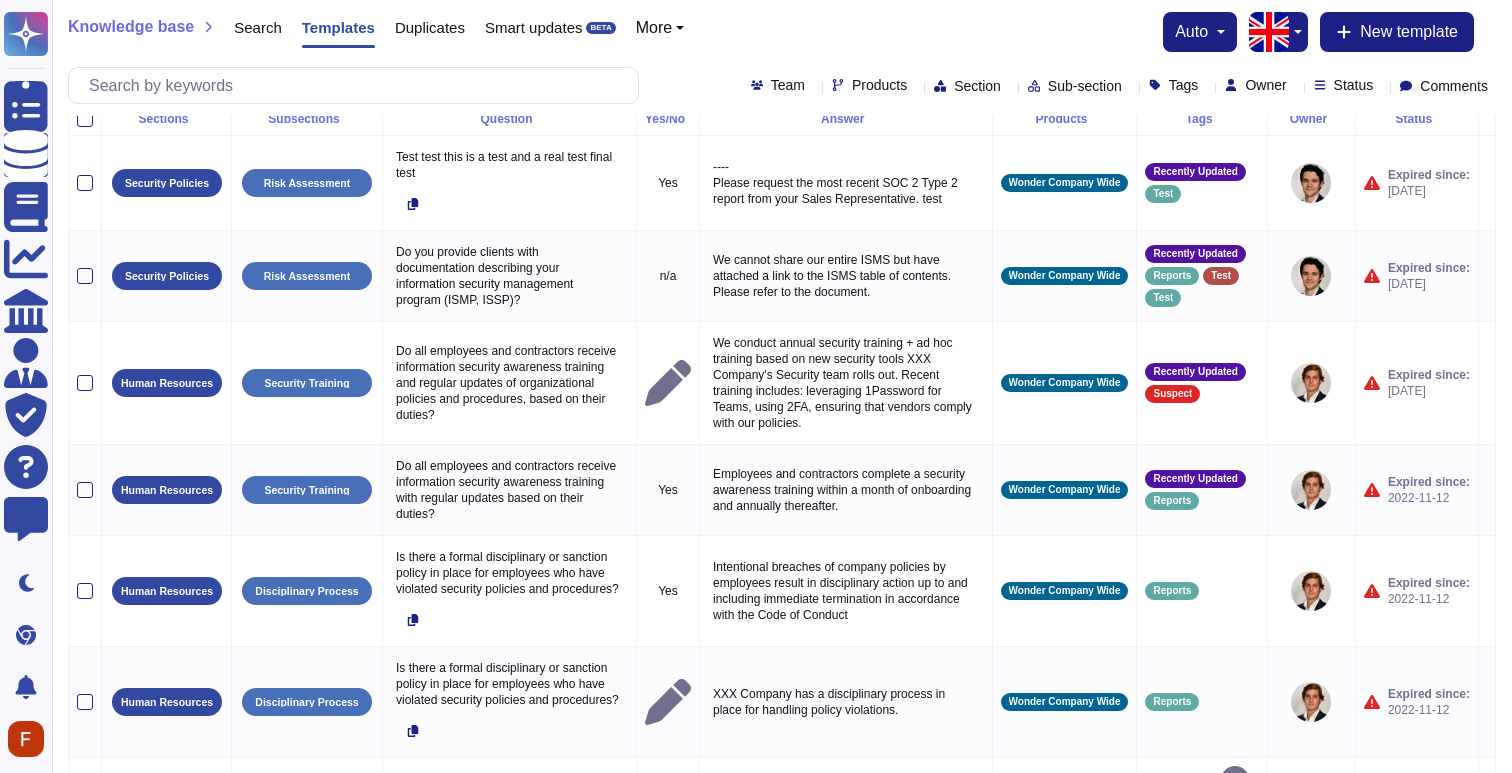 click on "Comments" at bounding box center (1454, 86) 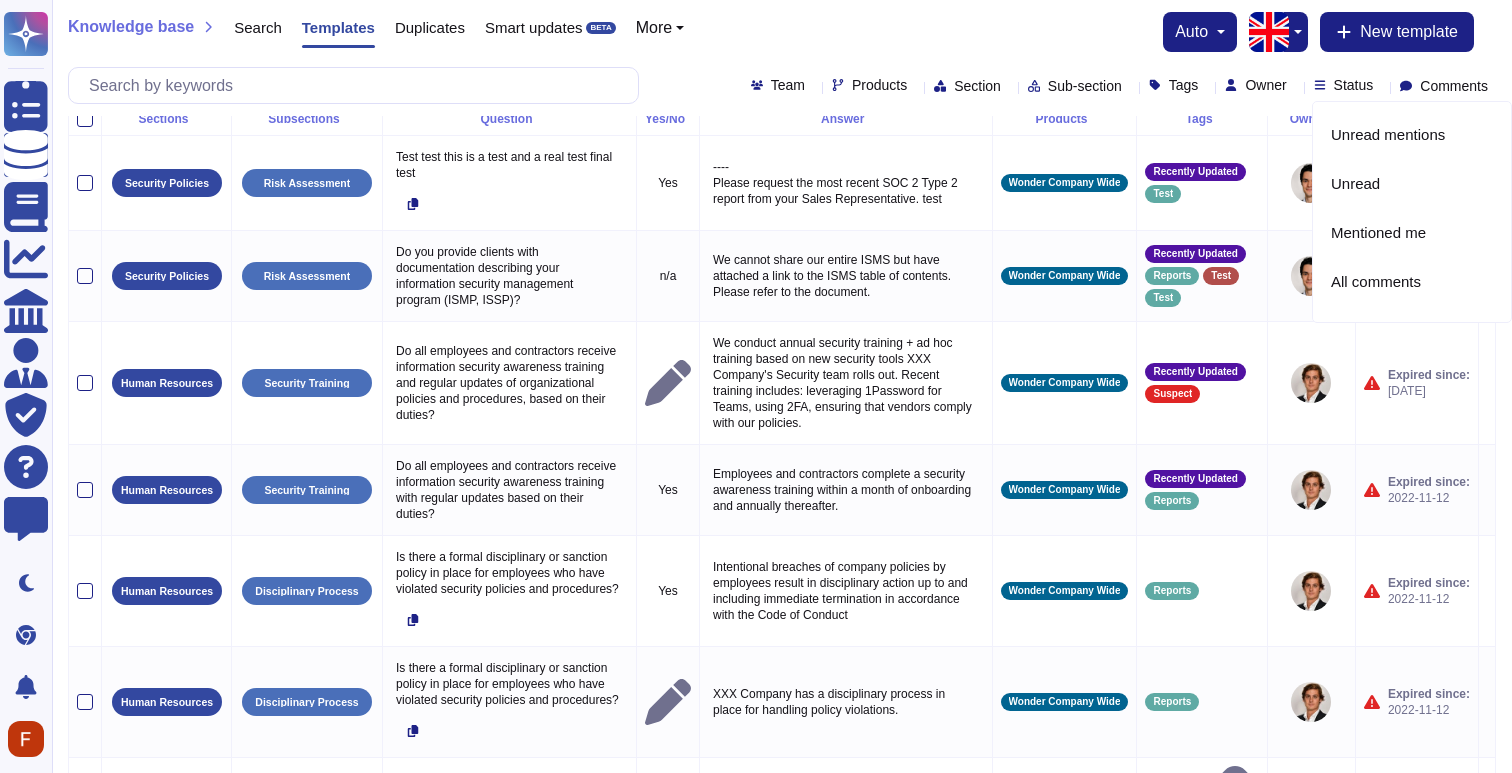 click on "Owner" at bounding box center (1265, 85) 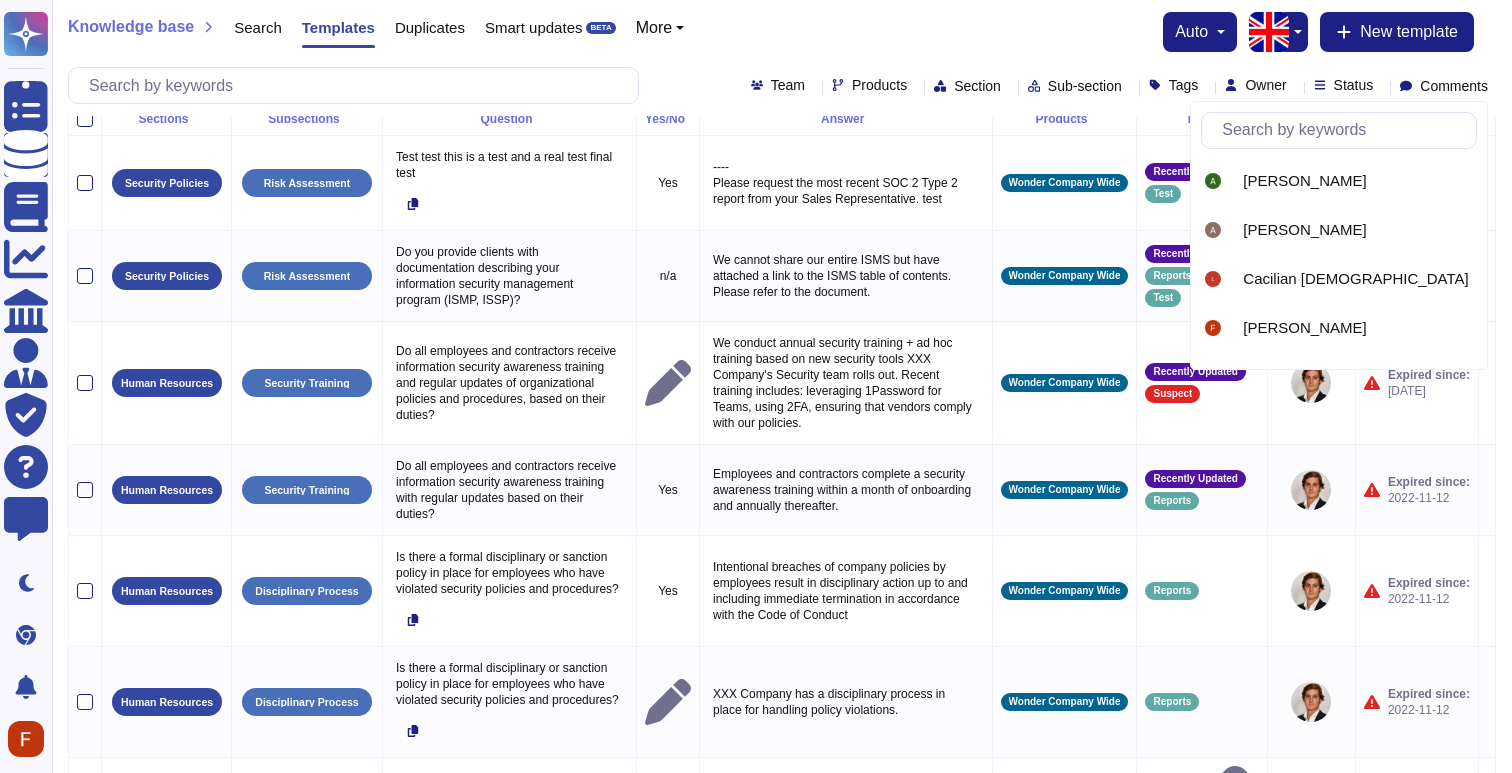 click at bounding box center [1206, 85] 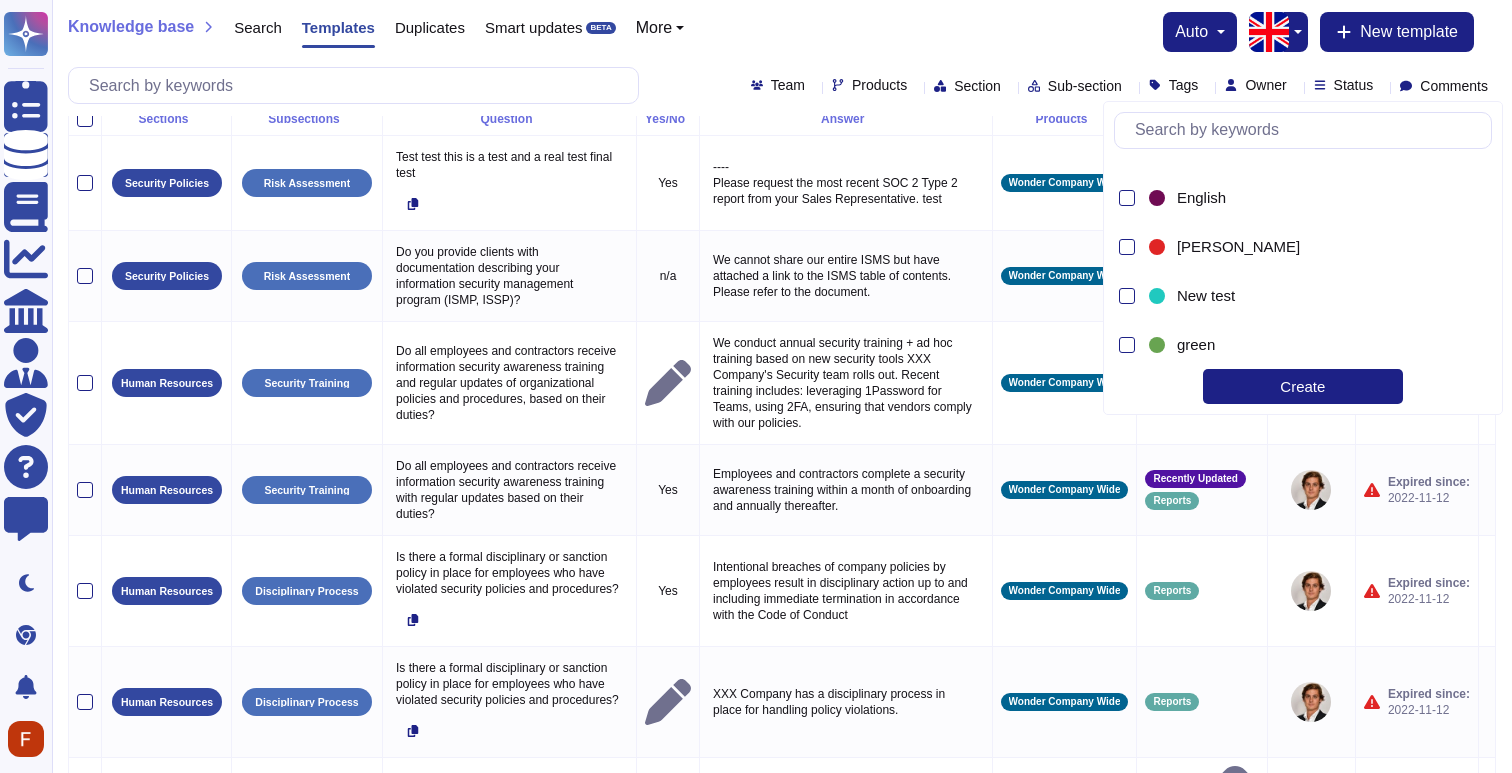 scroll, scrollTop: 1021, scrollLeft: 0, axis: vertical 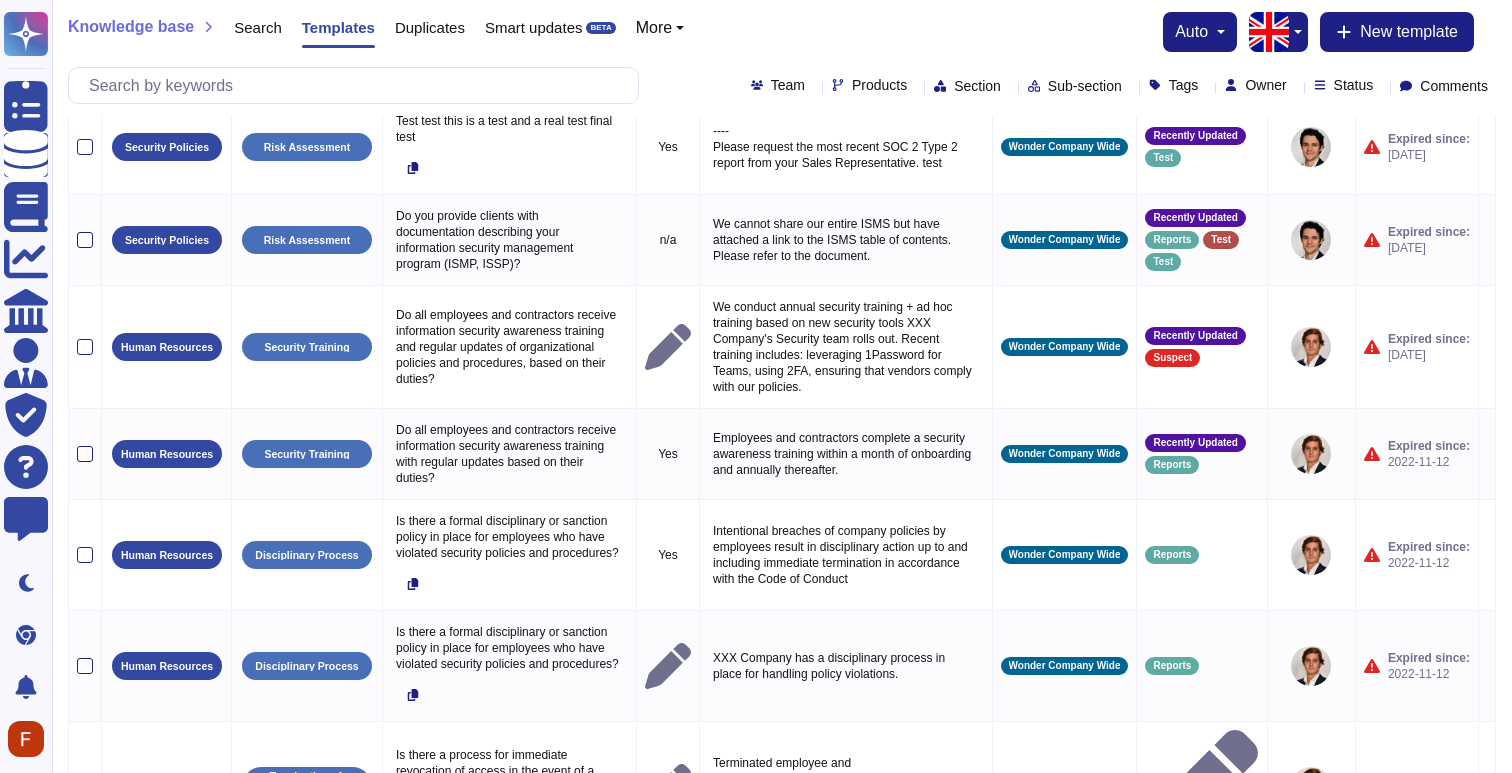 click on "Owner" at bounding box center [1265, 85] 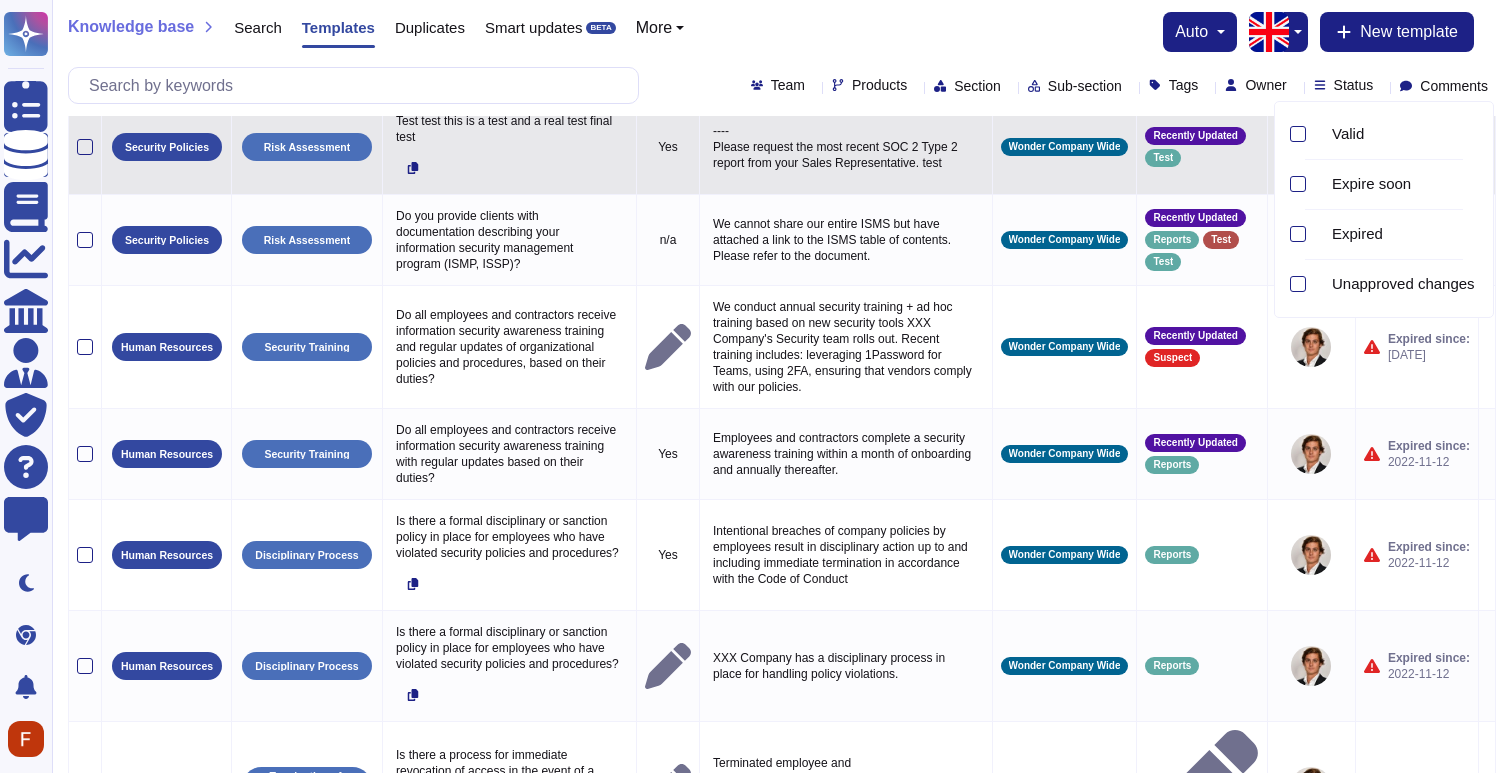 scroll, scrollTop: 0, scrollLeft: 0, axis: both 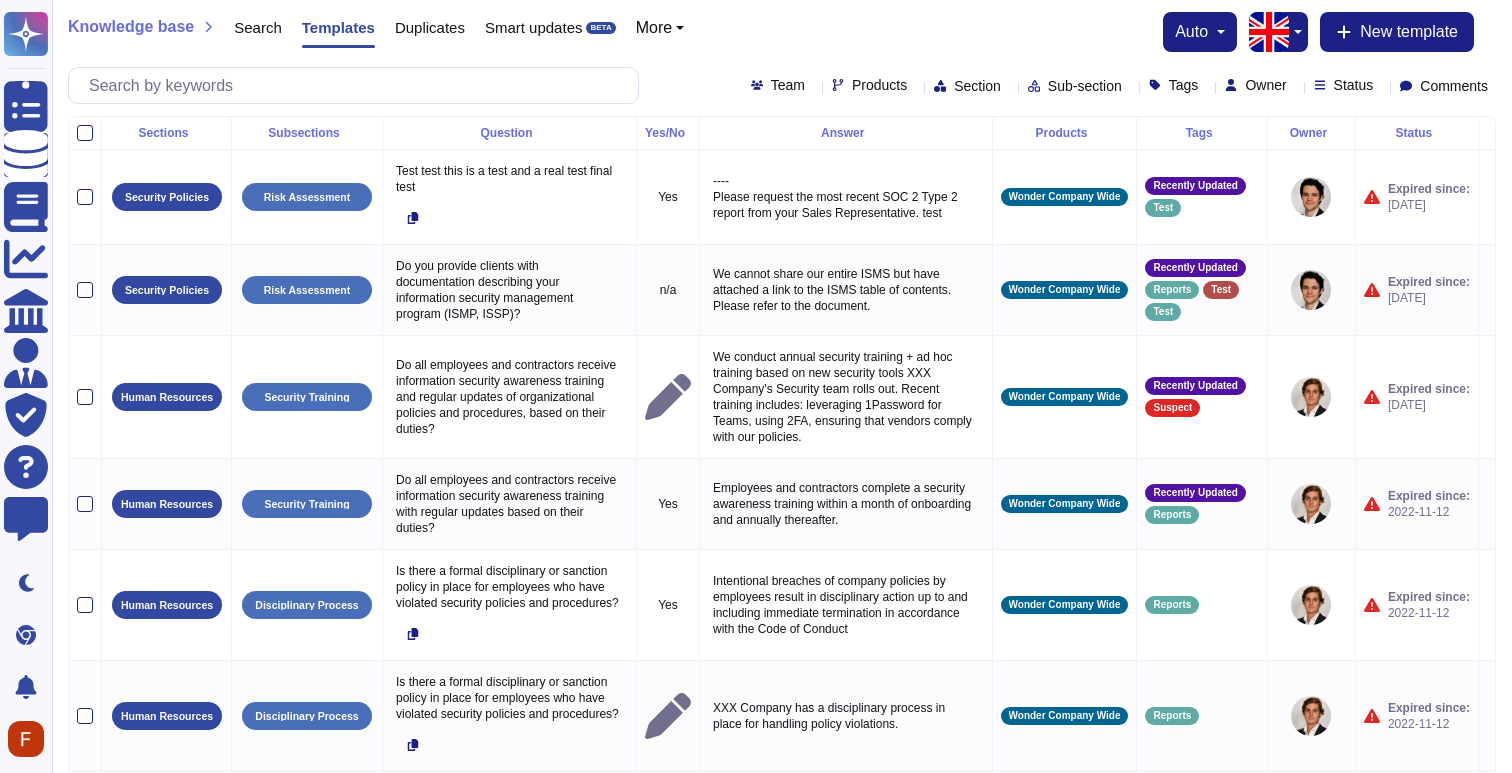 click 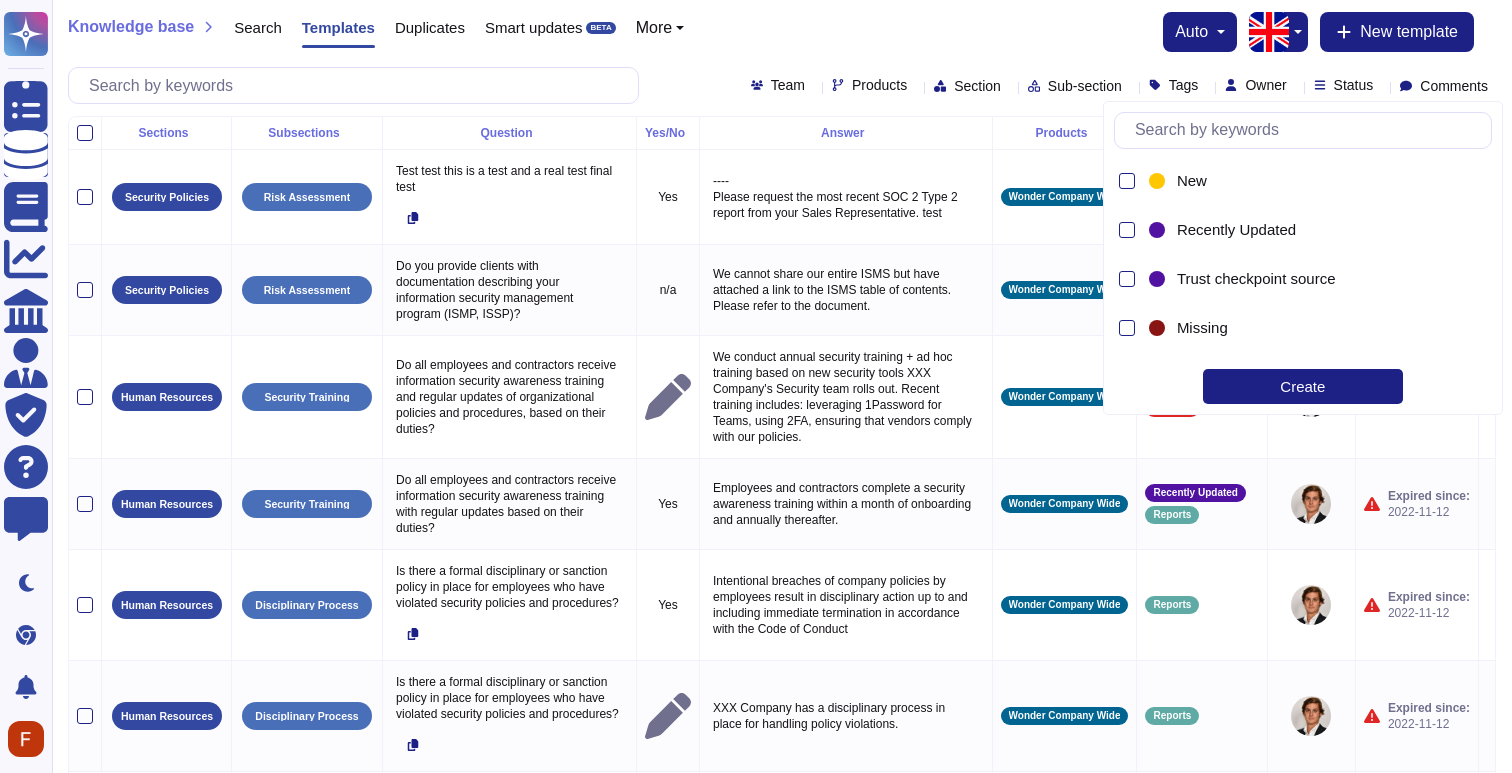 click on "Create" at bounding box center [1303, 386] 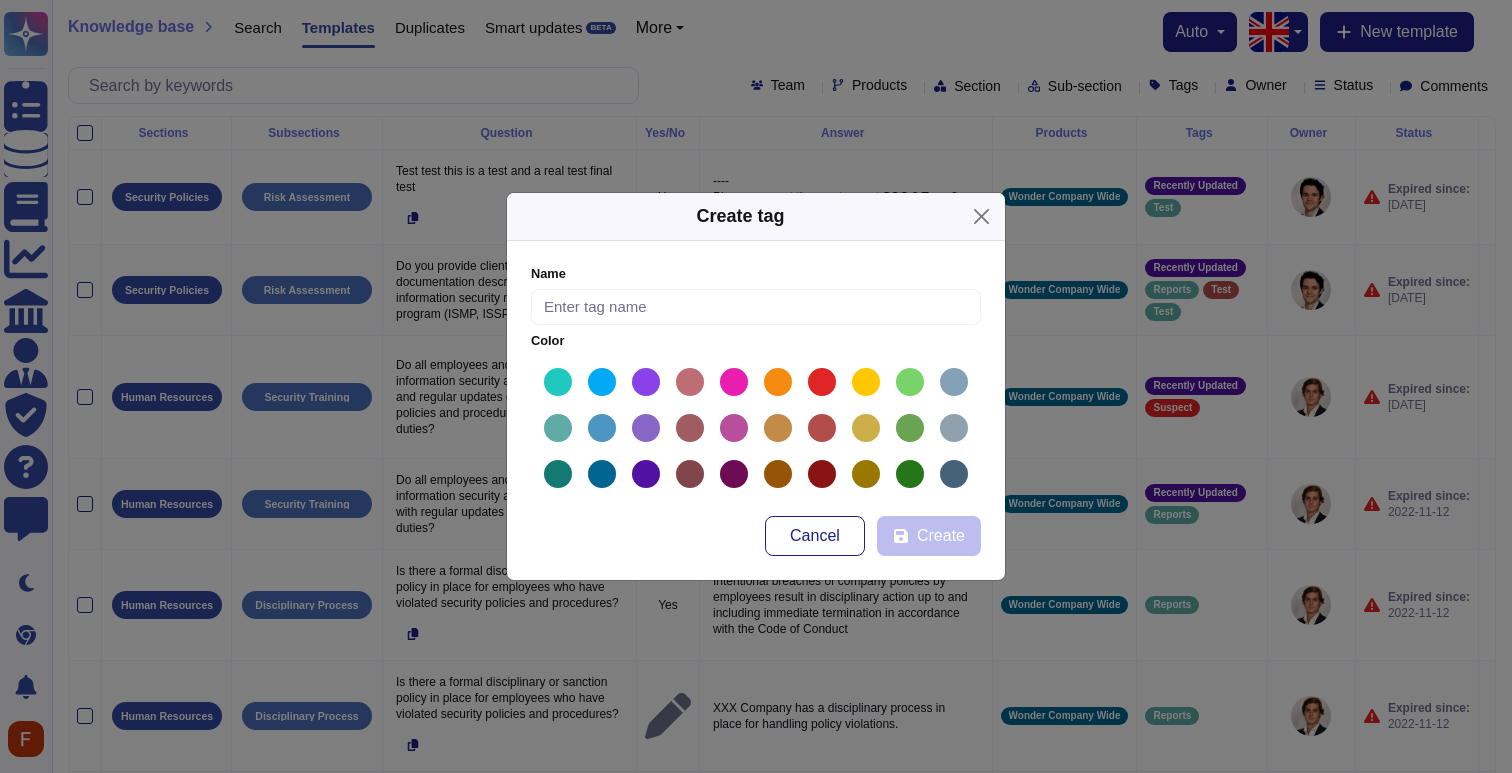 click on "Name The name already exists Color" at bounding box center (756, 378) 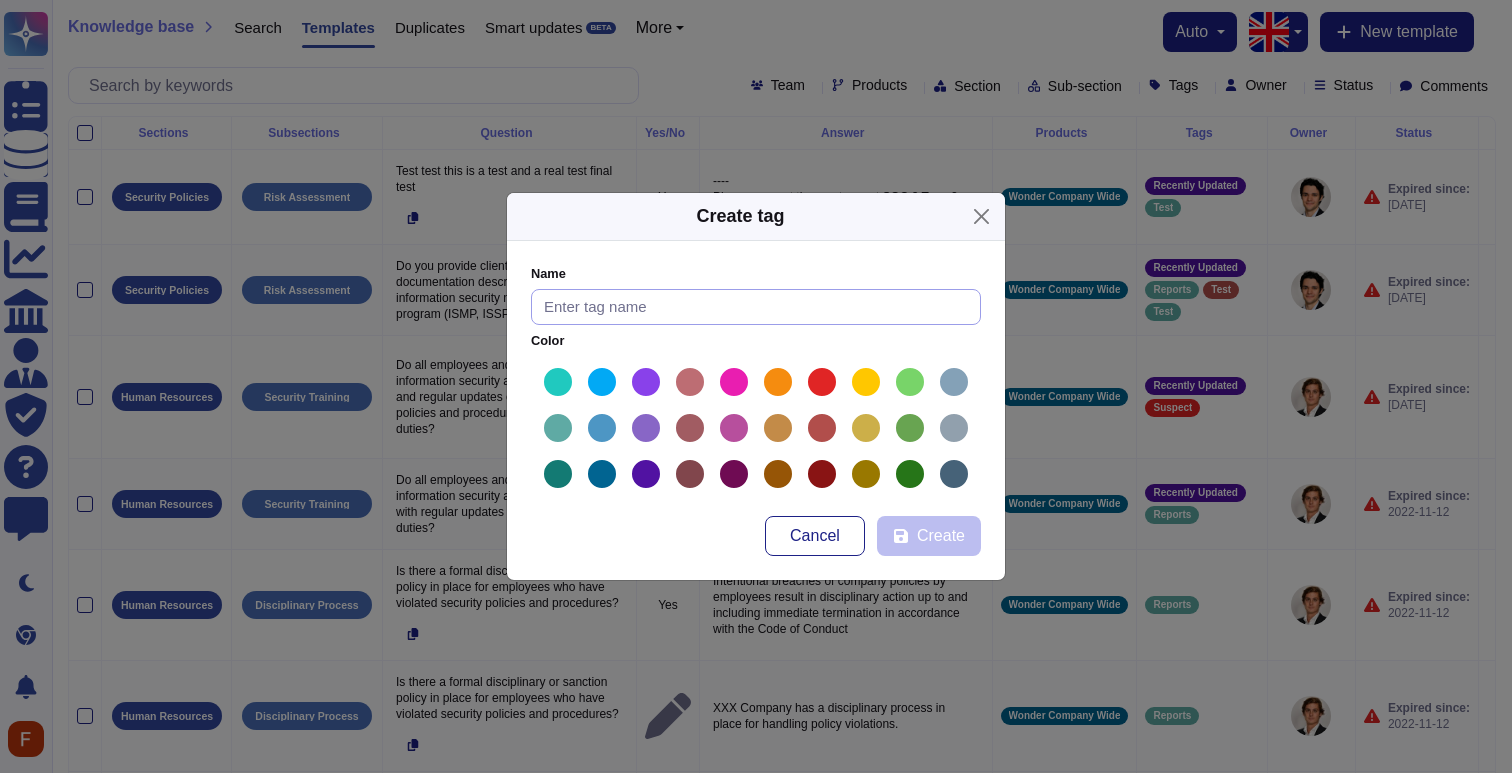 click at bounding box center [756, 307] 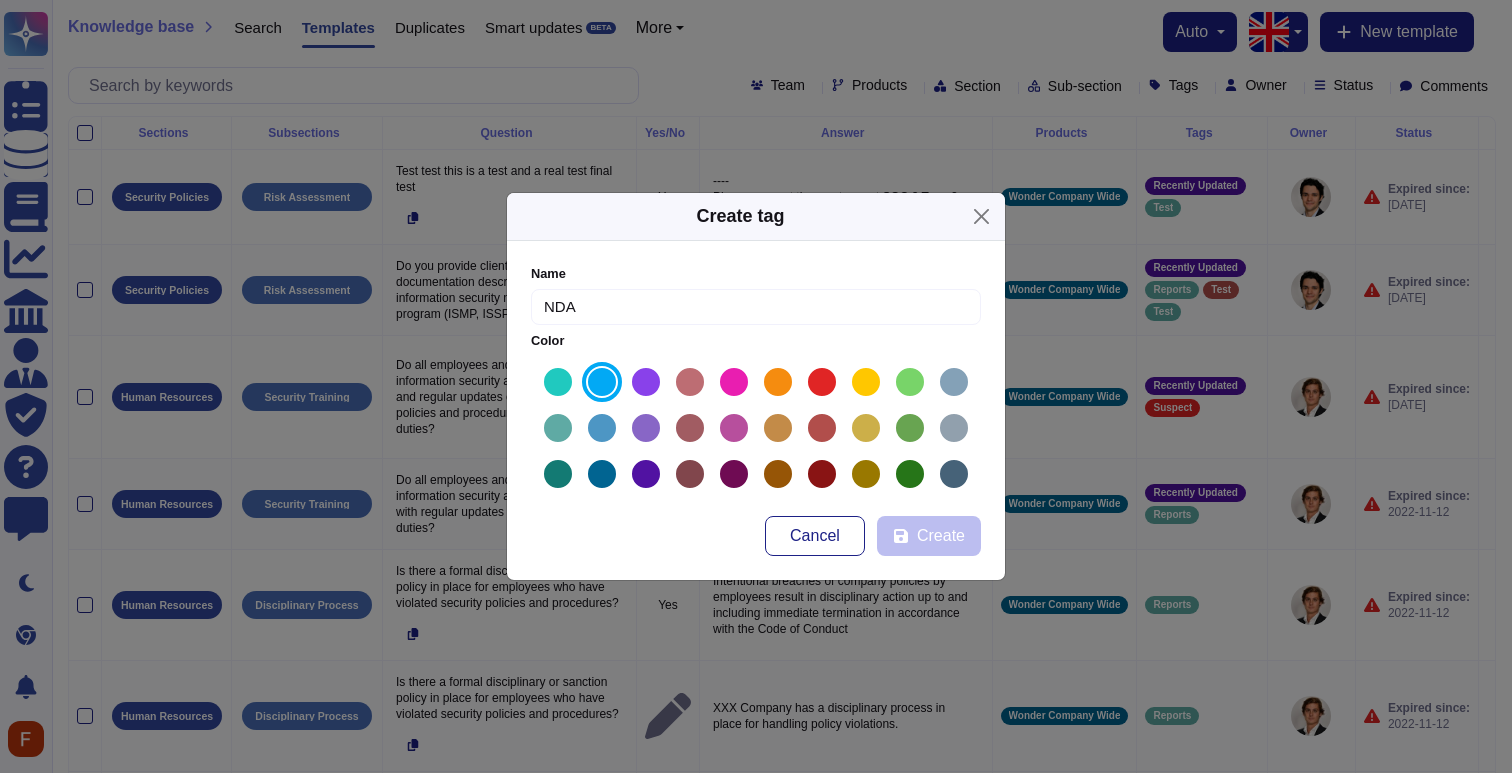 type on "NDA" 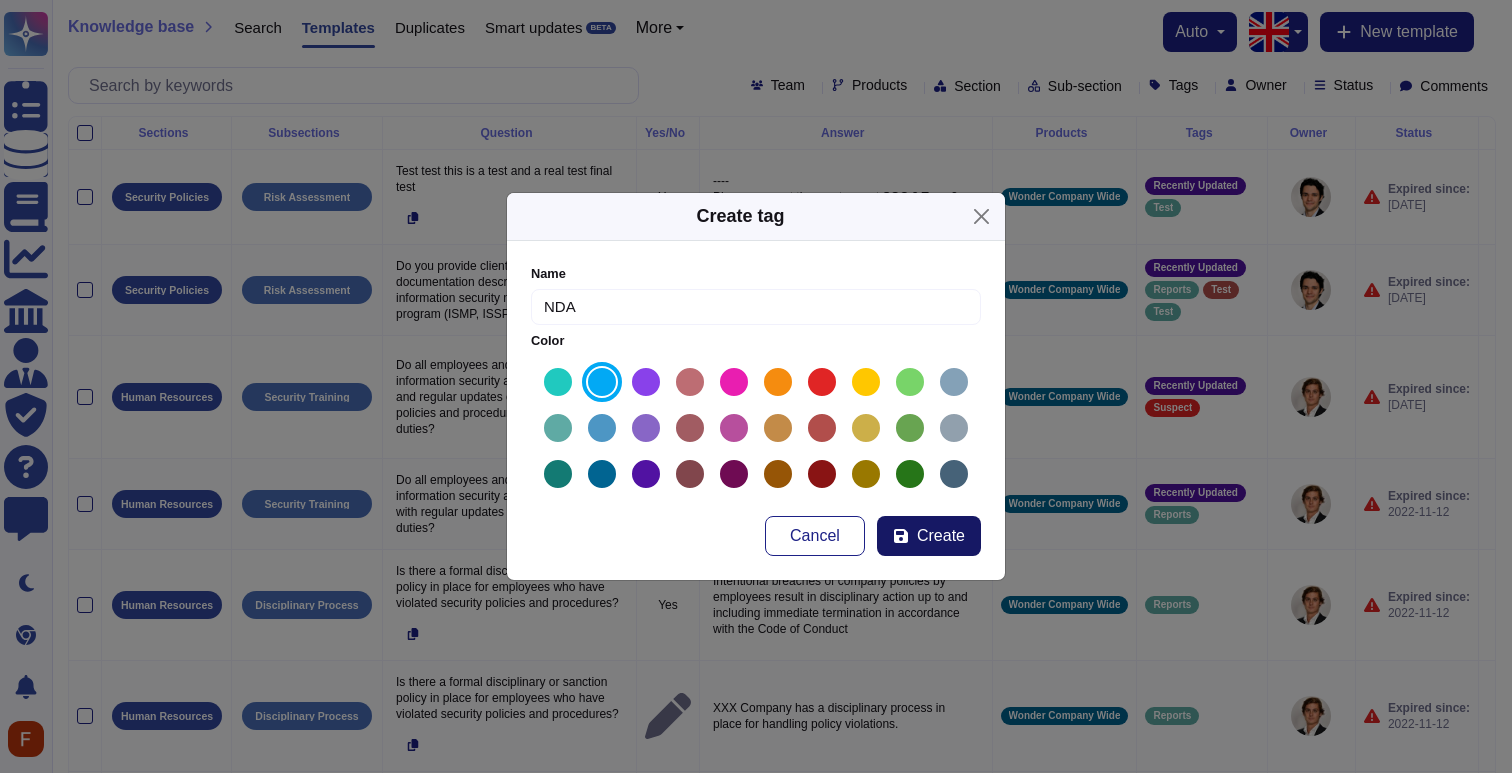 click on "Create" at bounding box center [941, 536] 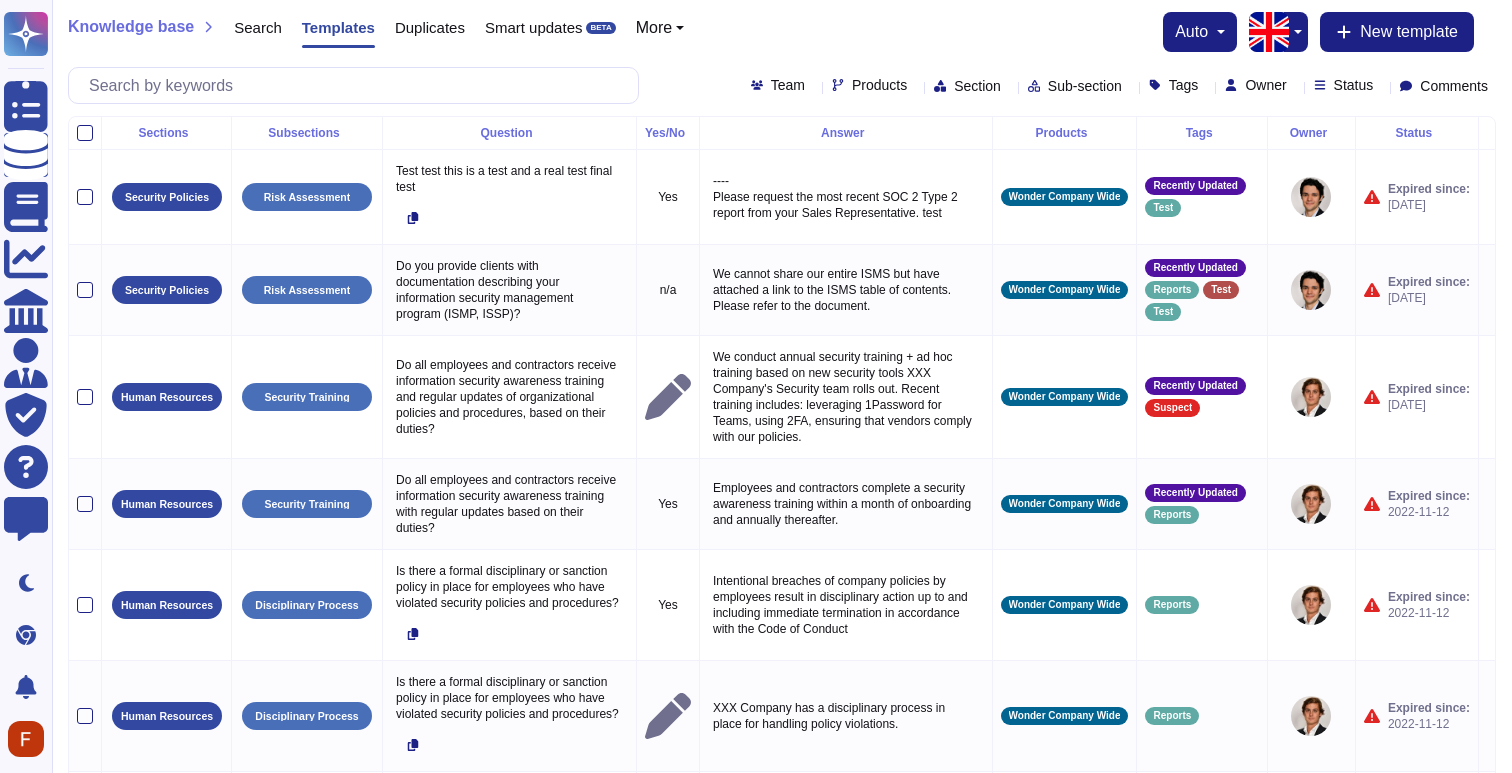 click on "Status" at bounding box center (1354, 85) 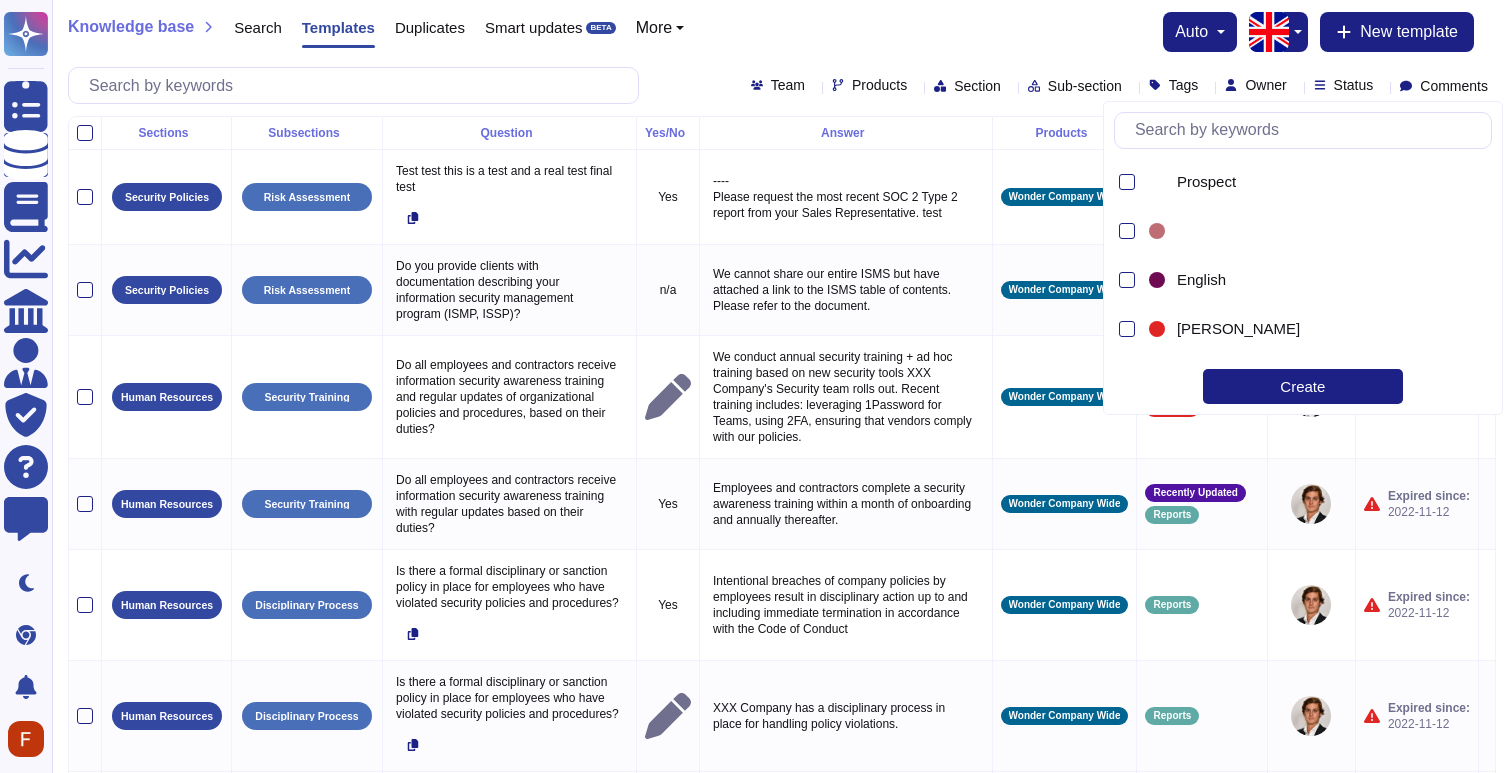 scroll, scrollTop: 1070, scrollLeft: 0, axis: vertical 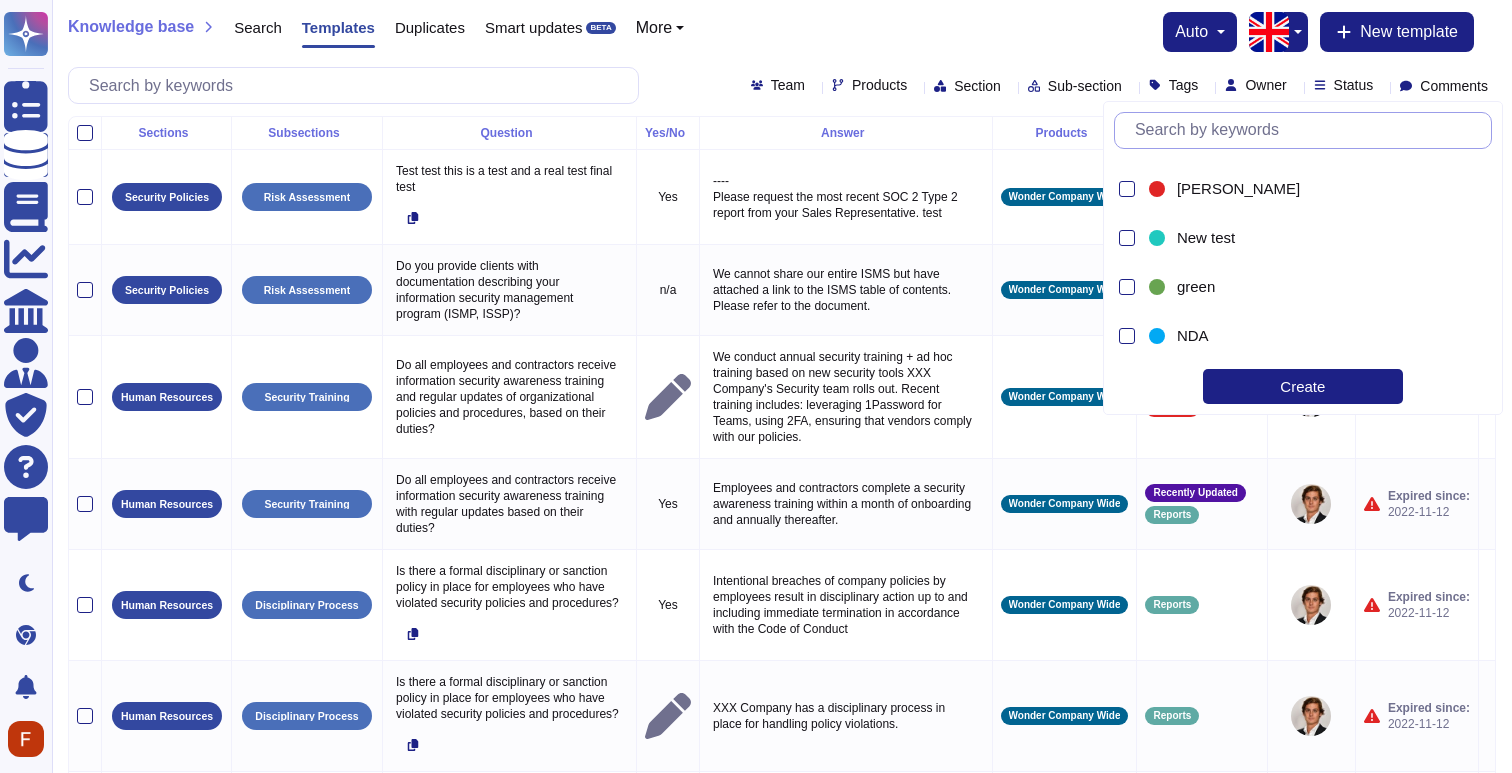 click on "Create" at bounding box center [1303, 386] 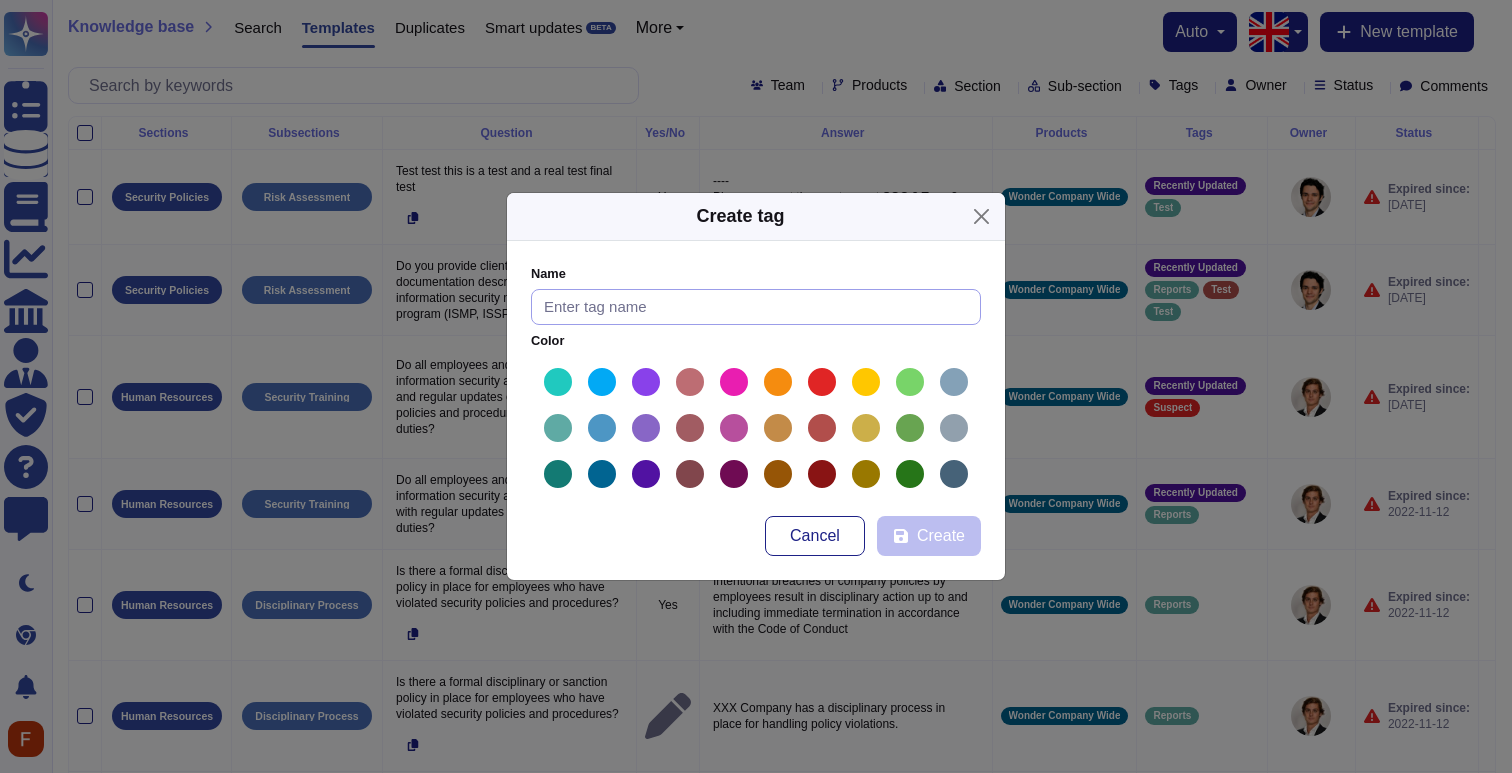 click at bounding box center [756, 307] 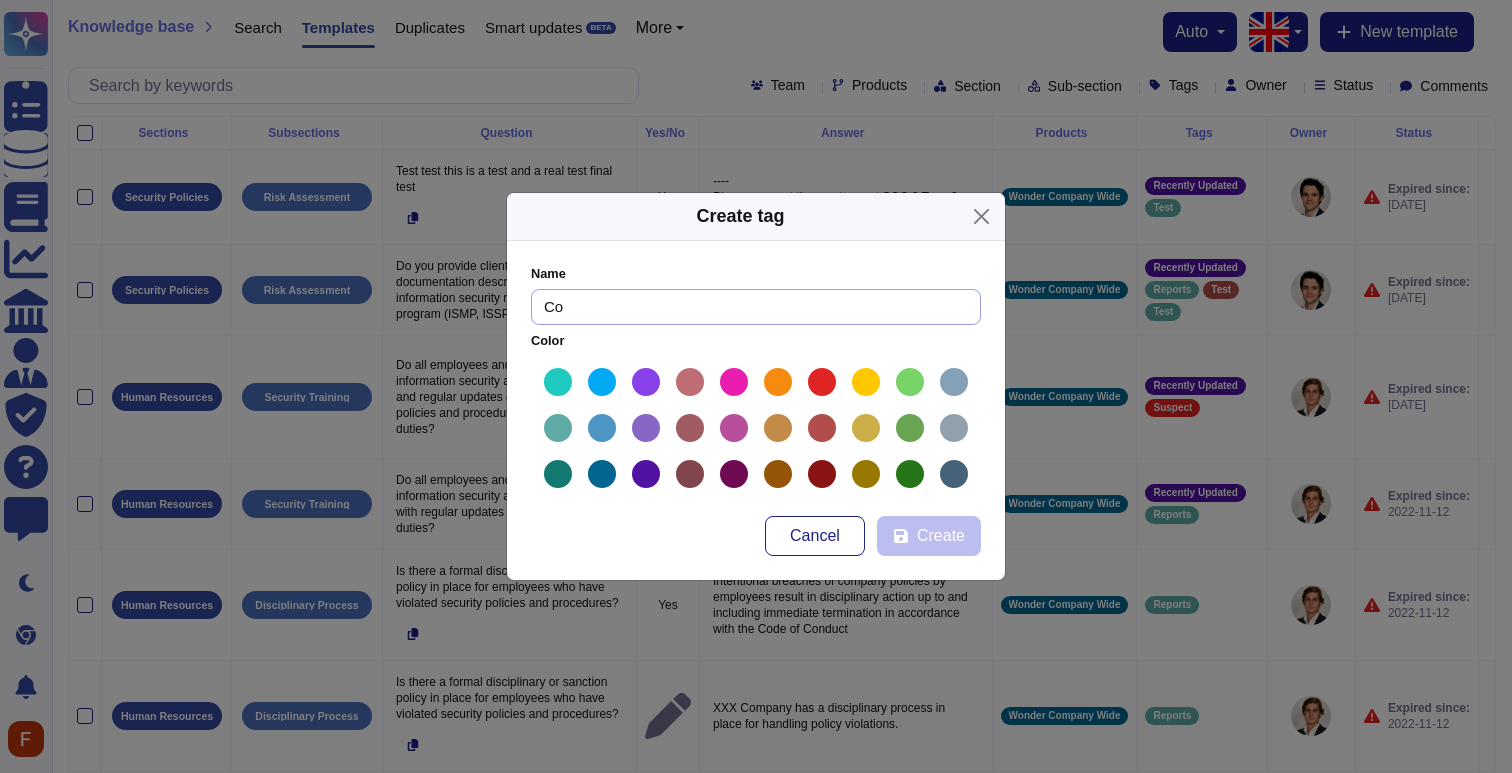 type on "C" 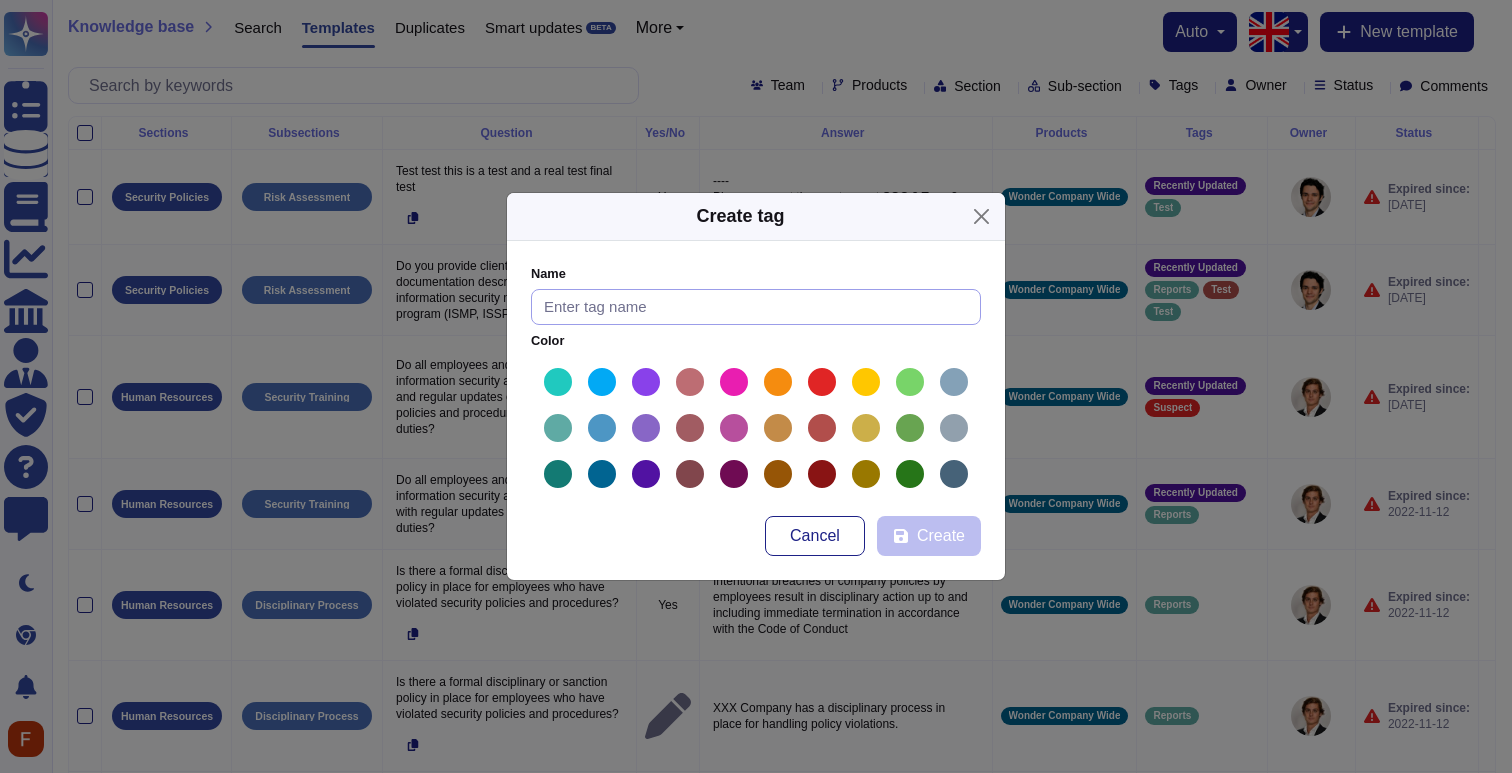 type on "c" 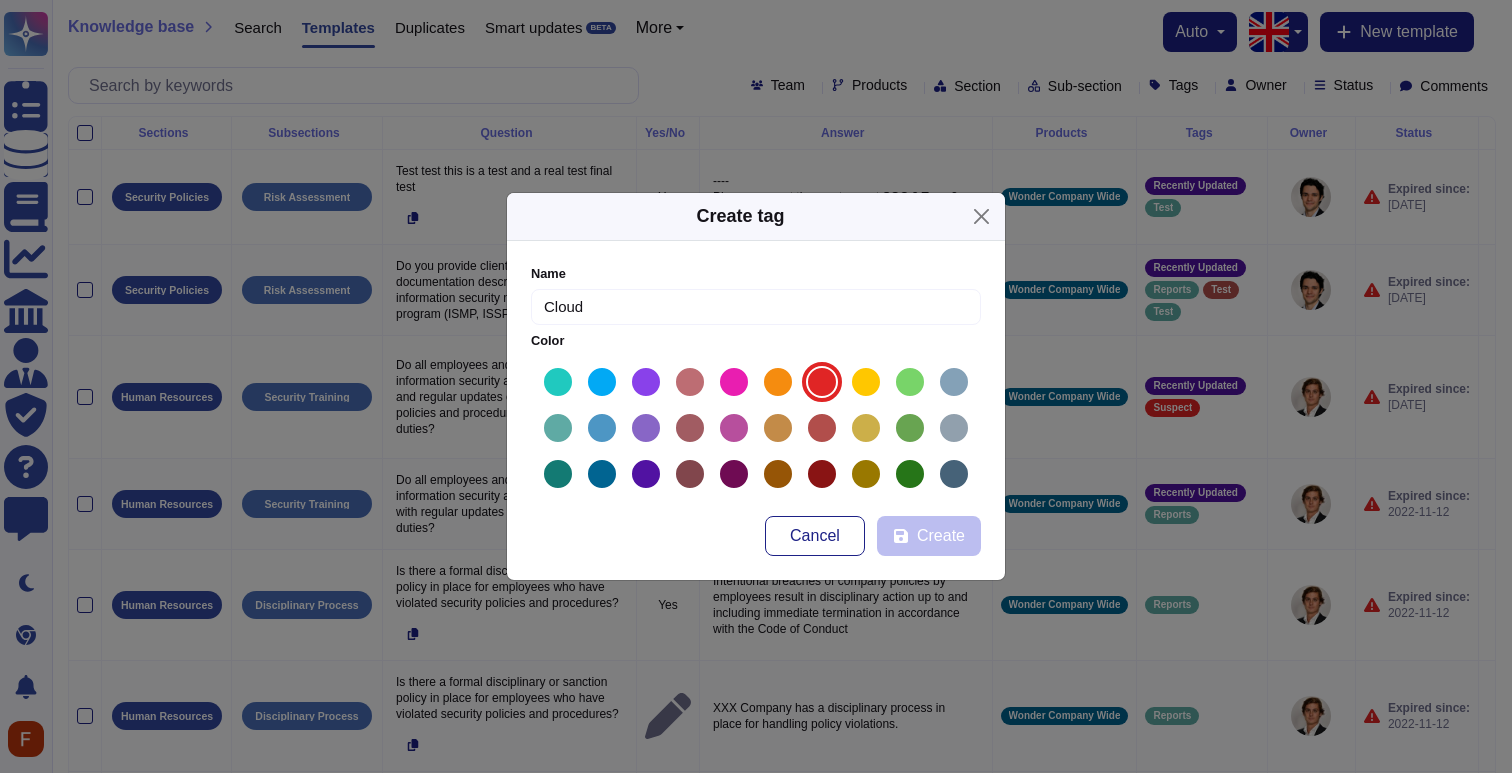 type on "Cloud" 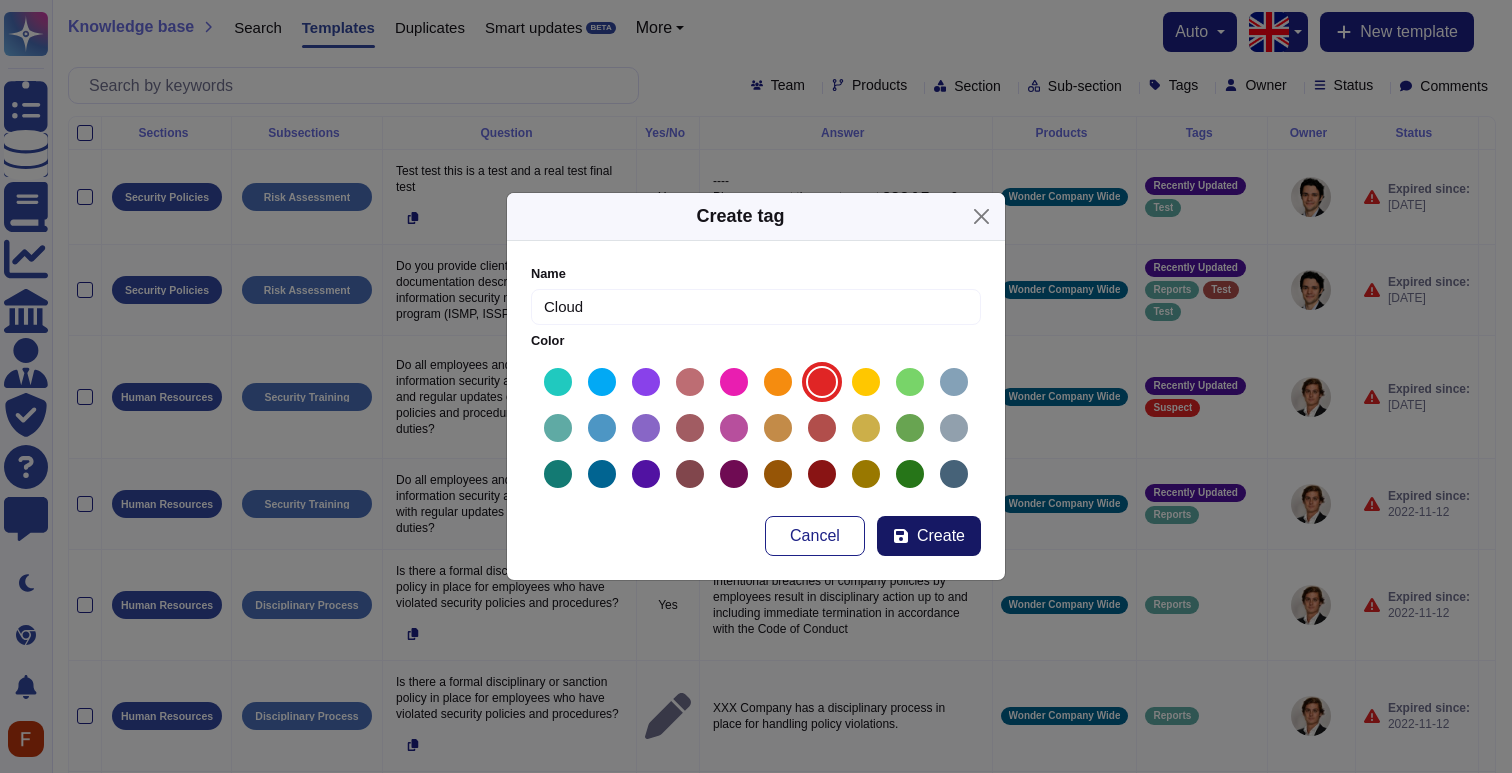 click on "Create" at bounding box center [929, 536] 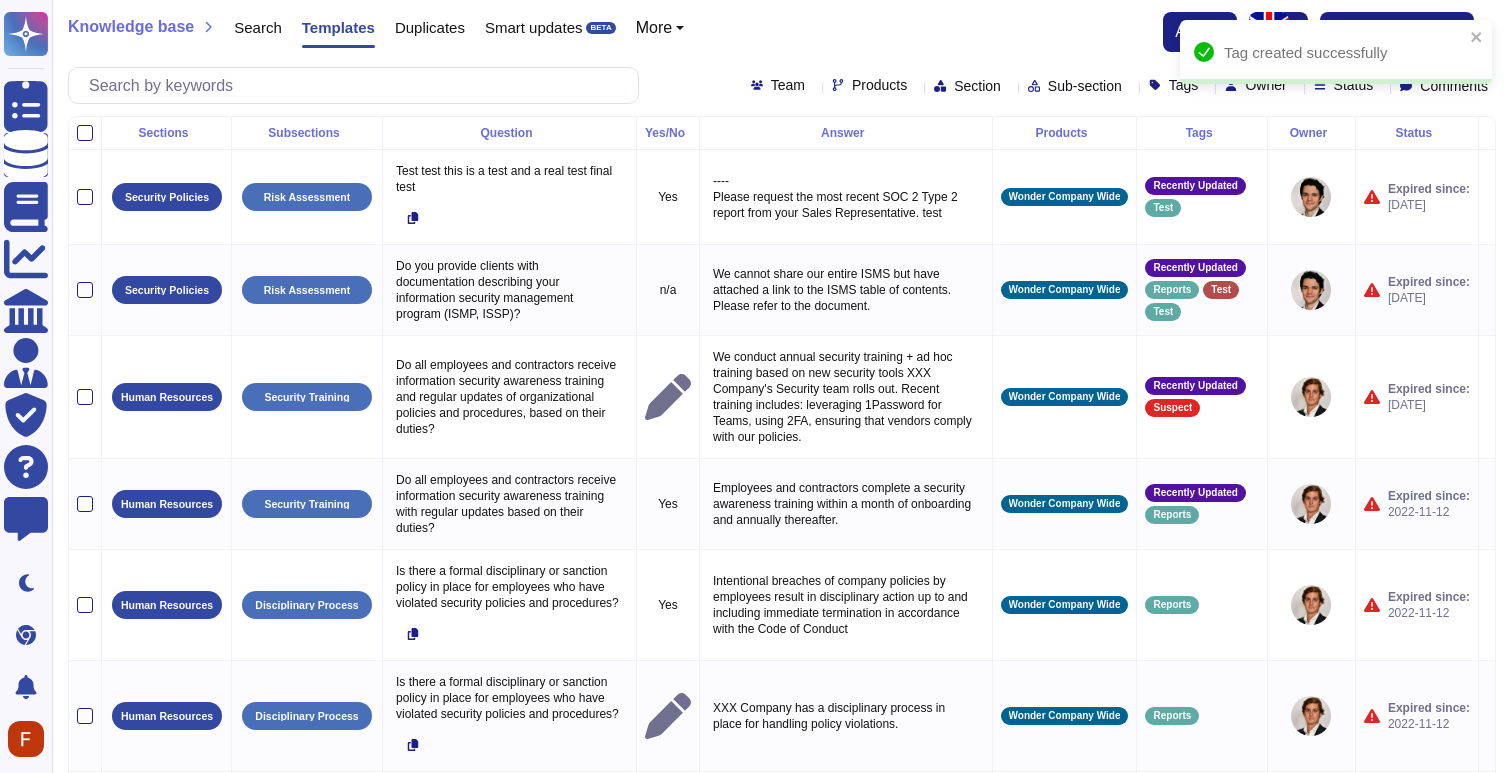 click on "Tags" at bounding box center [1184, 85] 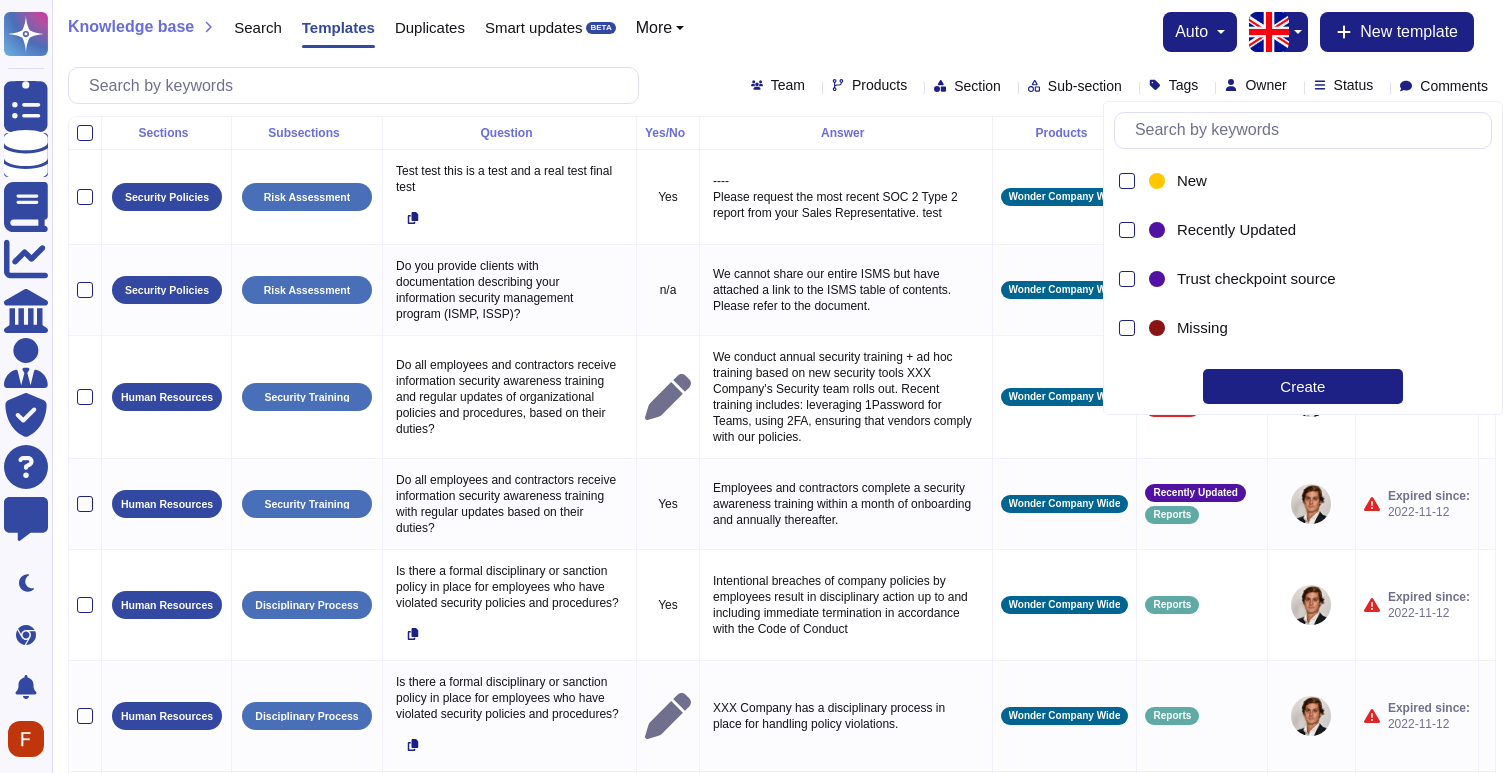 click on "Create" at bounding box center [1303, 386] 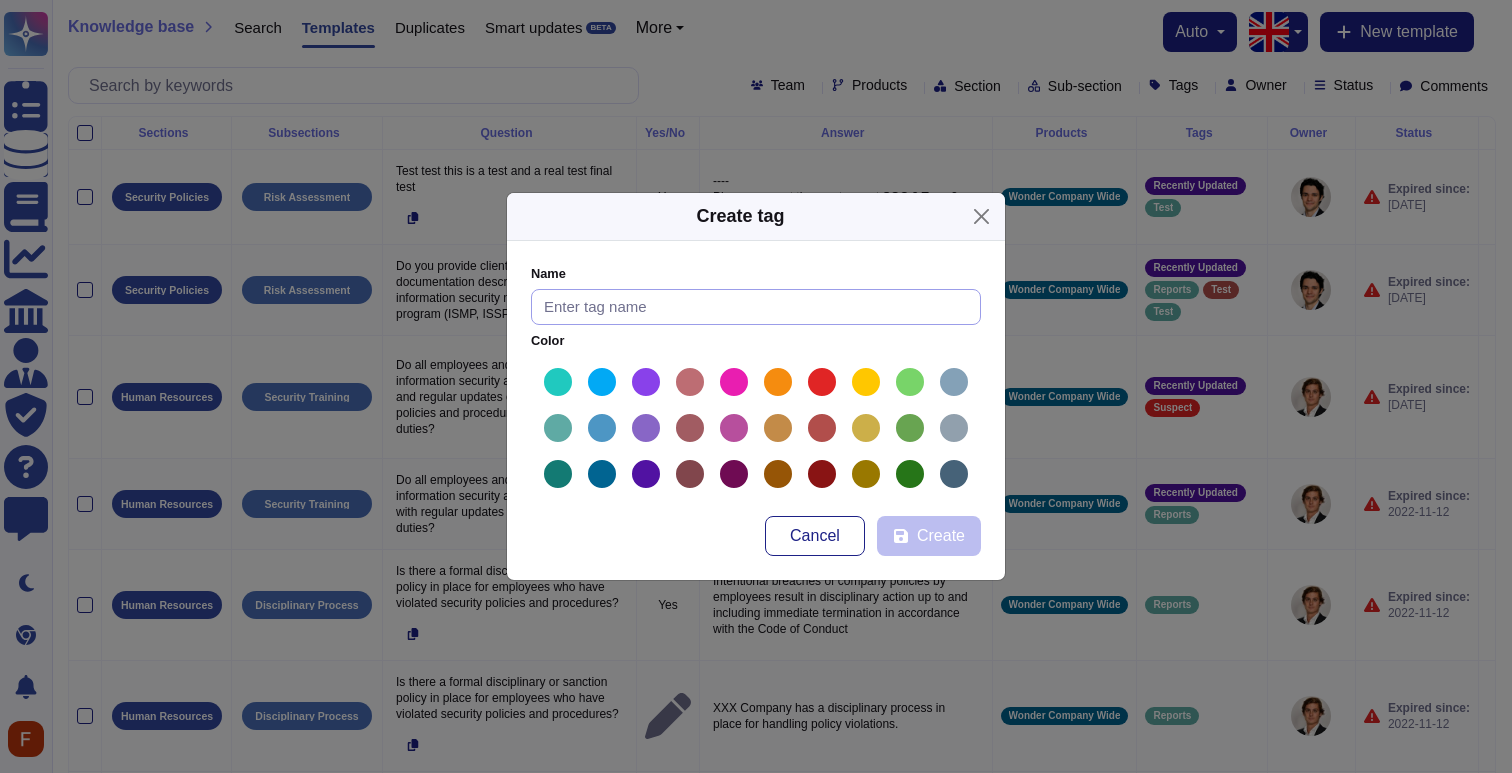 click at bounding box center [756, 307] 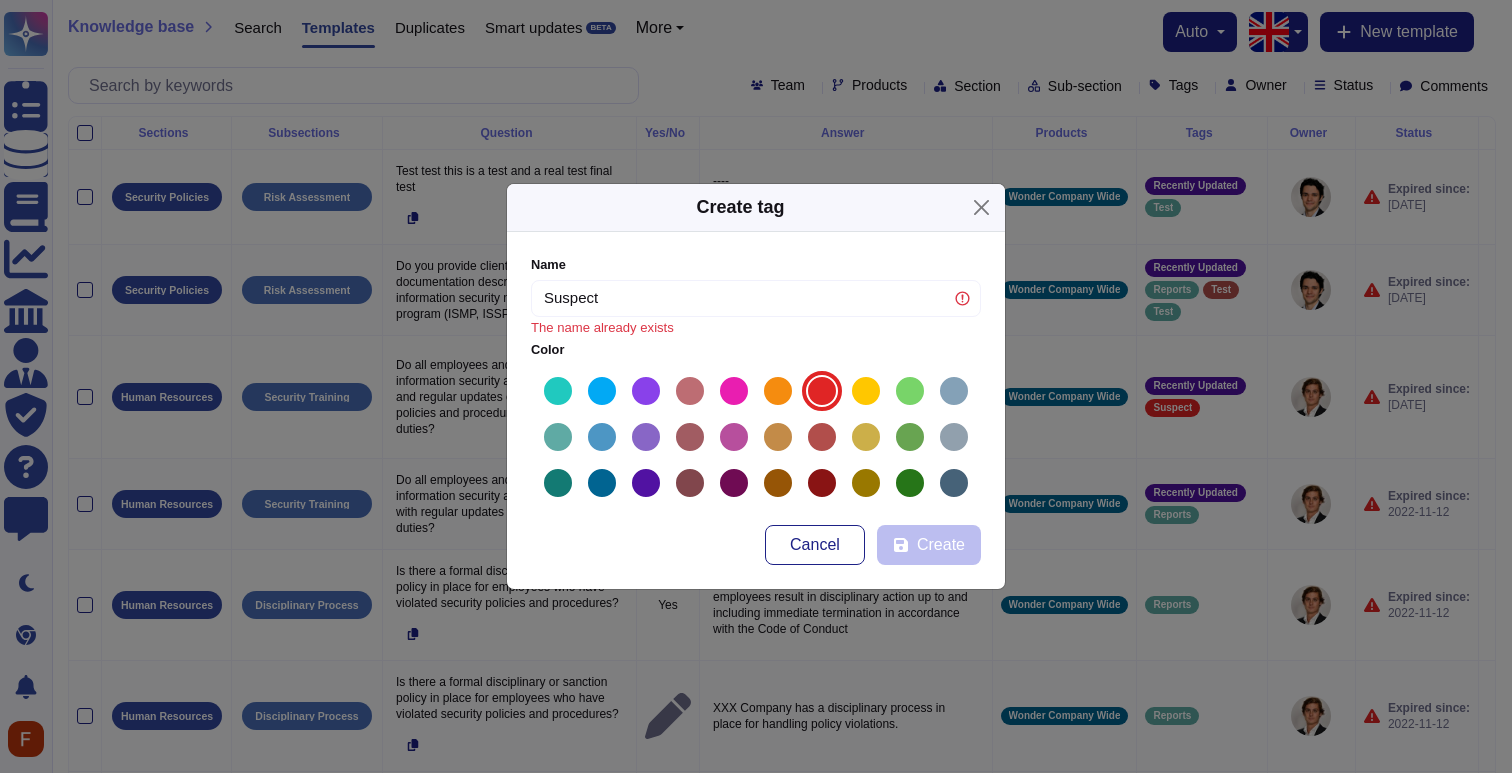type on "Suspect" 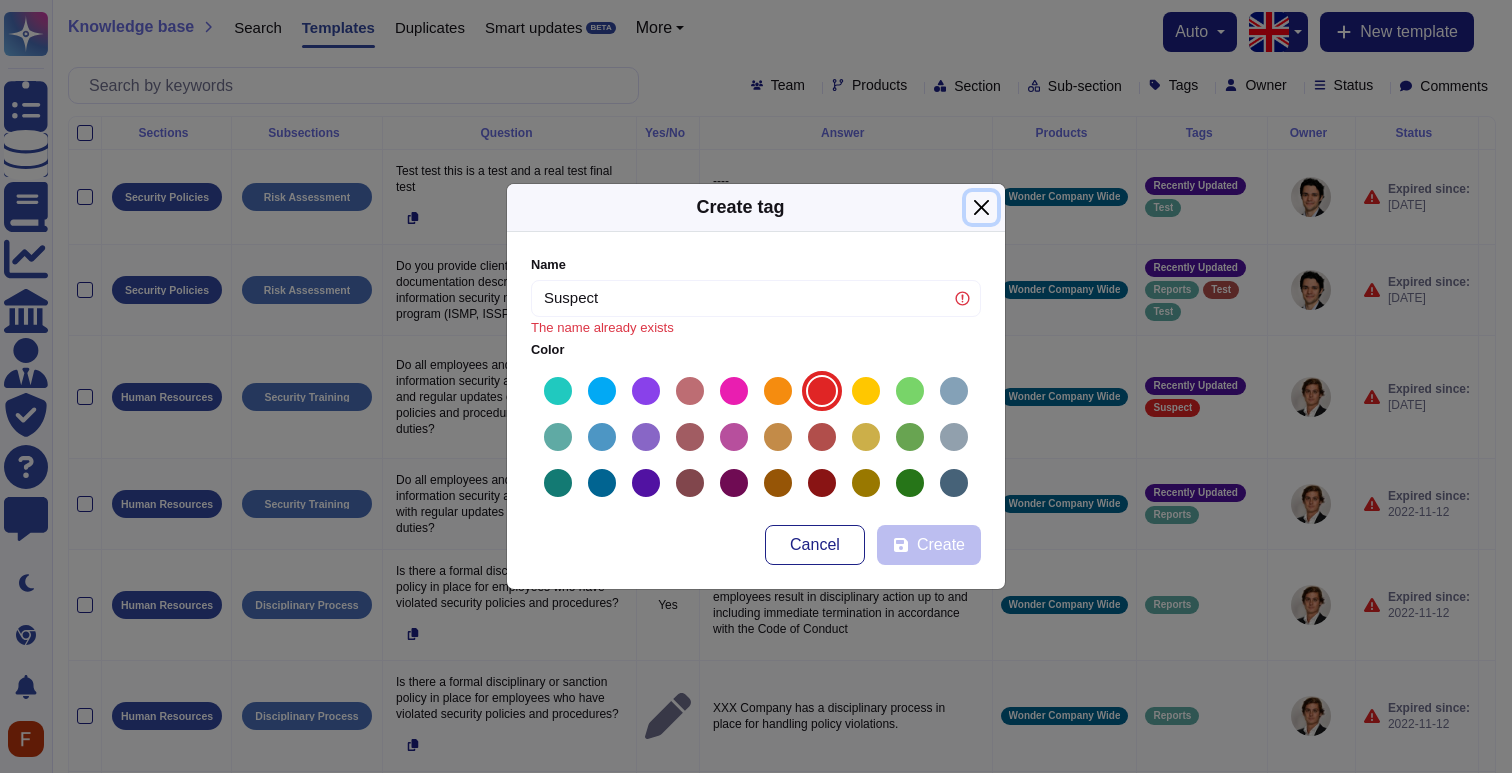 click at bounding box center (981, 207) 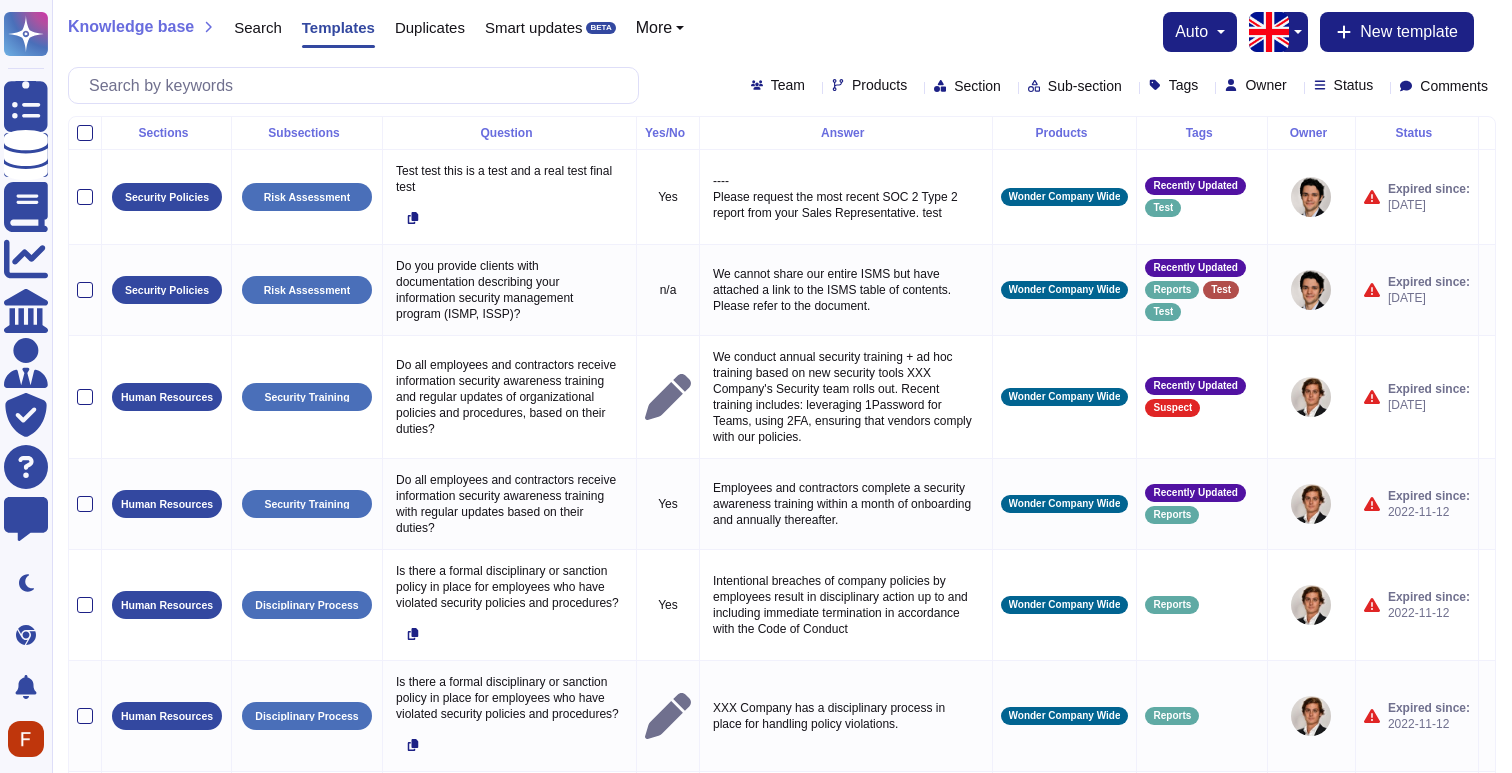 click on "Tags" at bounding box center (1184, 85) 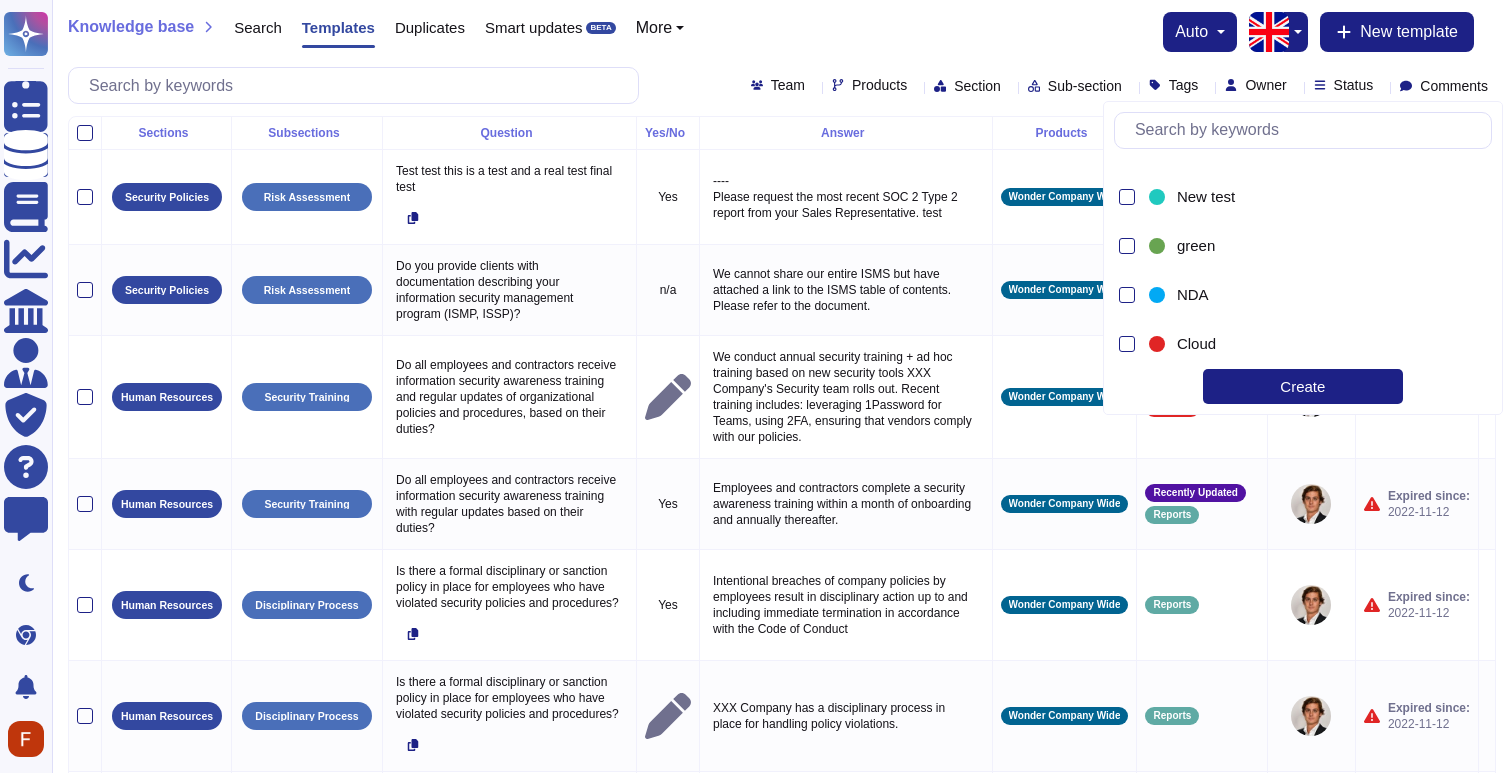 scroll, scrollTop: 1119, scrollLeft: 0, axis: vertical 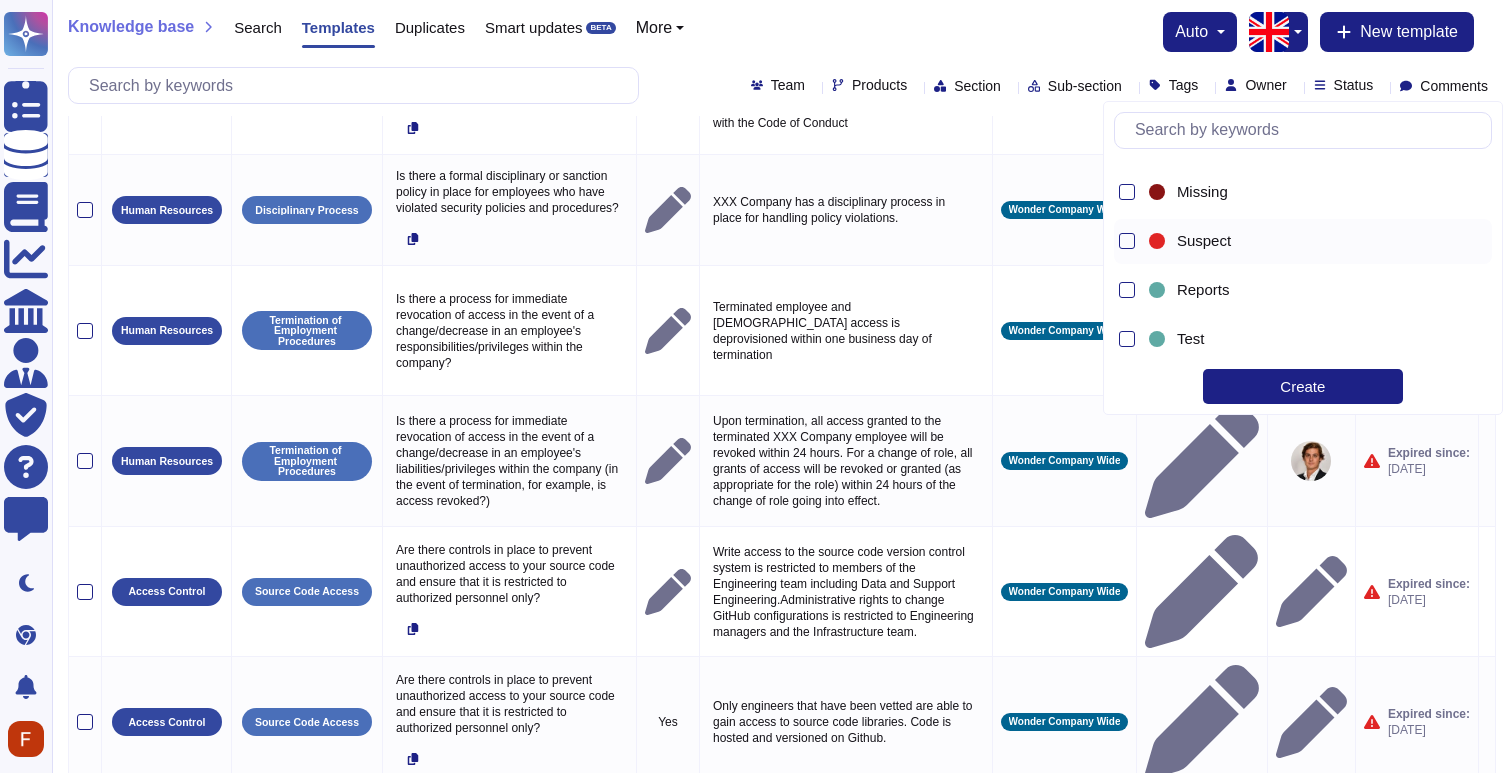 click on "Suspect" at bounding box center (1320, 241) 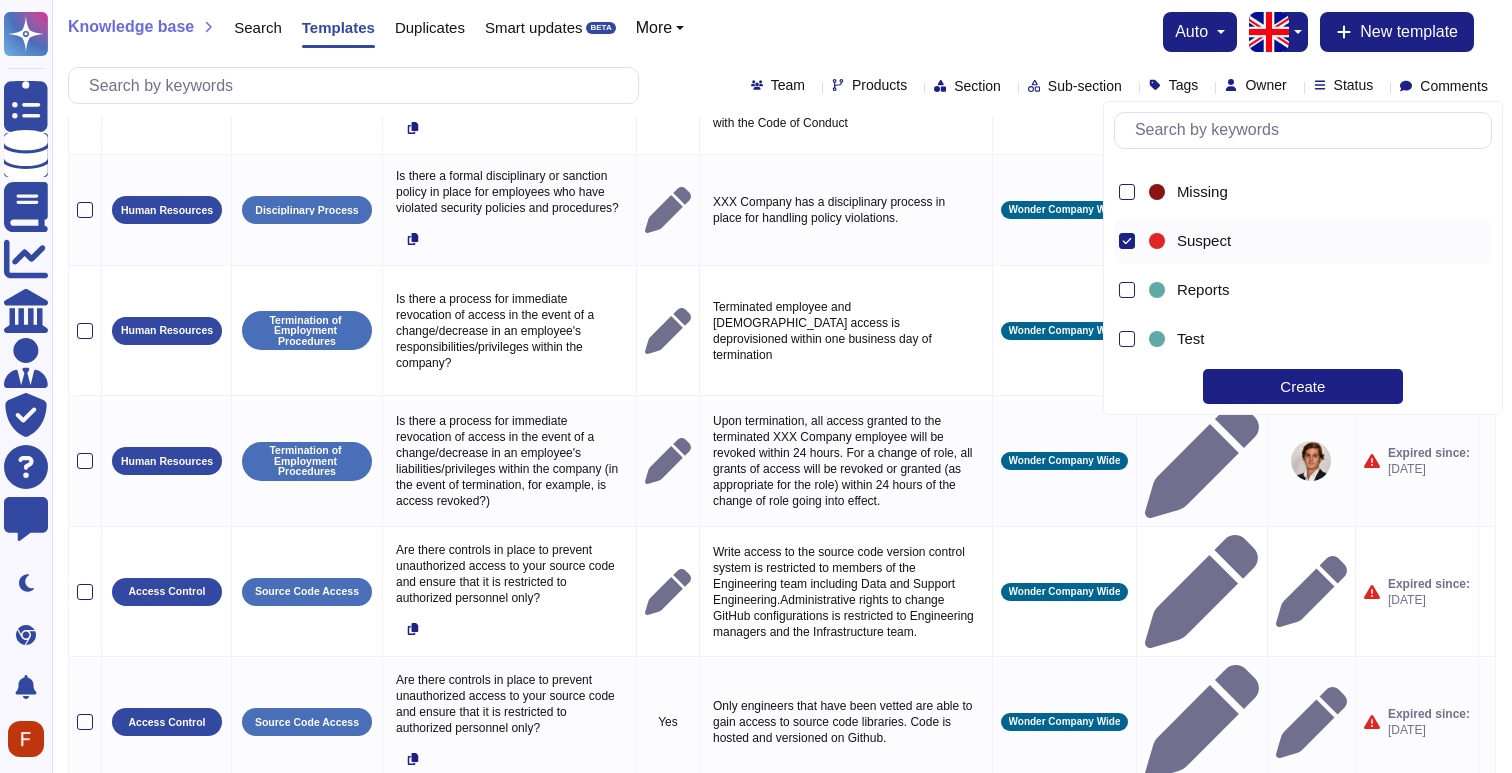 scroll, scrollTop: 0, scrollLeft: 0, axis: both 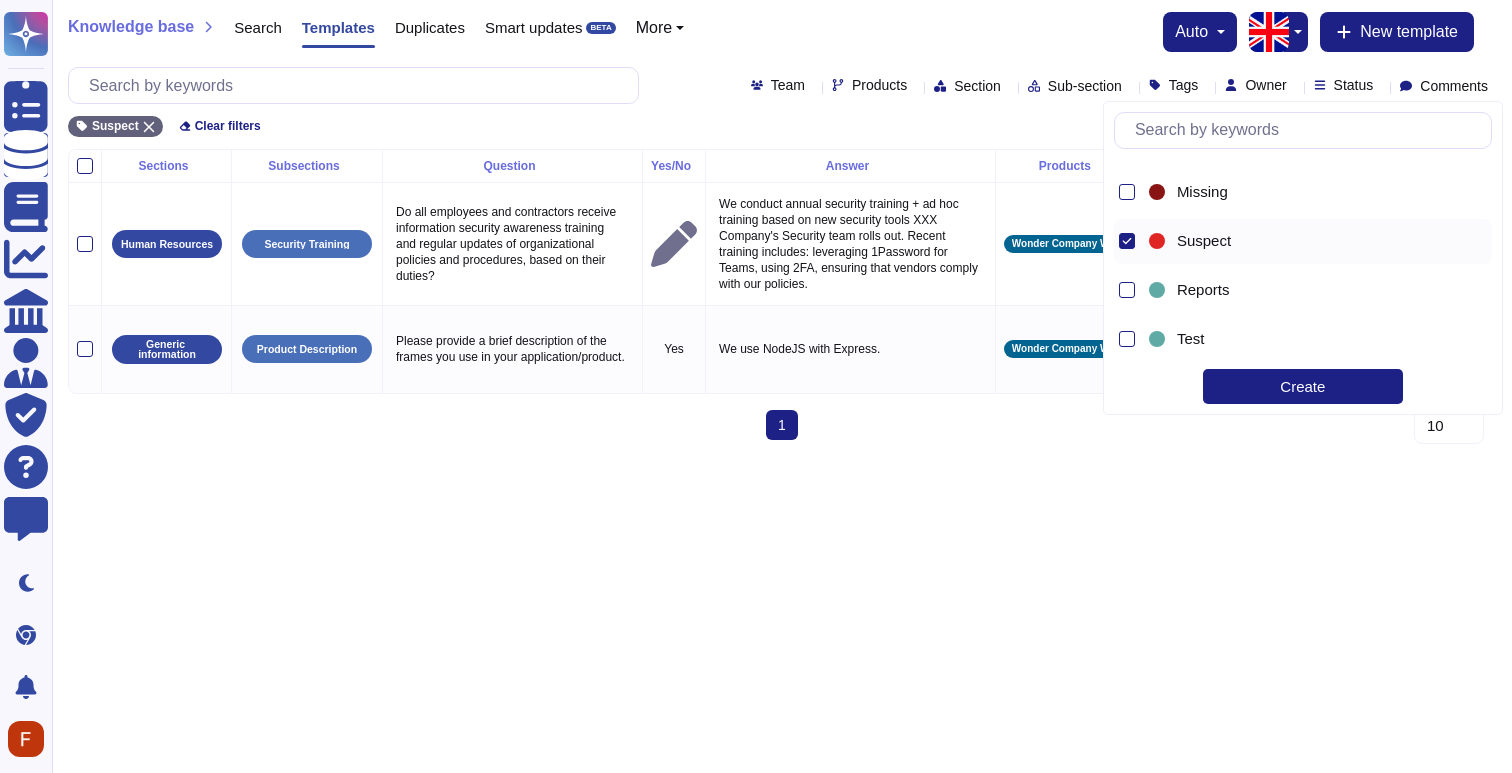 click on "Suspect" at bounding box center (1320, 241) 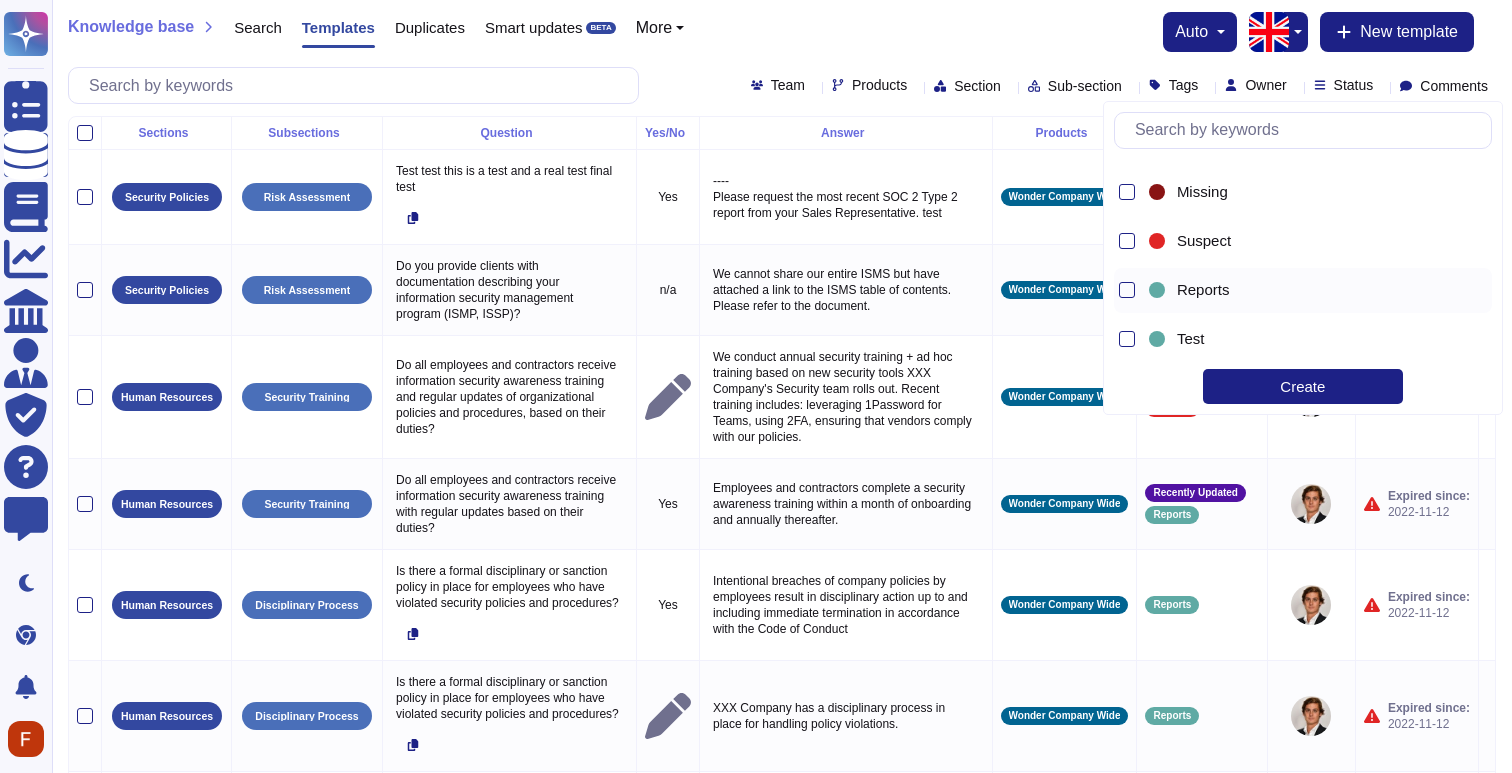 drag, startPoint x: 1415, startPoint y: 243, endPoint x: 1415, endPoint y: 270, distance: 27 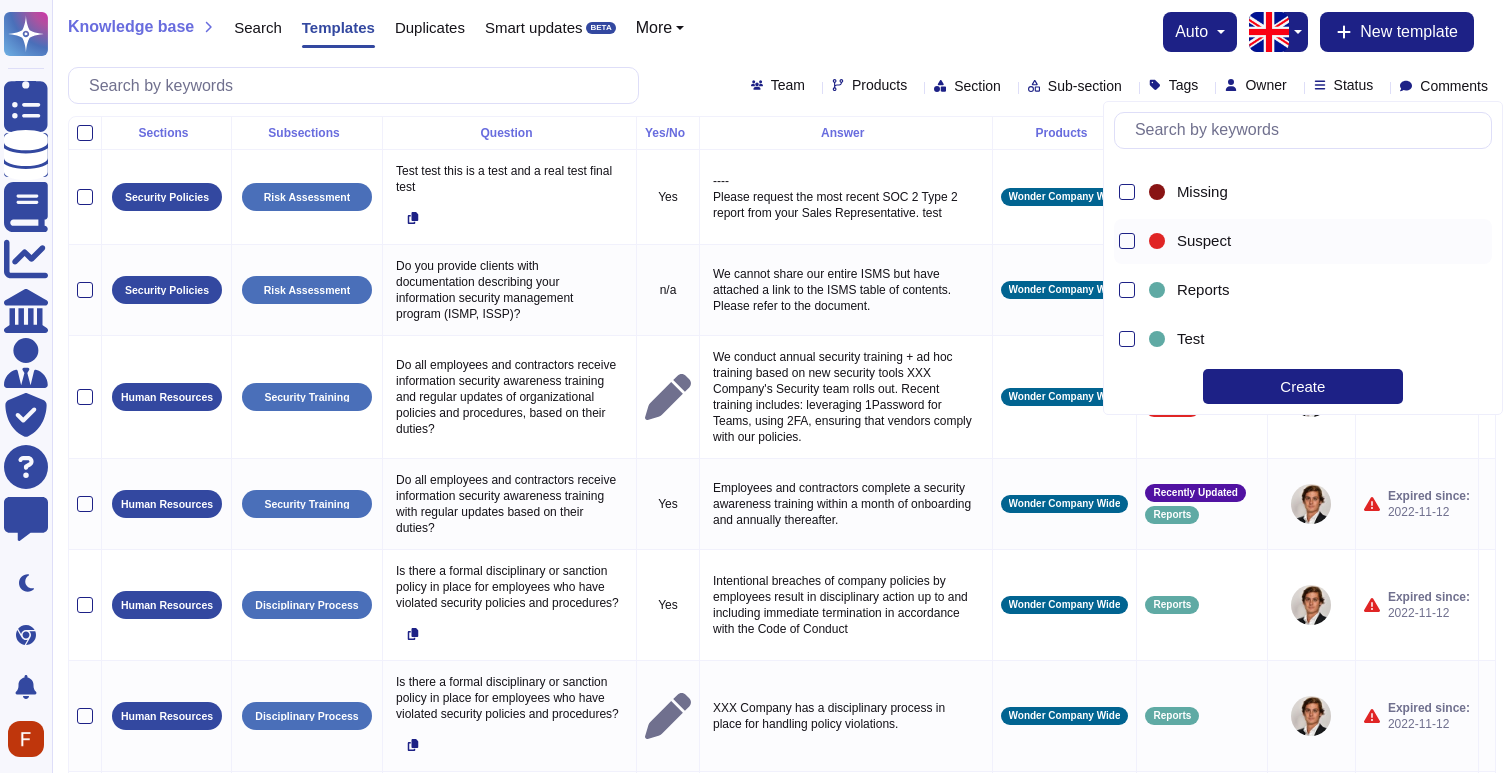 click at bounding box center [1486, 241] 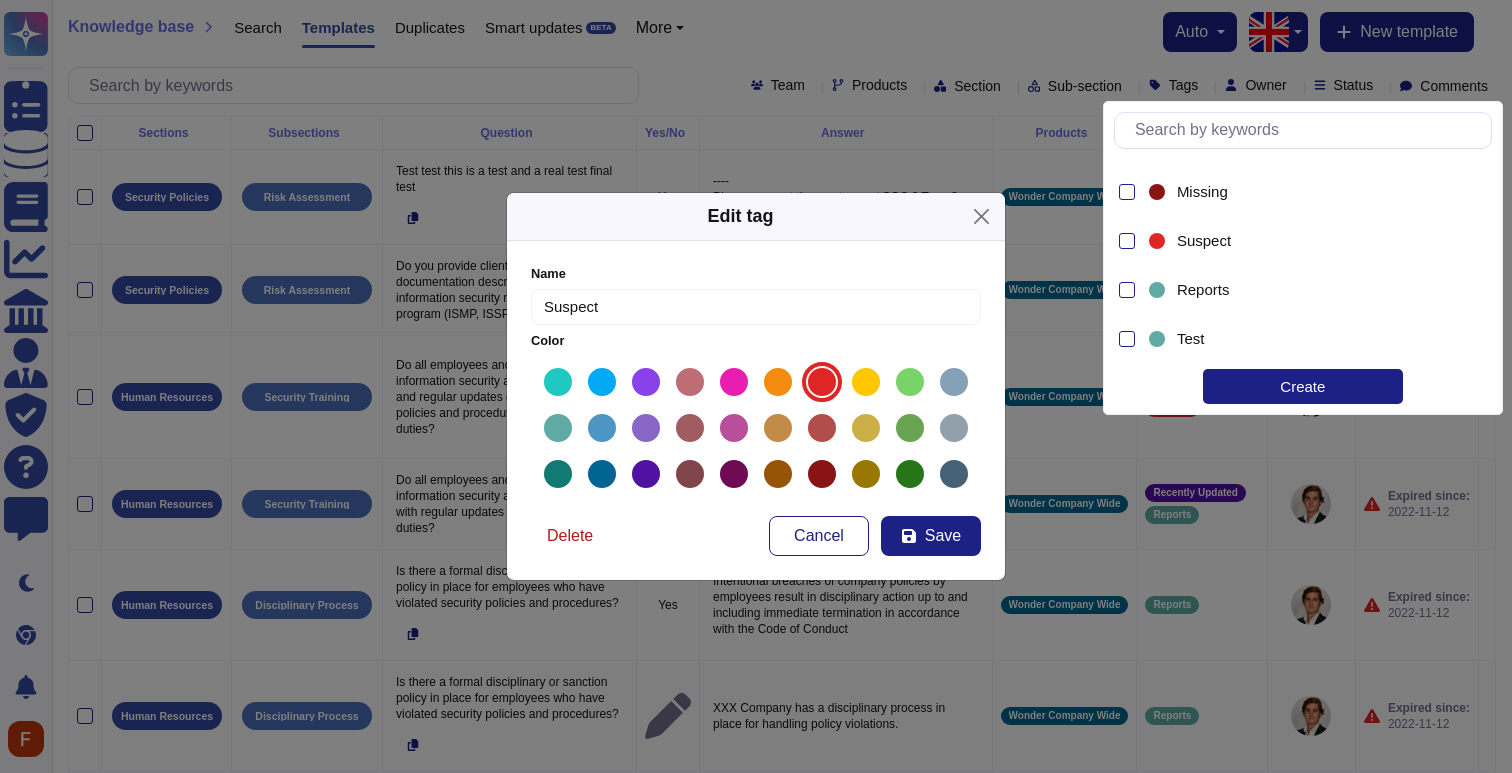 click on "Delete" at bounding box center [570, 536] 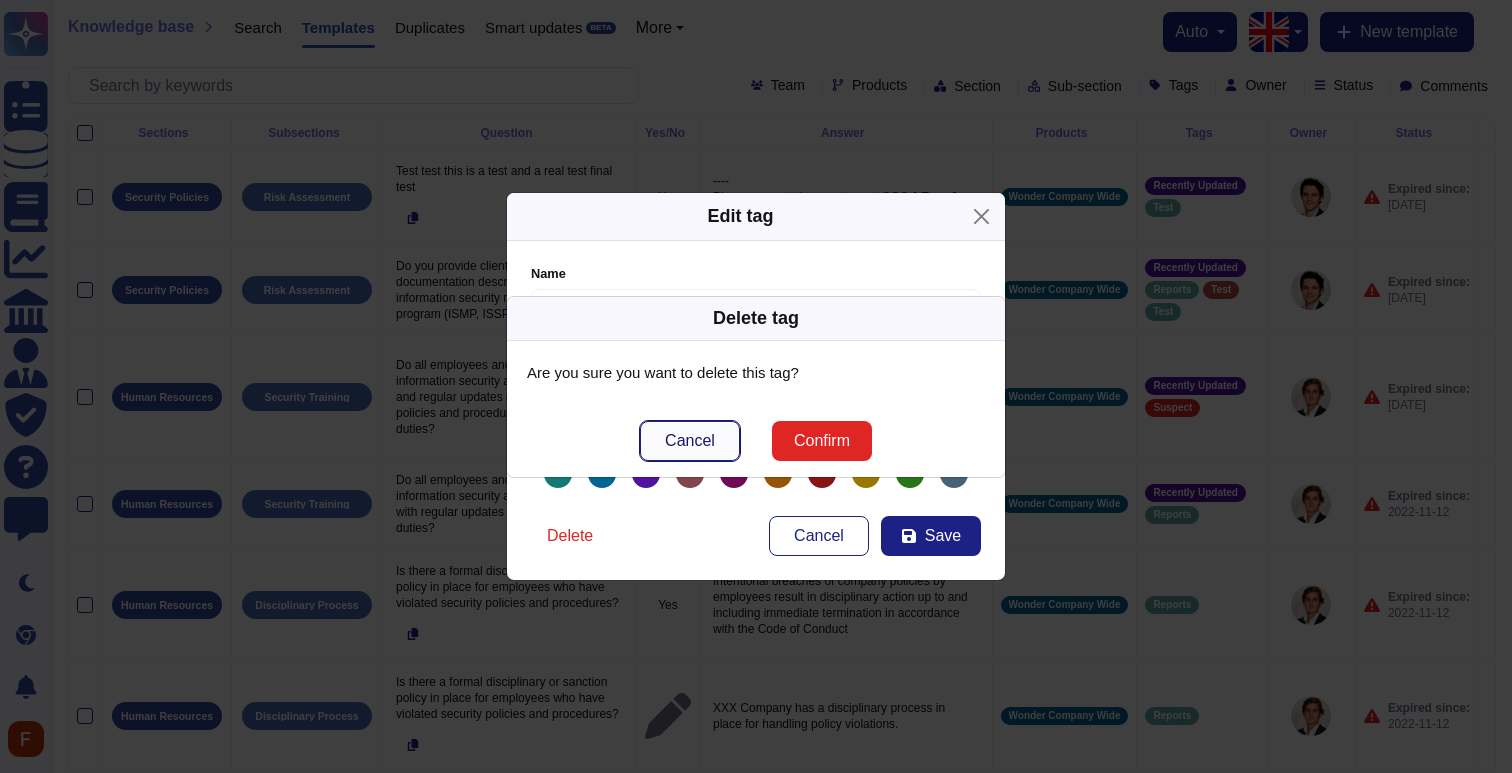 click on "Cancel" at bounding box center [690, 441] 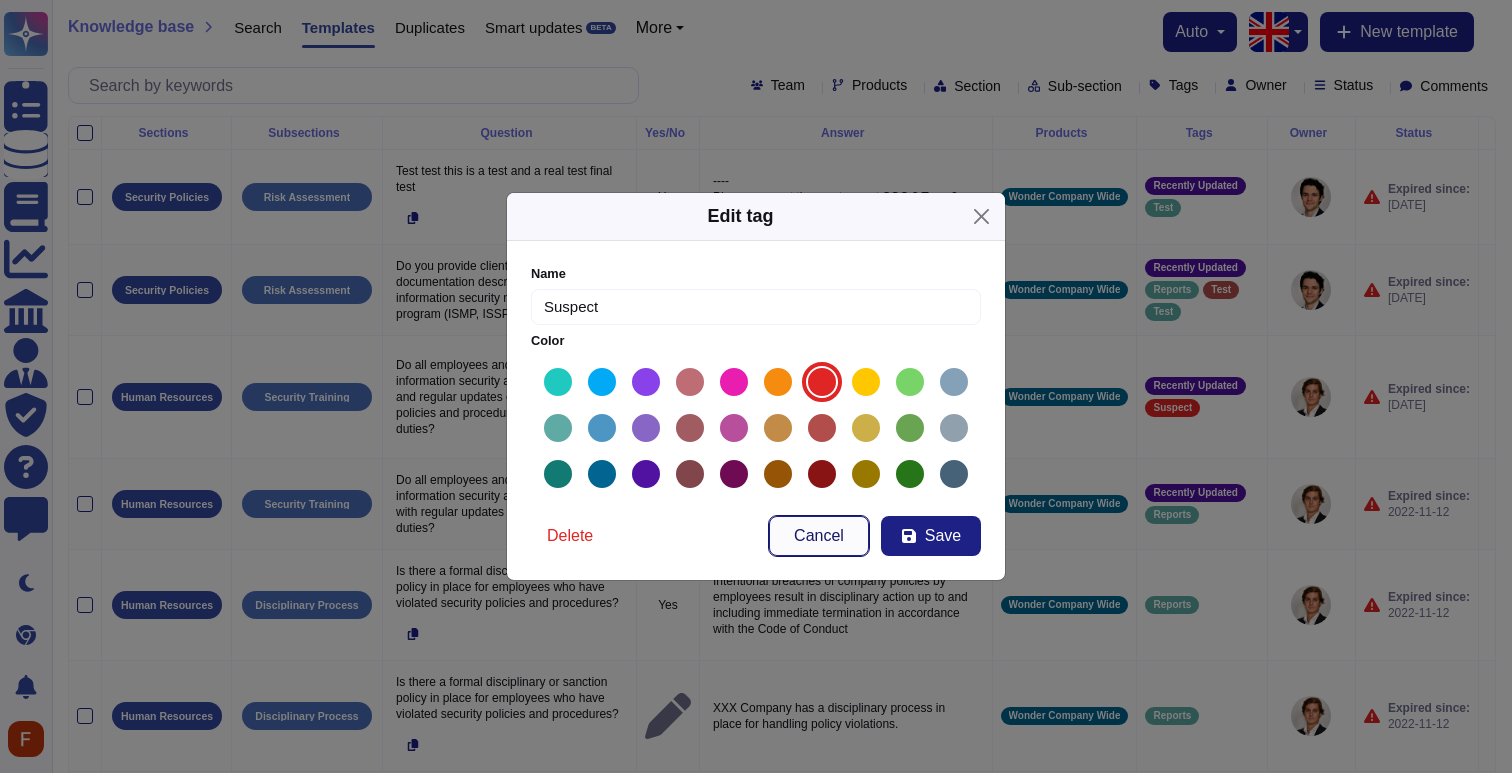 click on "Cancel" at bounding box center (819, 536) 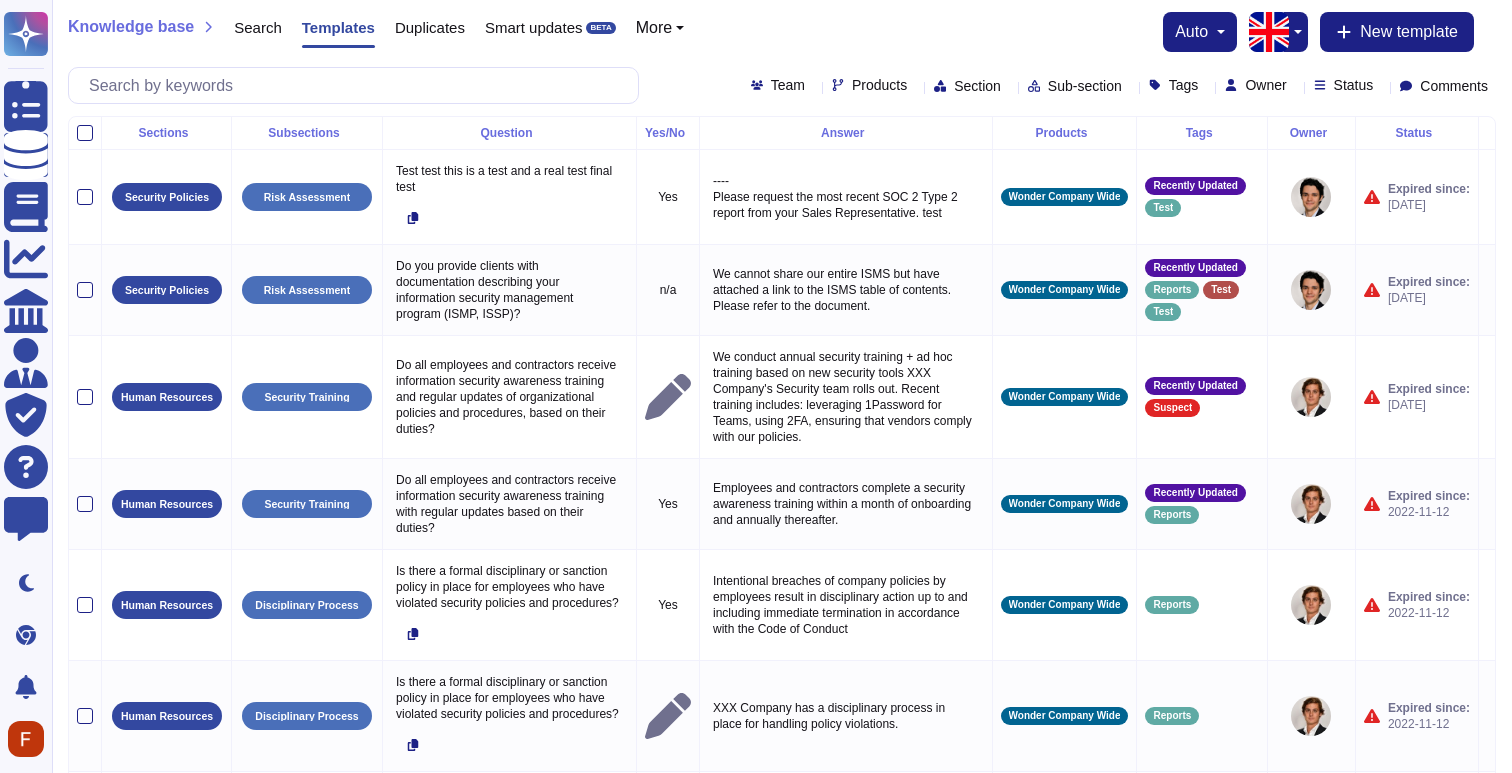 click on "Status" at bounding box center [1354, 85] 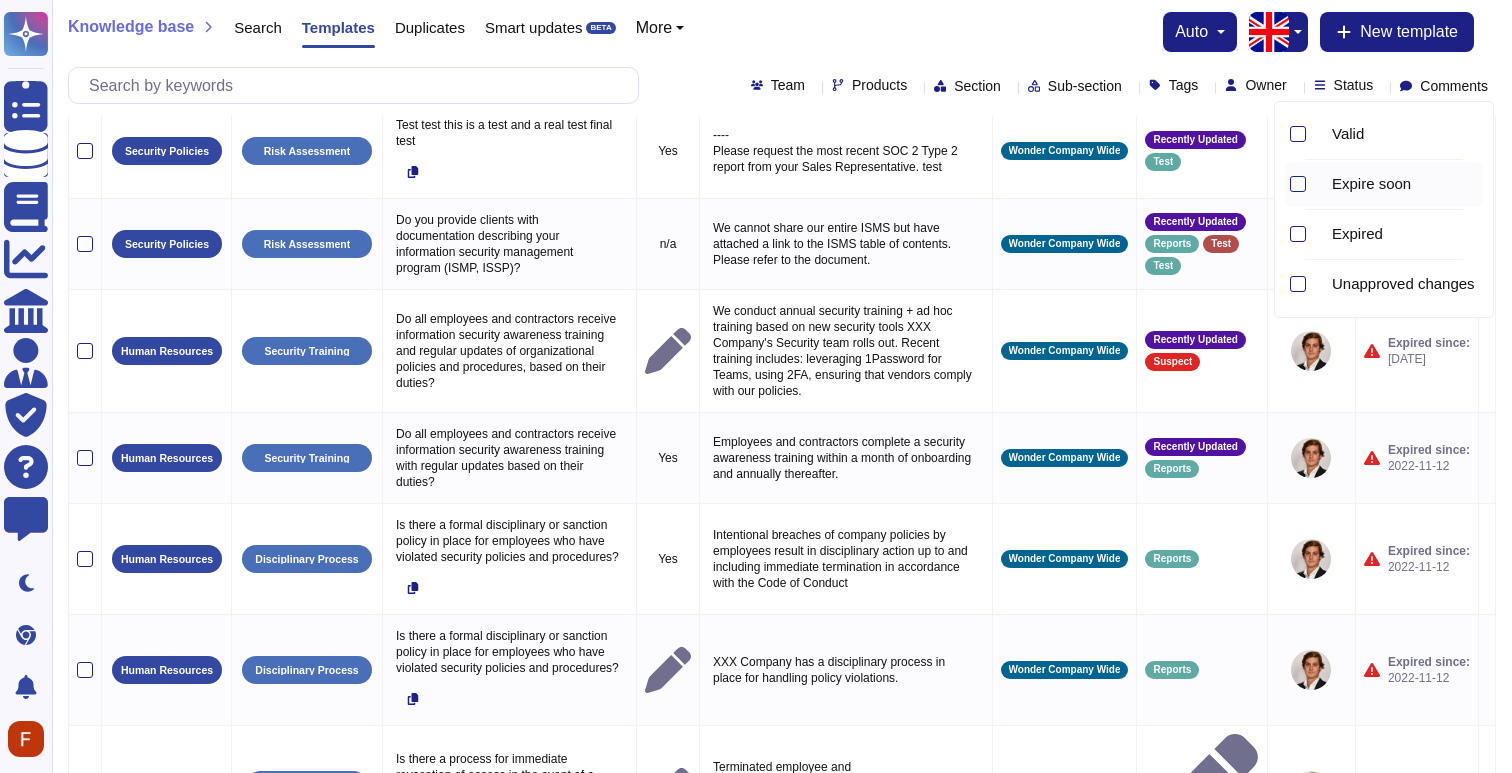 scroll, scrollTop: 0, scrollLeft: 0, axis: both 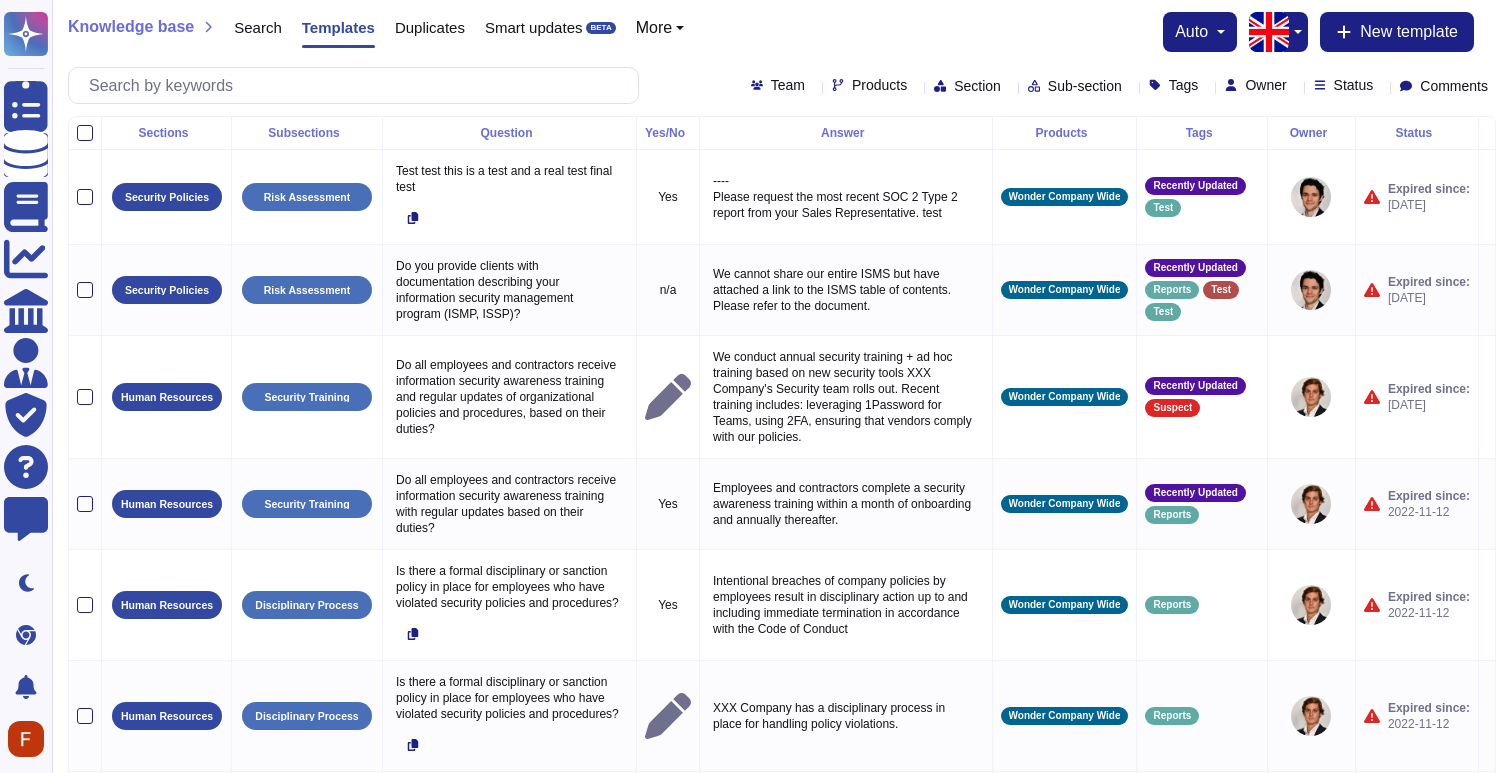 click on "Team Products Section Sub-section Tags Owner Status Comments" at bounding box center (782, 85) 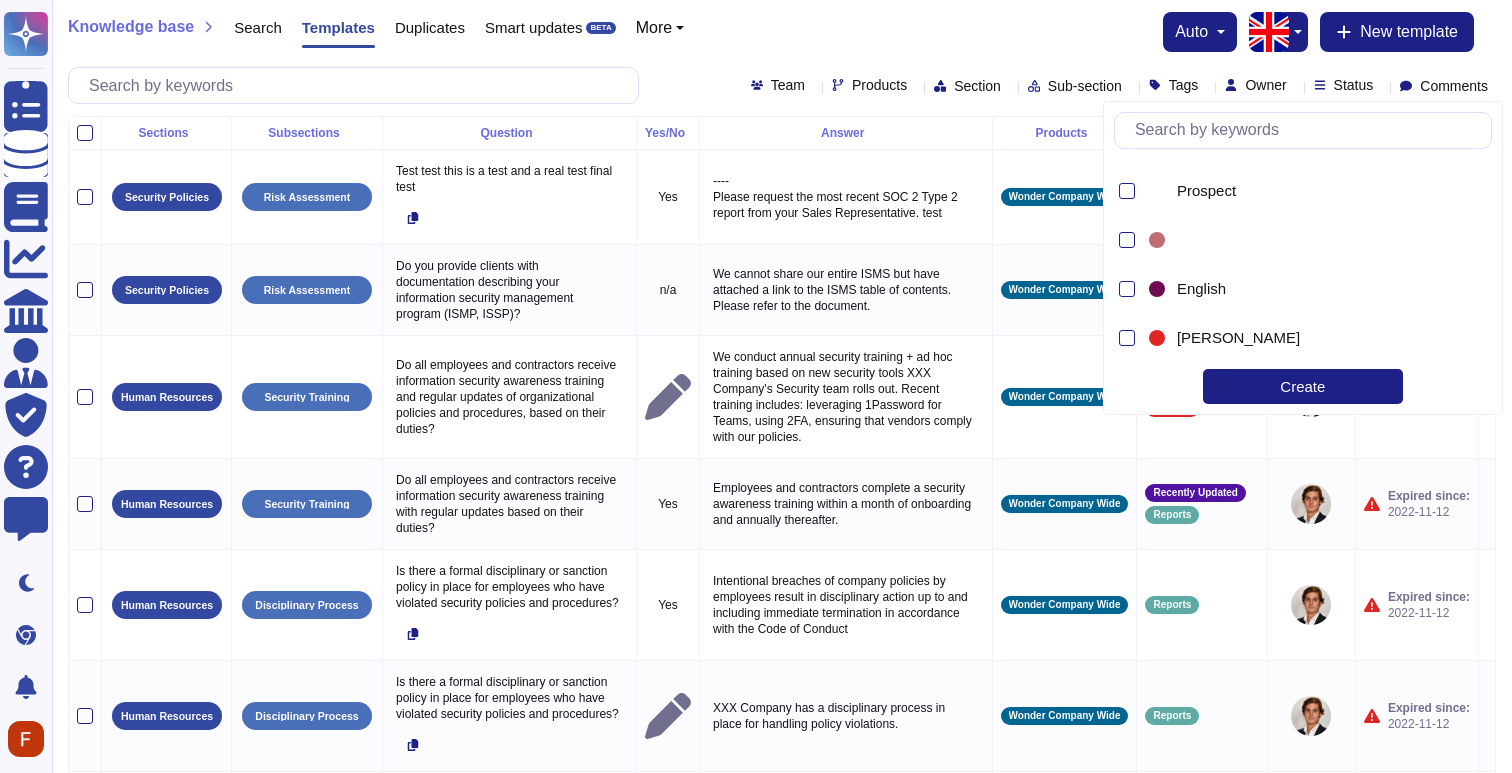 scroll, scrollTop: 1119, scrollLeft: 0, axis: vertical 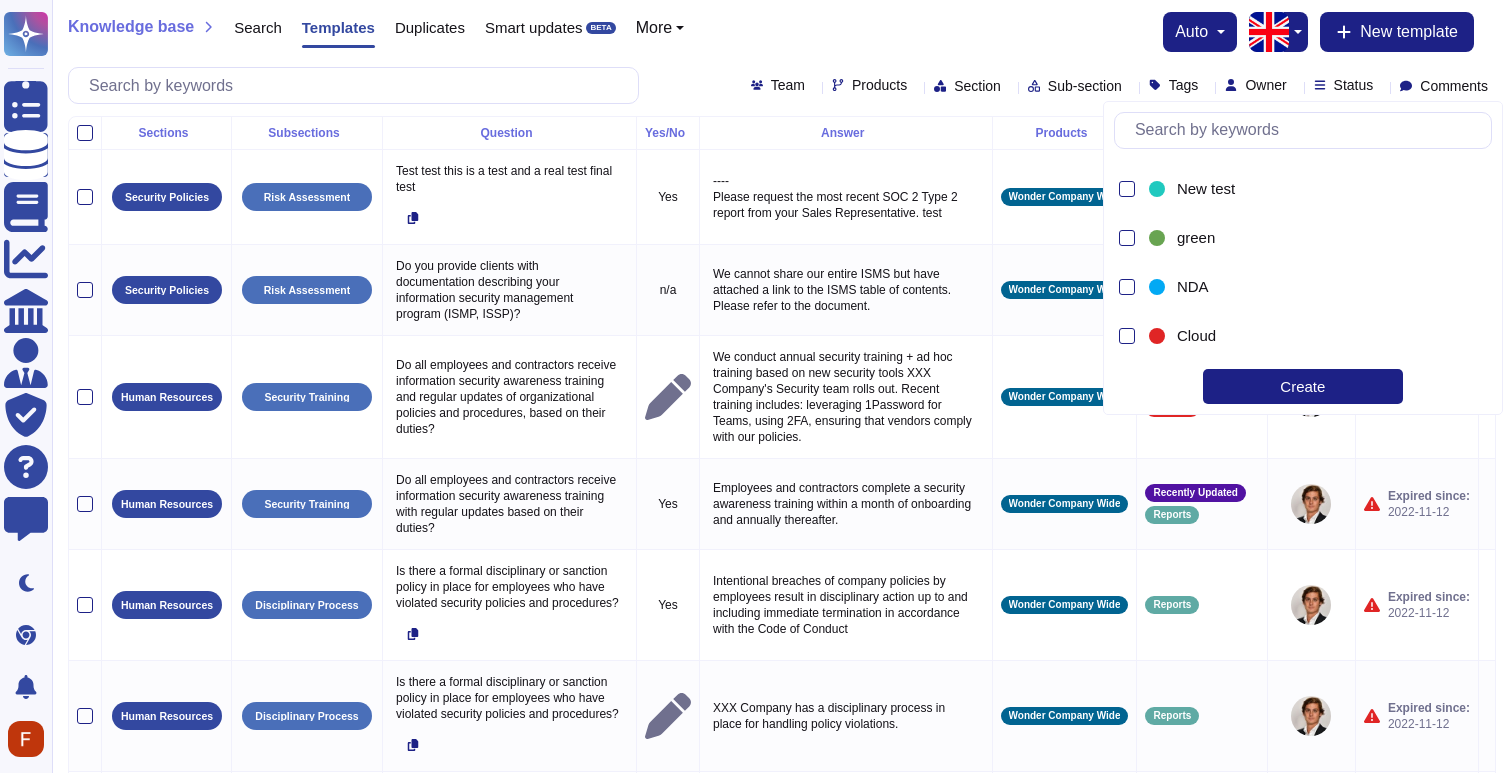 click on "Create" at bounding box center [1303, 386] 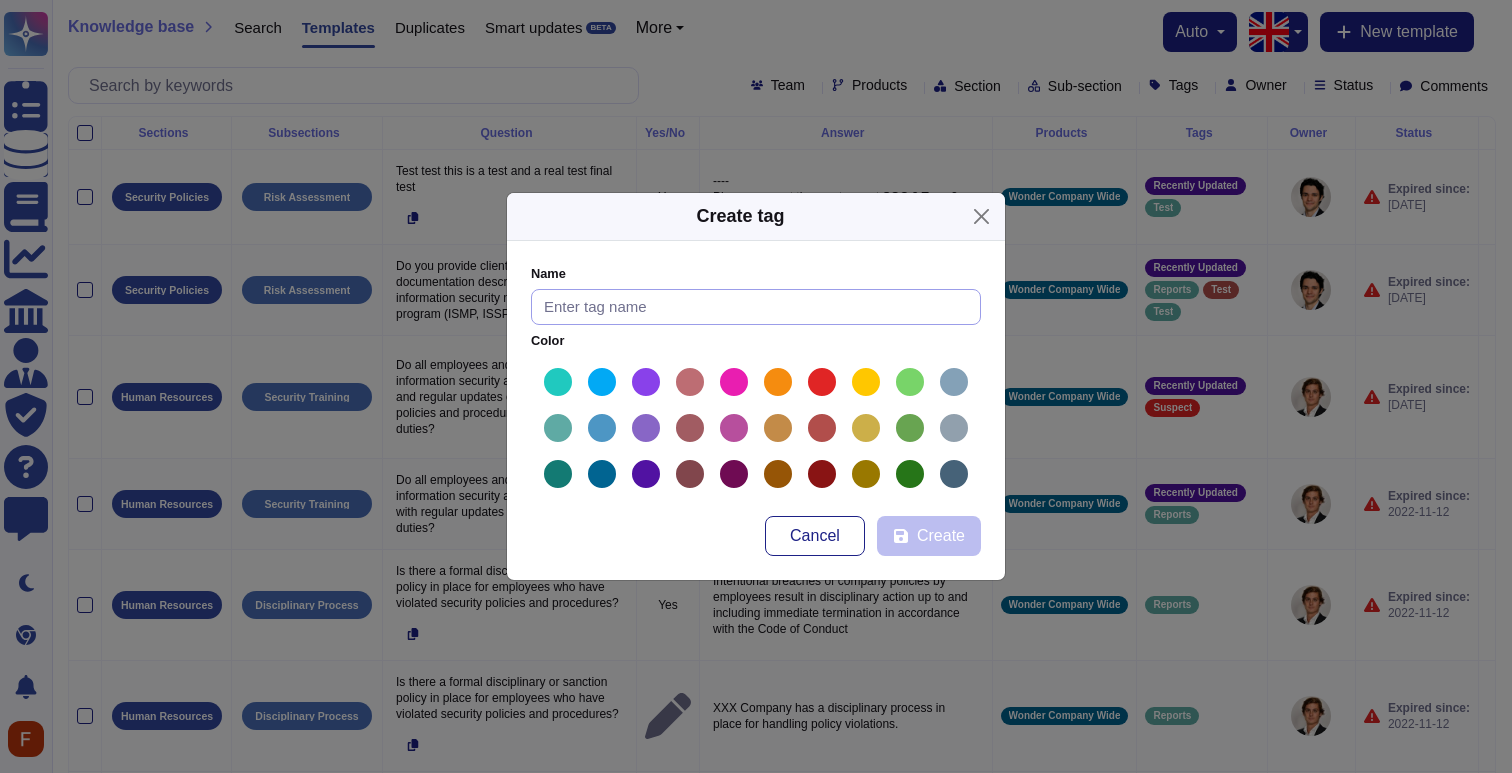 click at bounding box center [756, 307] 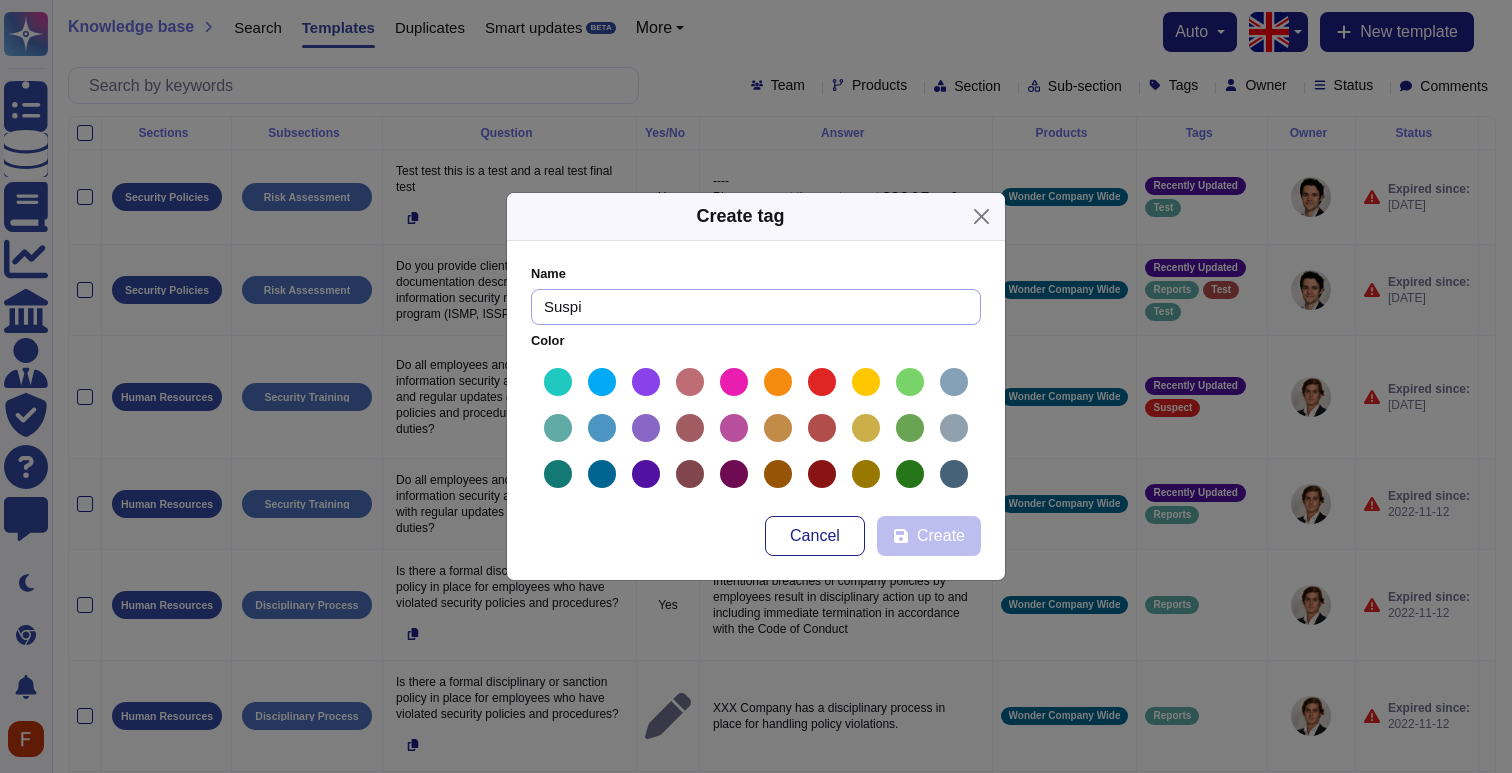 type on "Suspi" 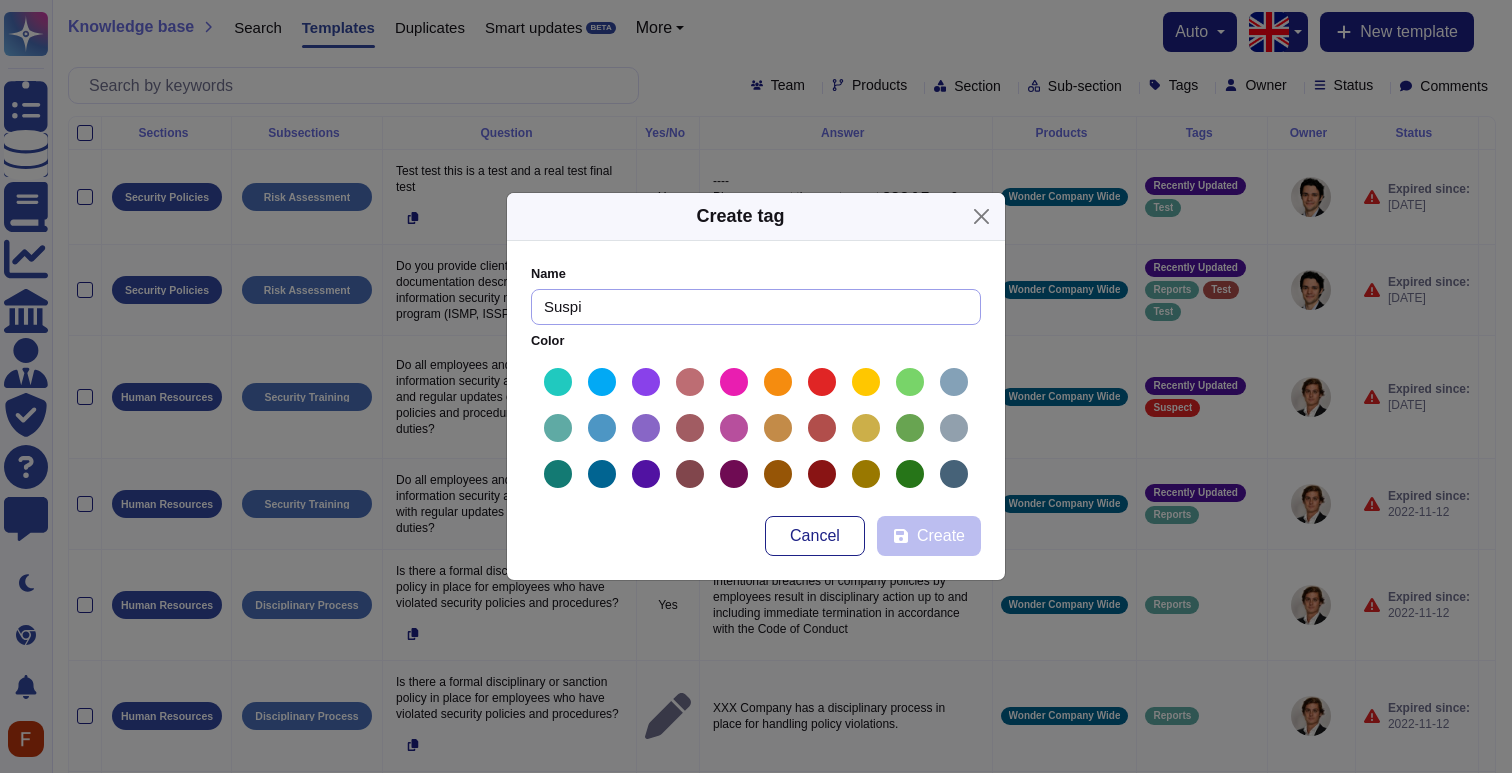 click on "Suspi" at bounding box center (756, 307) 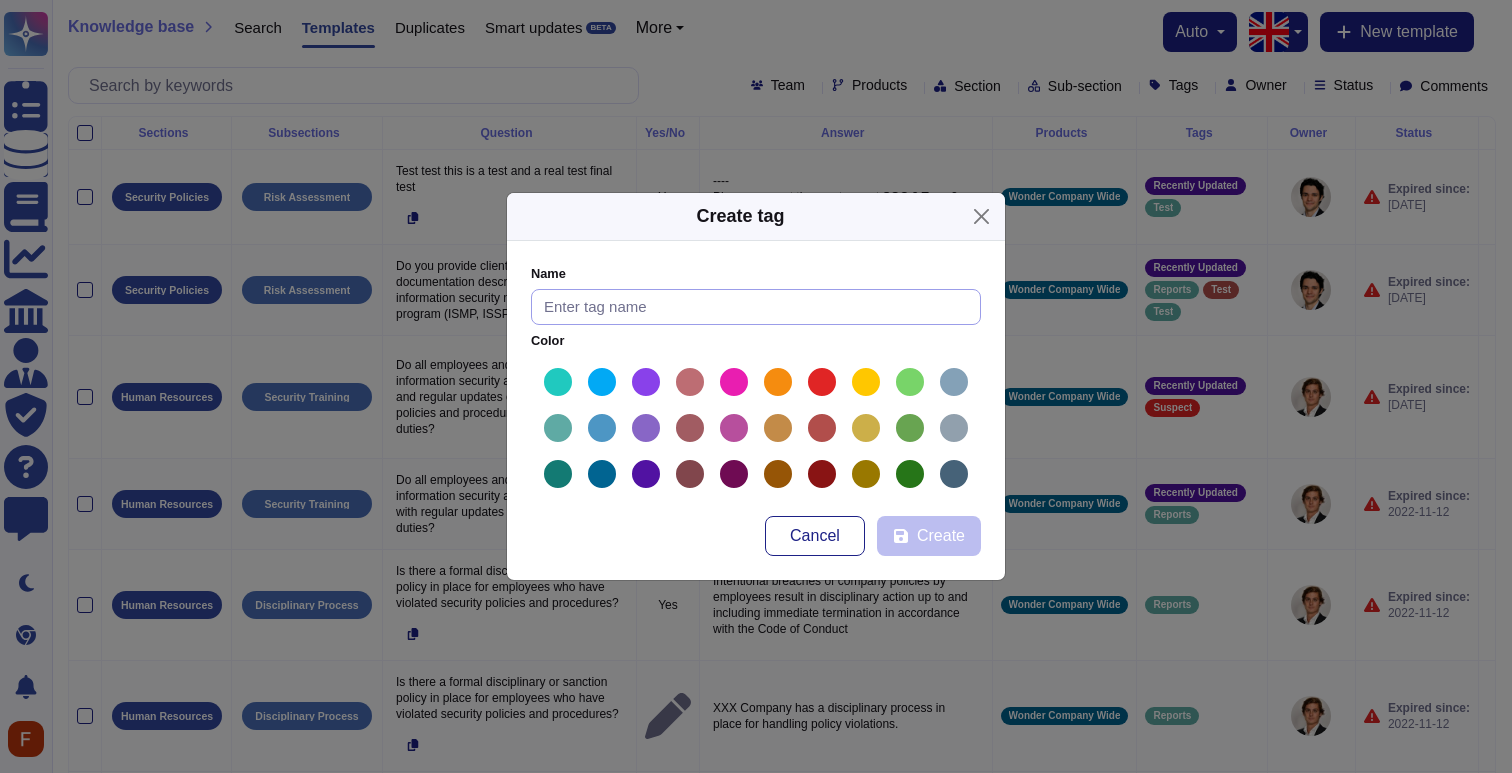 click at bounding box center [756, 307] 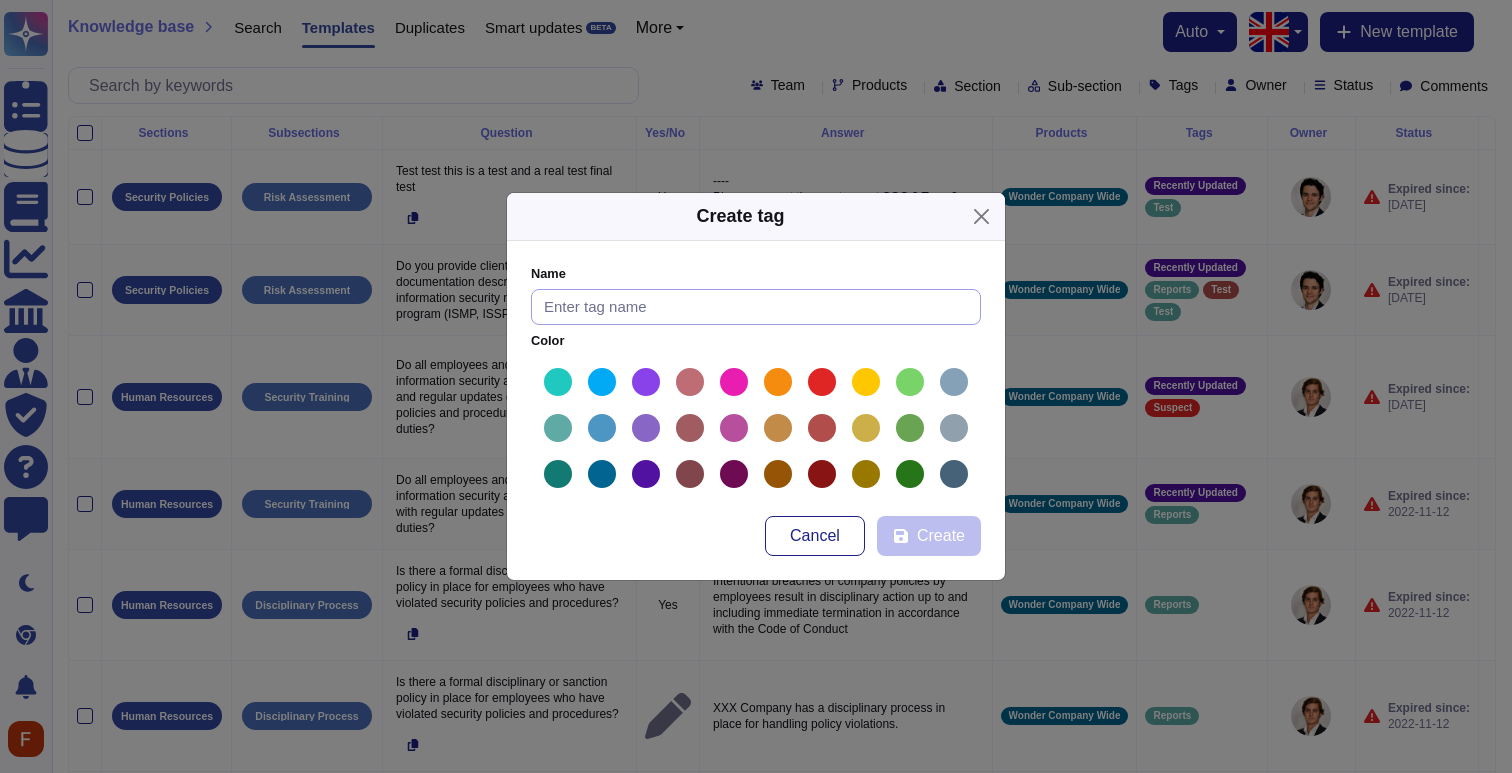 paste on "suspicious" 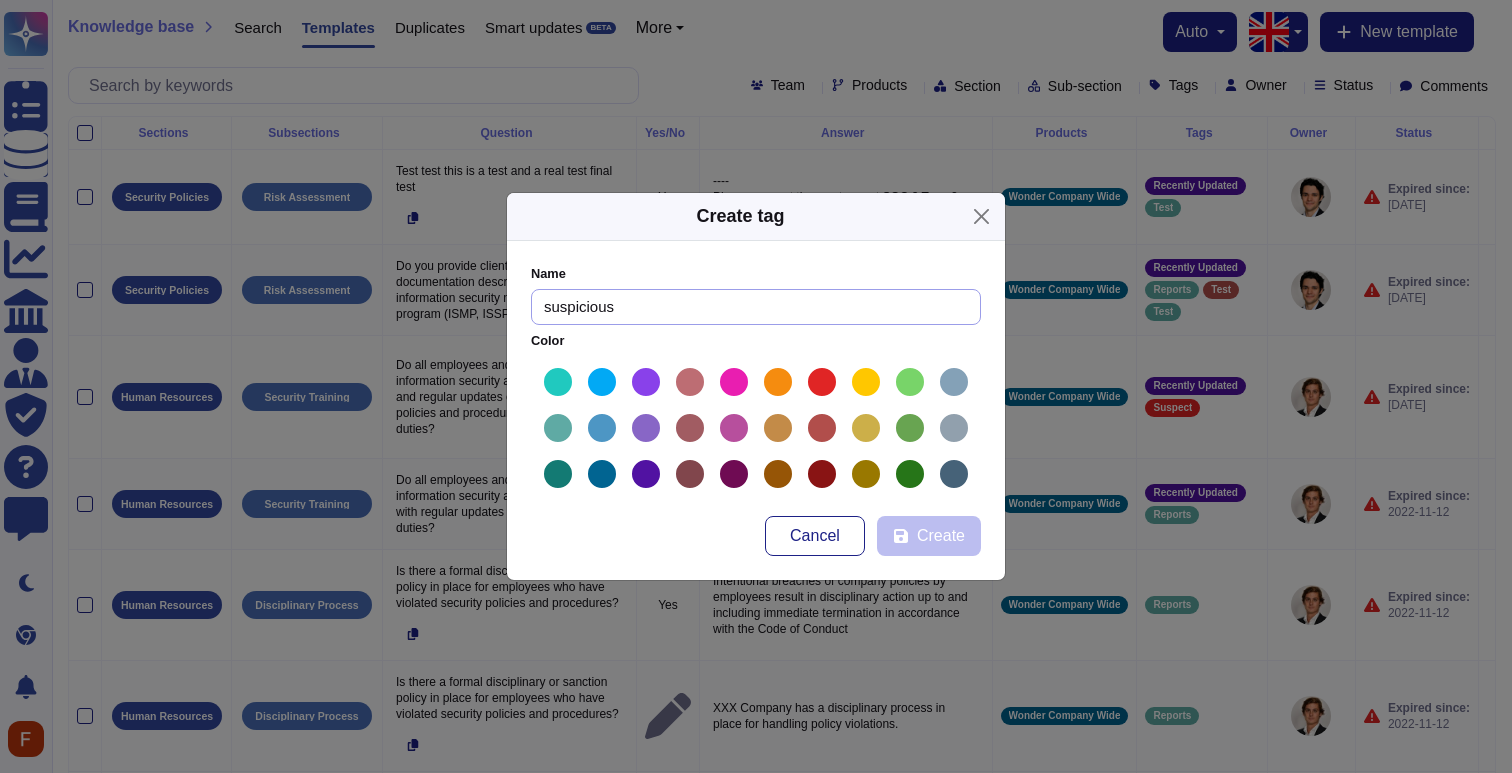 click on "suspicious" at bounding box center [756, 307] 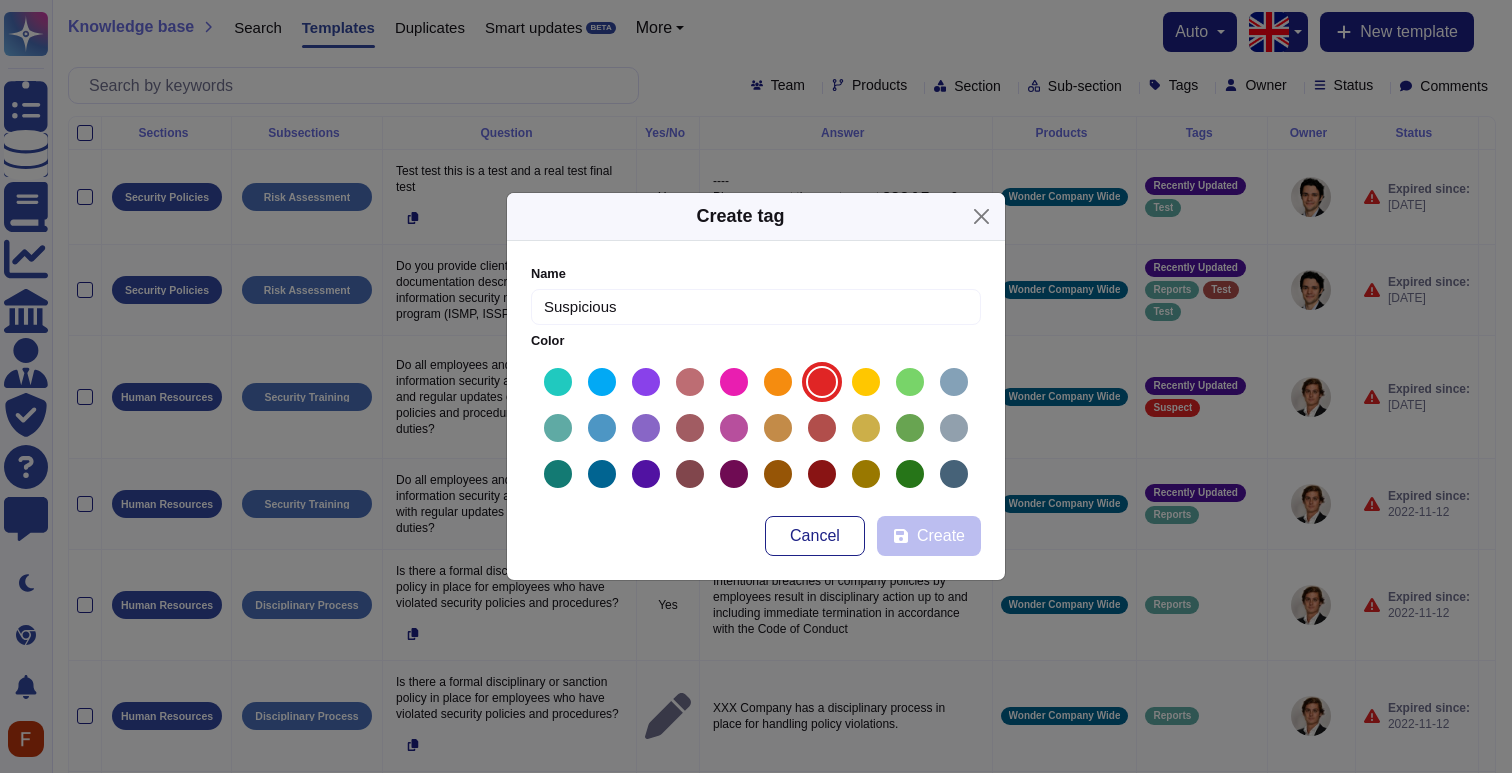type on "Suspicious" 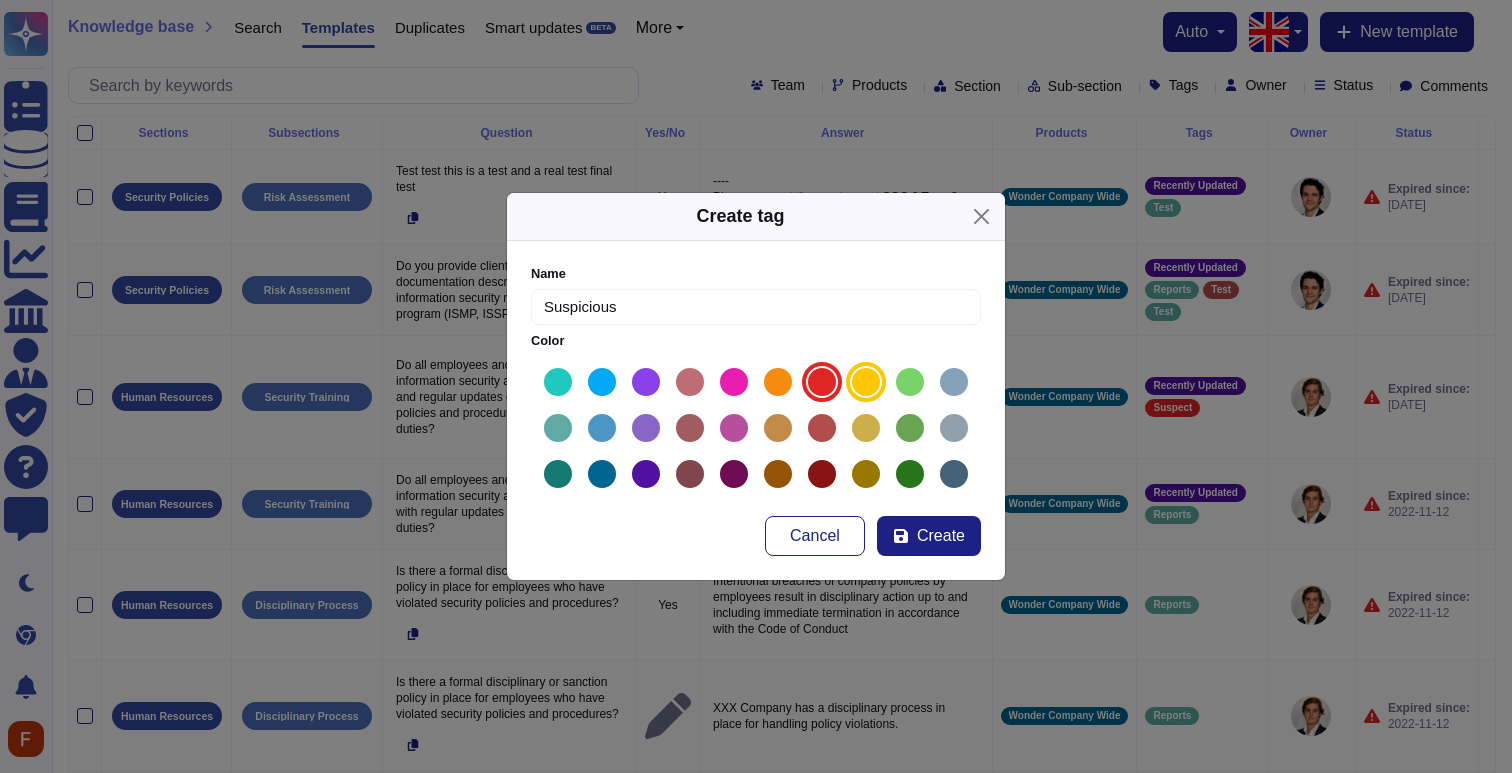 click at bounding box center [866, 382] 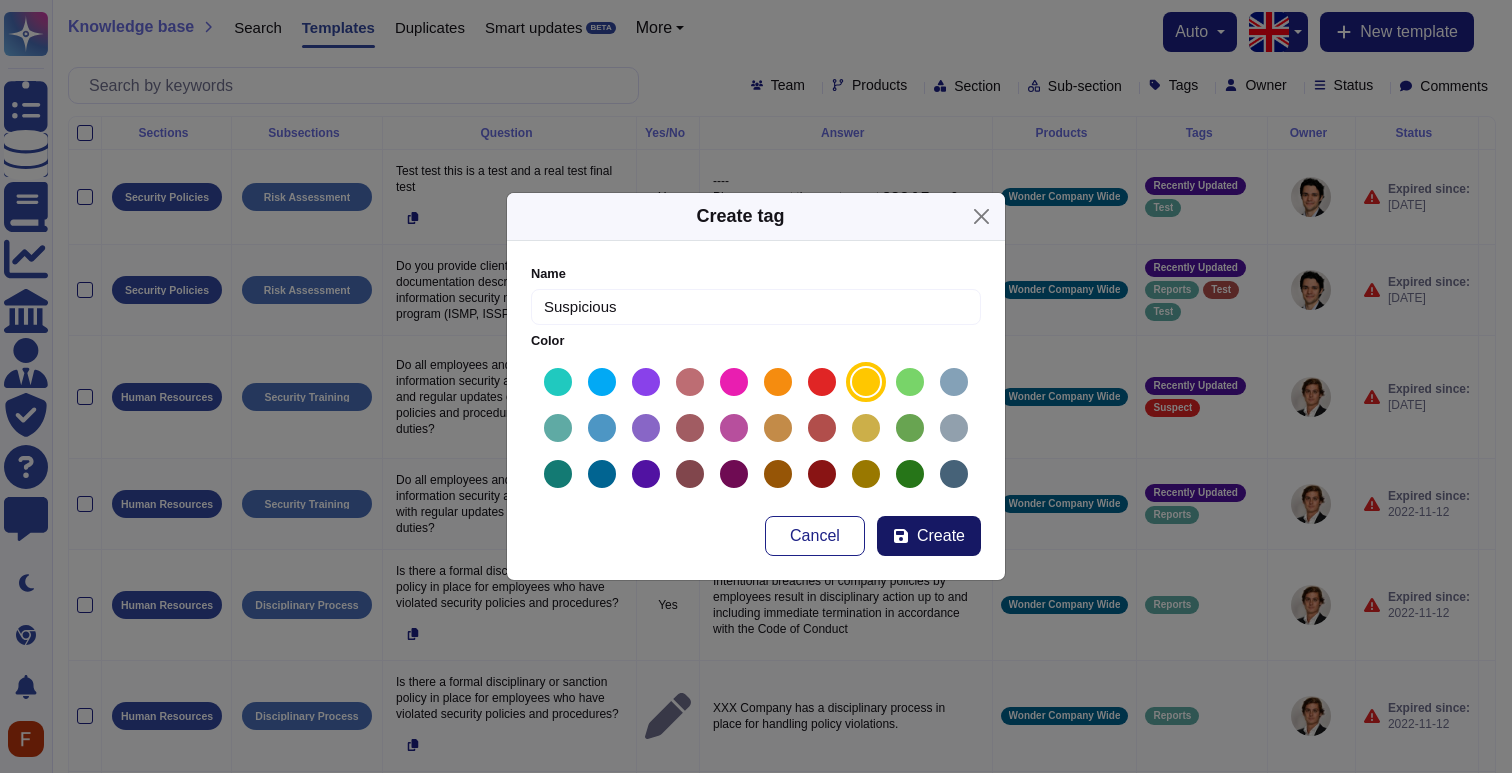 click on "Create" at bounding box center [941, 536] 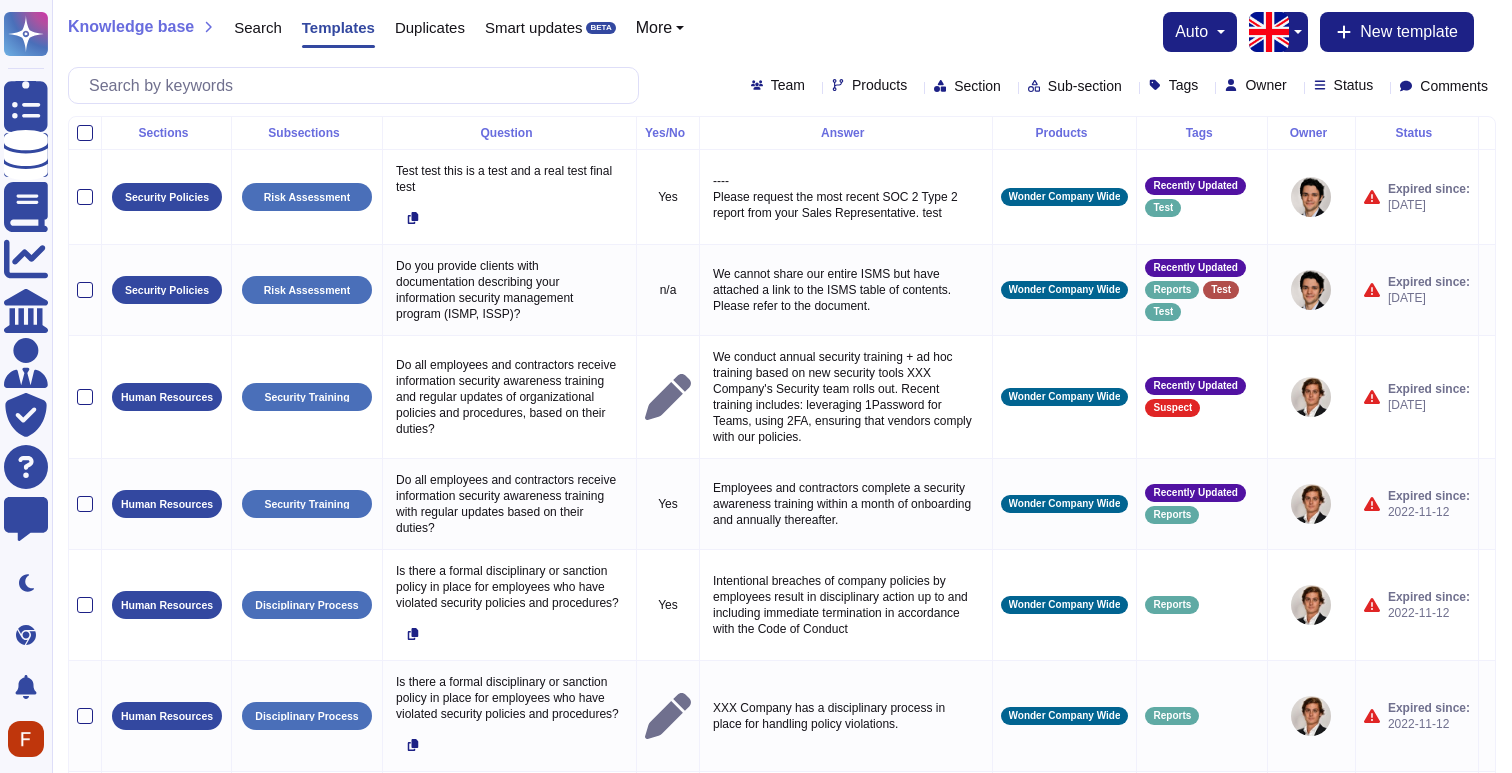 click on "Tags" at bounding box center (1178, 85) 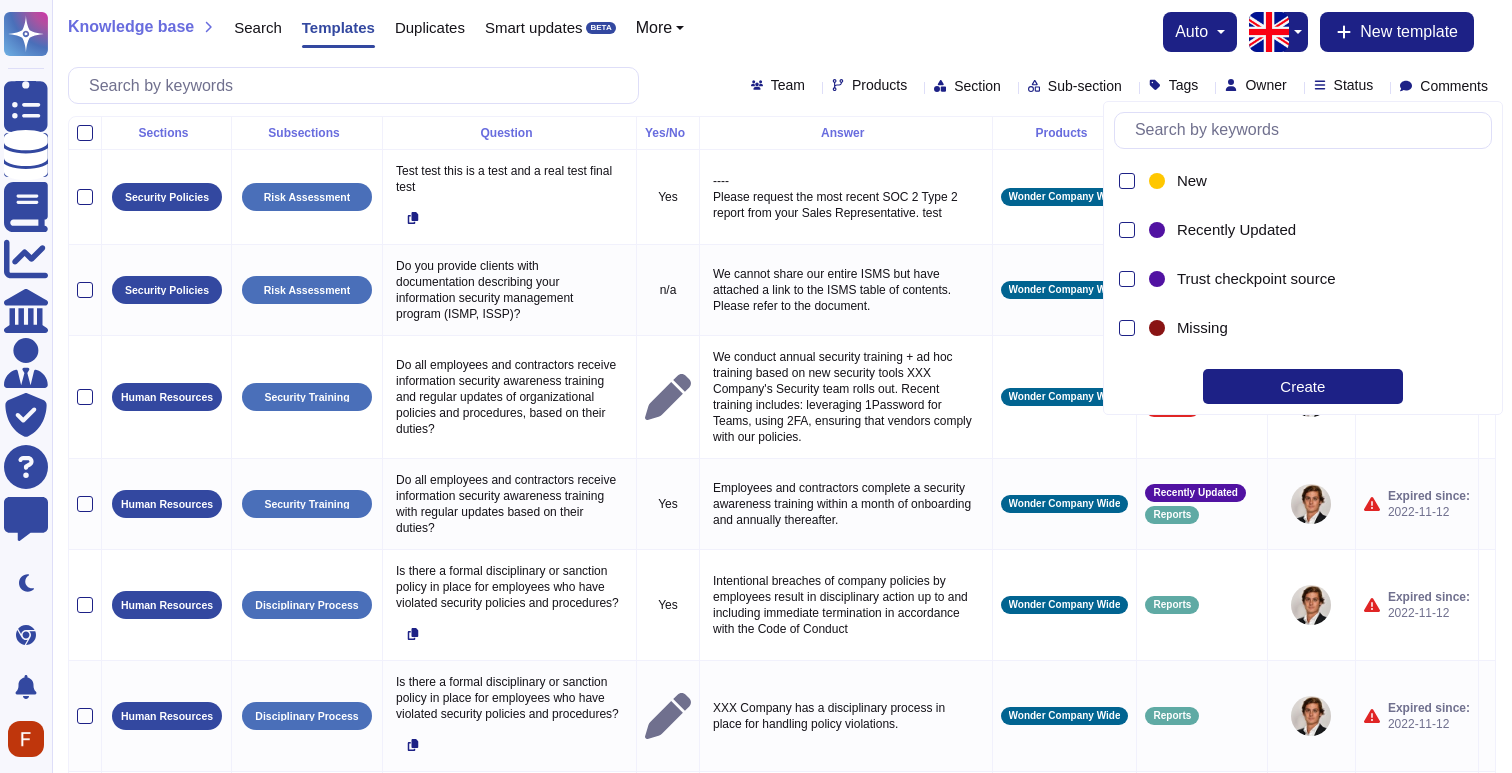 click on "Create" at bounding box center (1303, 386) 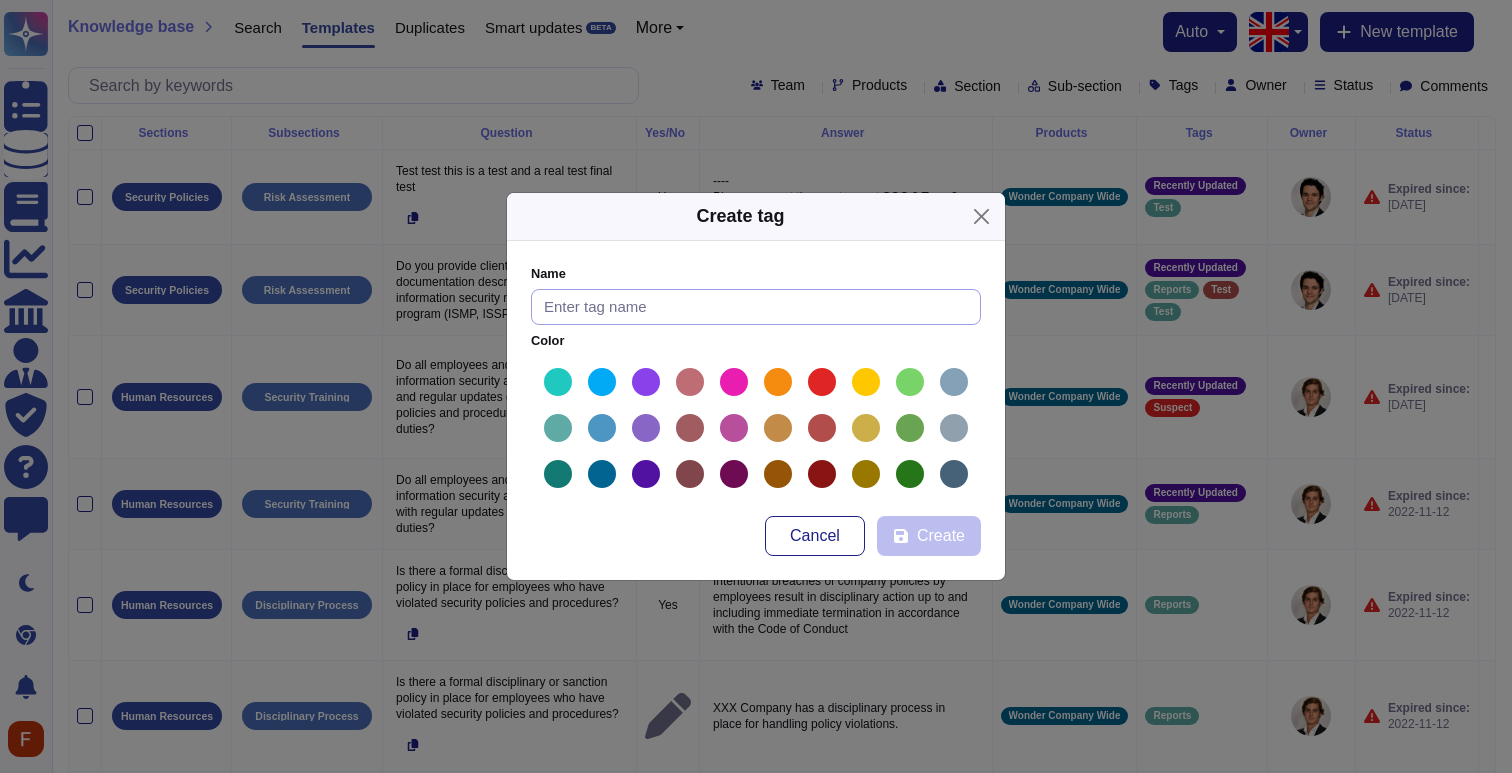 click at bounding box center [756, 307] 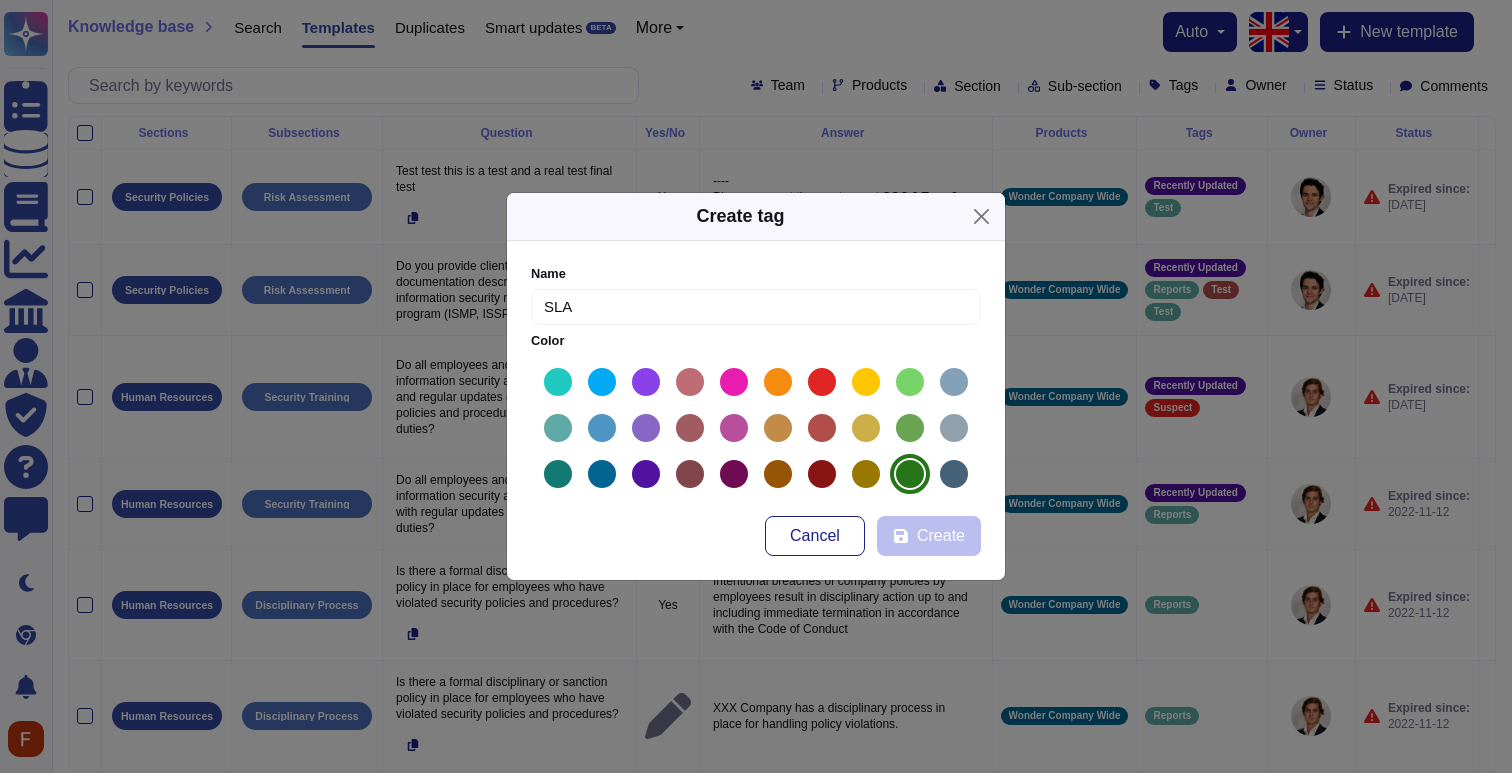 type on "SLA" 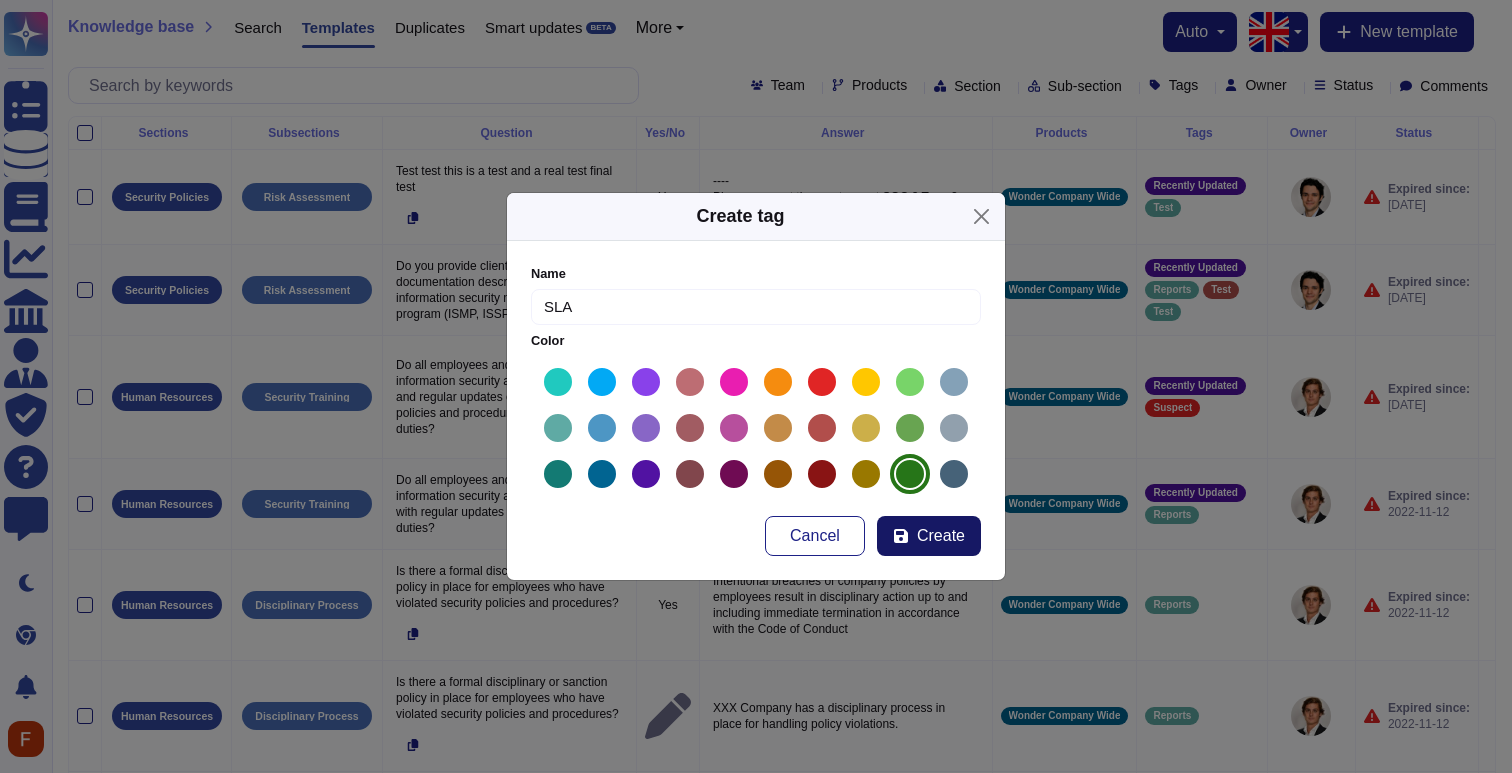 click on "Create" at bounding box center (941, 536) 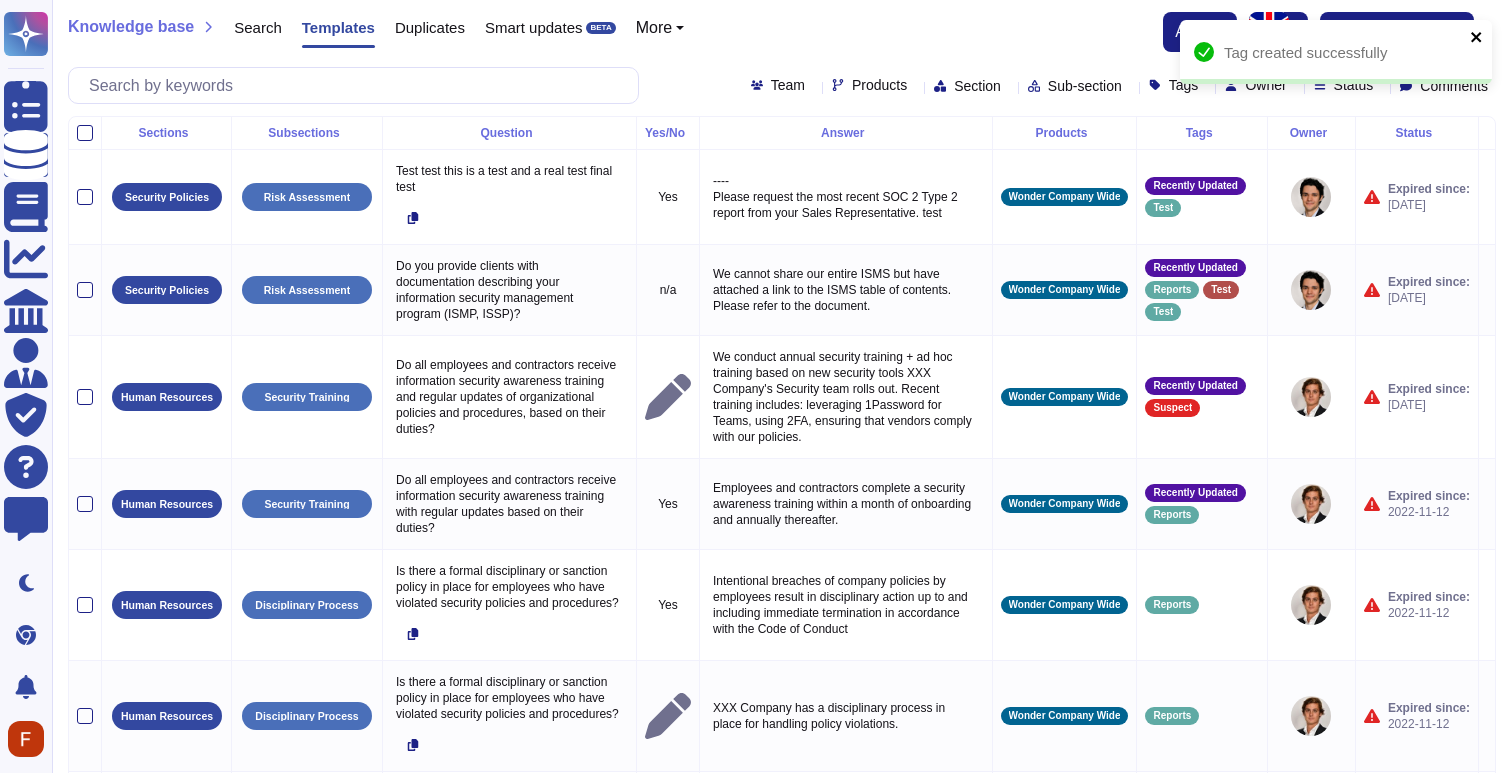click 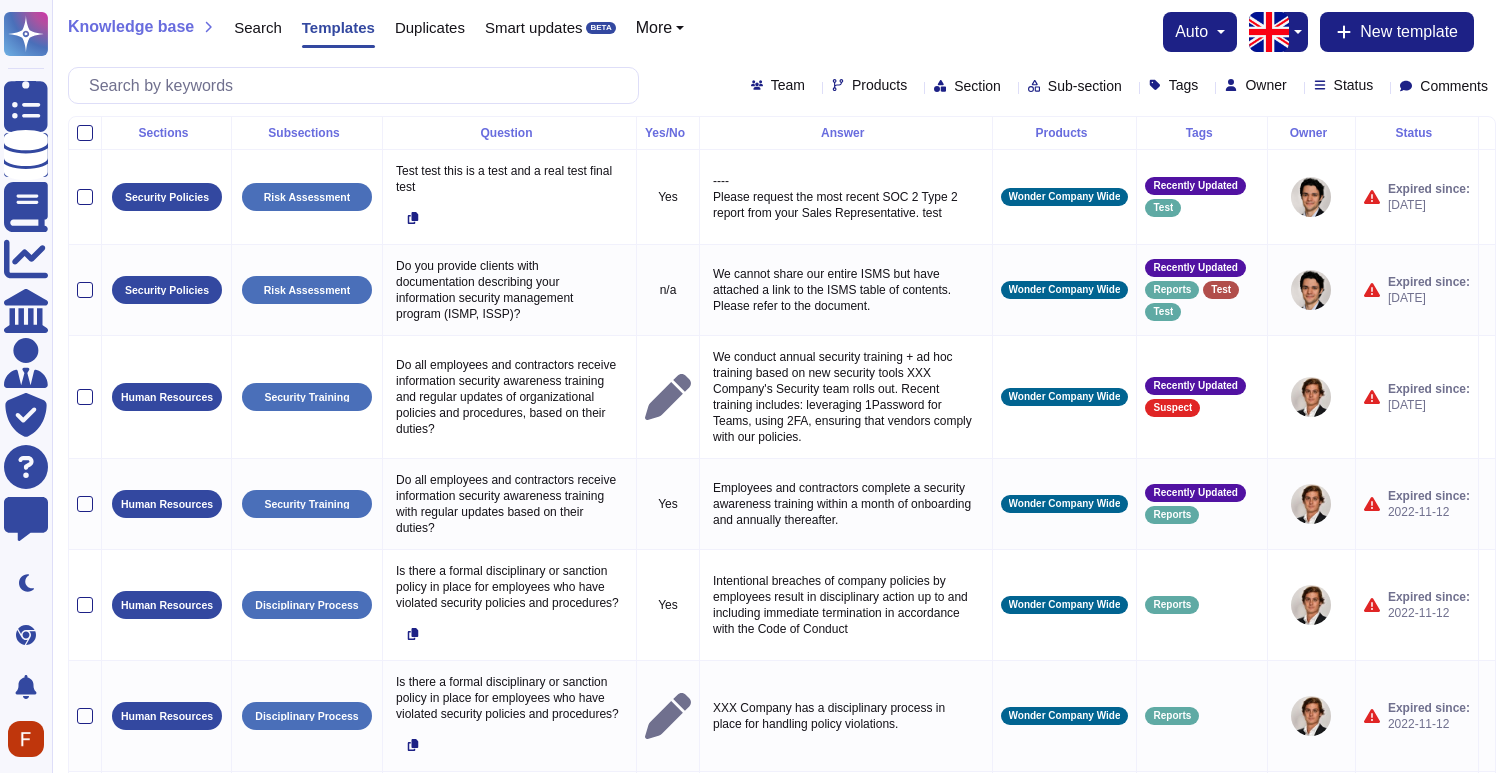 click on "Tags" at bounding box center (1184, 85) 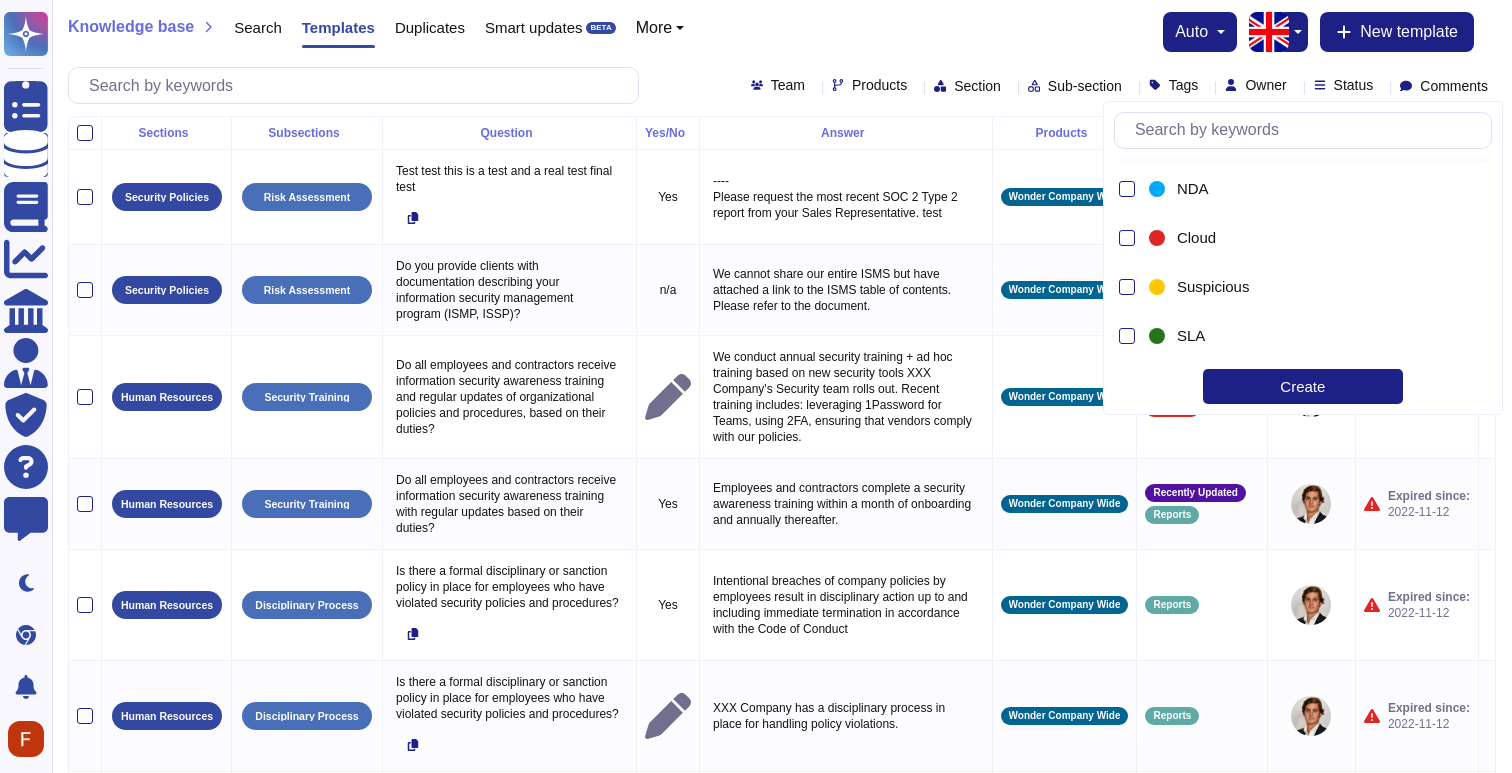 scroll, scrollTop: 0, scrollLeft: 0, axis: both 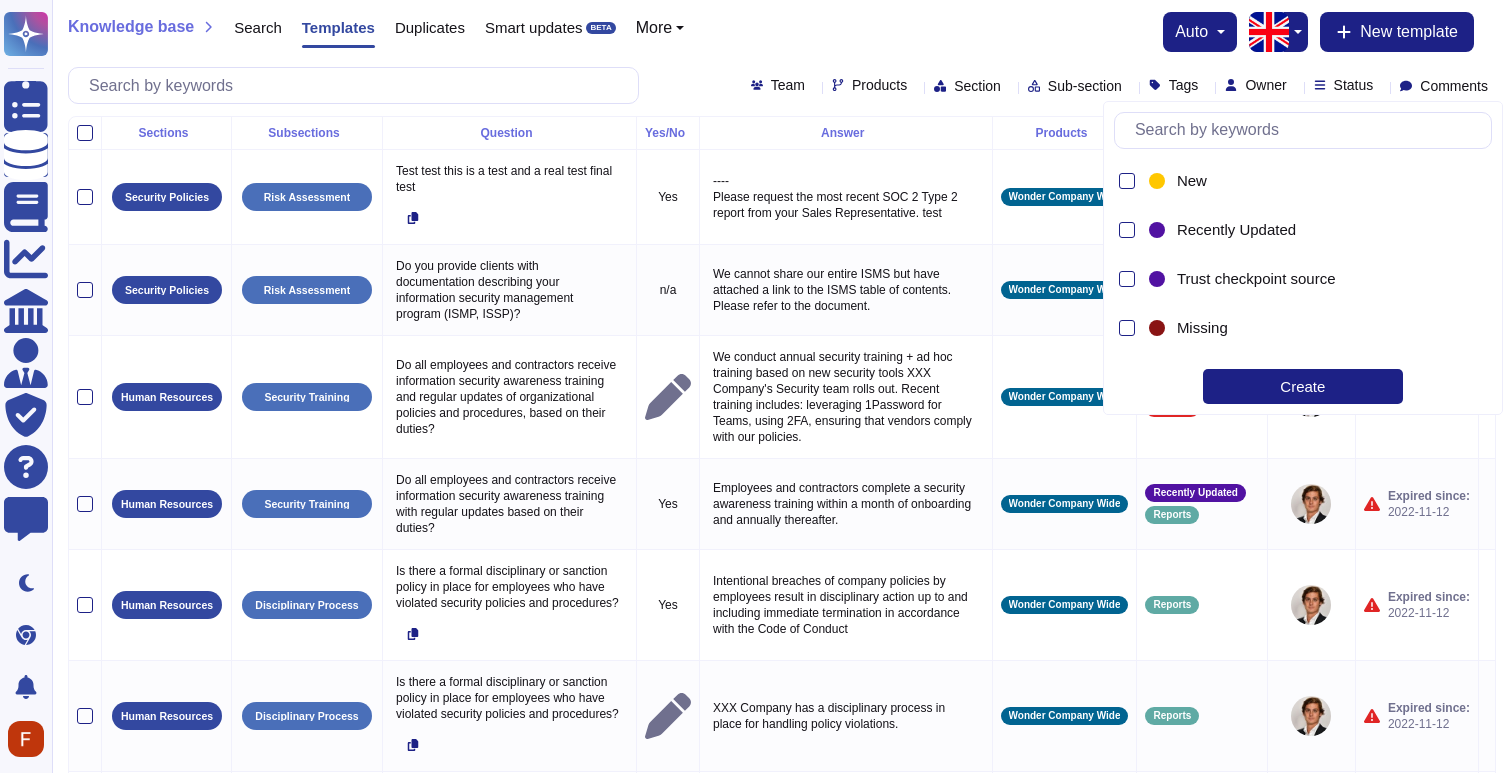 type on "›" 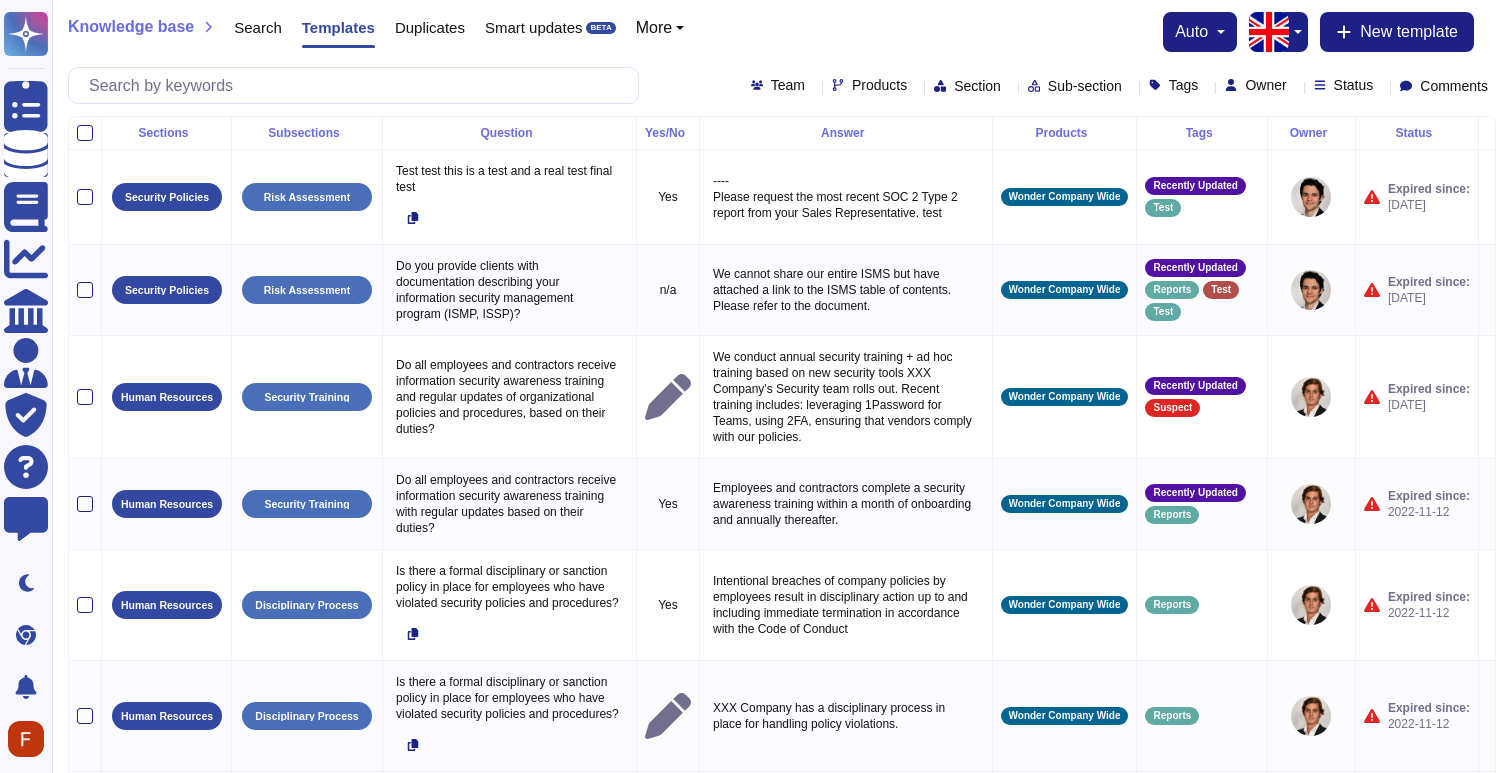 click 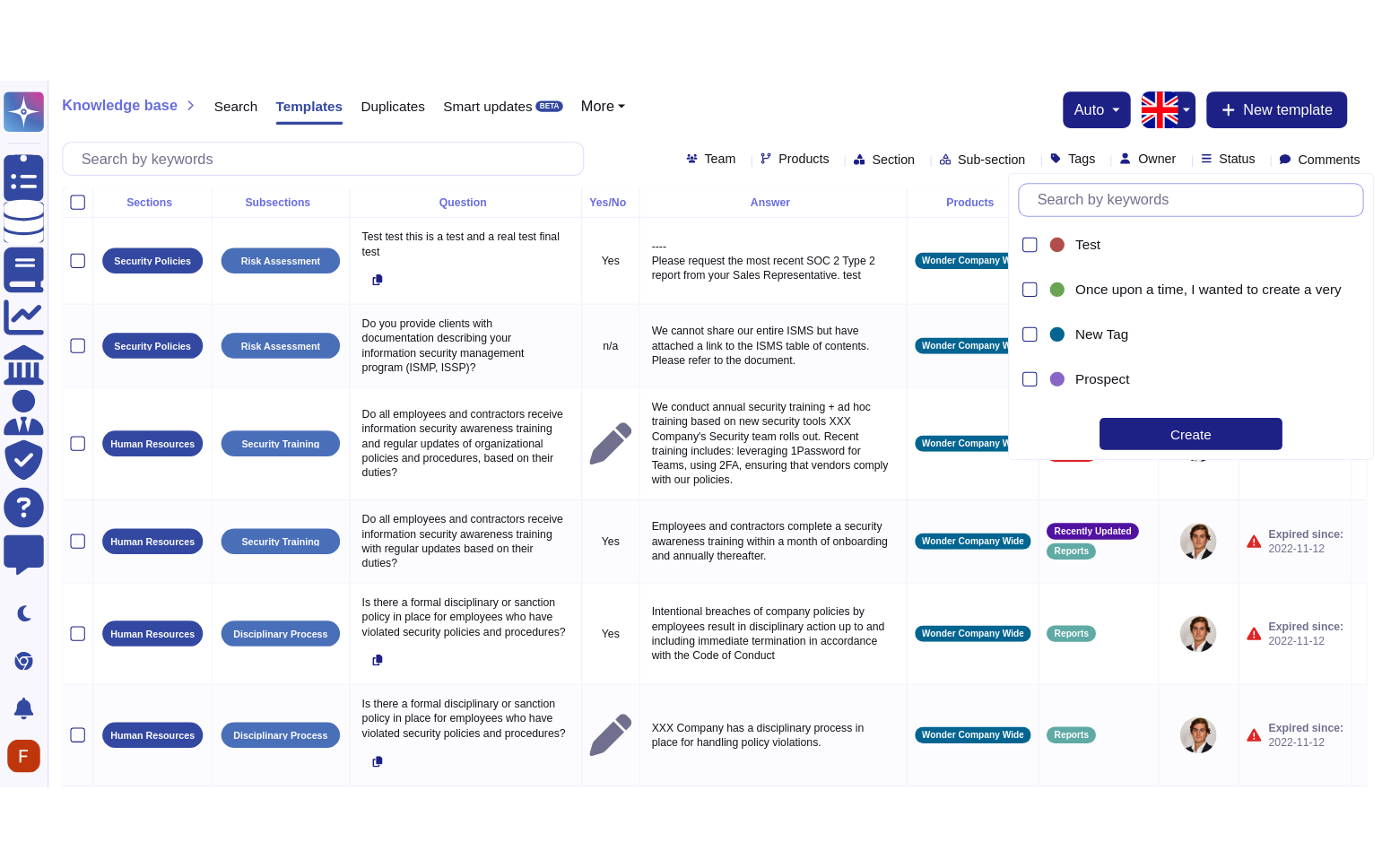 scroll, scrollTop: 1091, scrollLeft: 0, axis: vertical 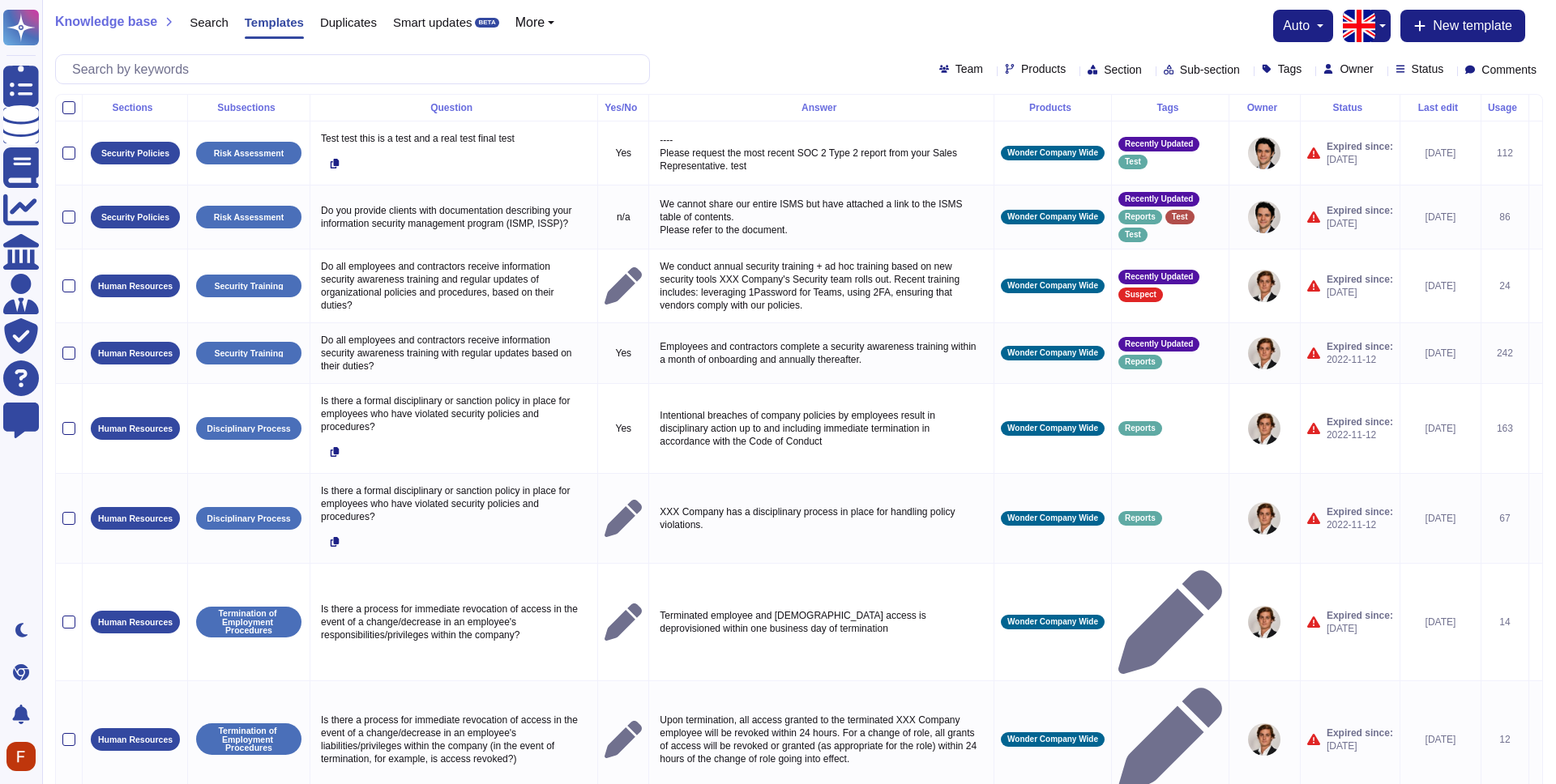 click on "Team Products Section Sub-section Tags Owner Status Comments" at bounding box center (799, 69) 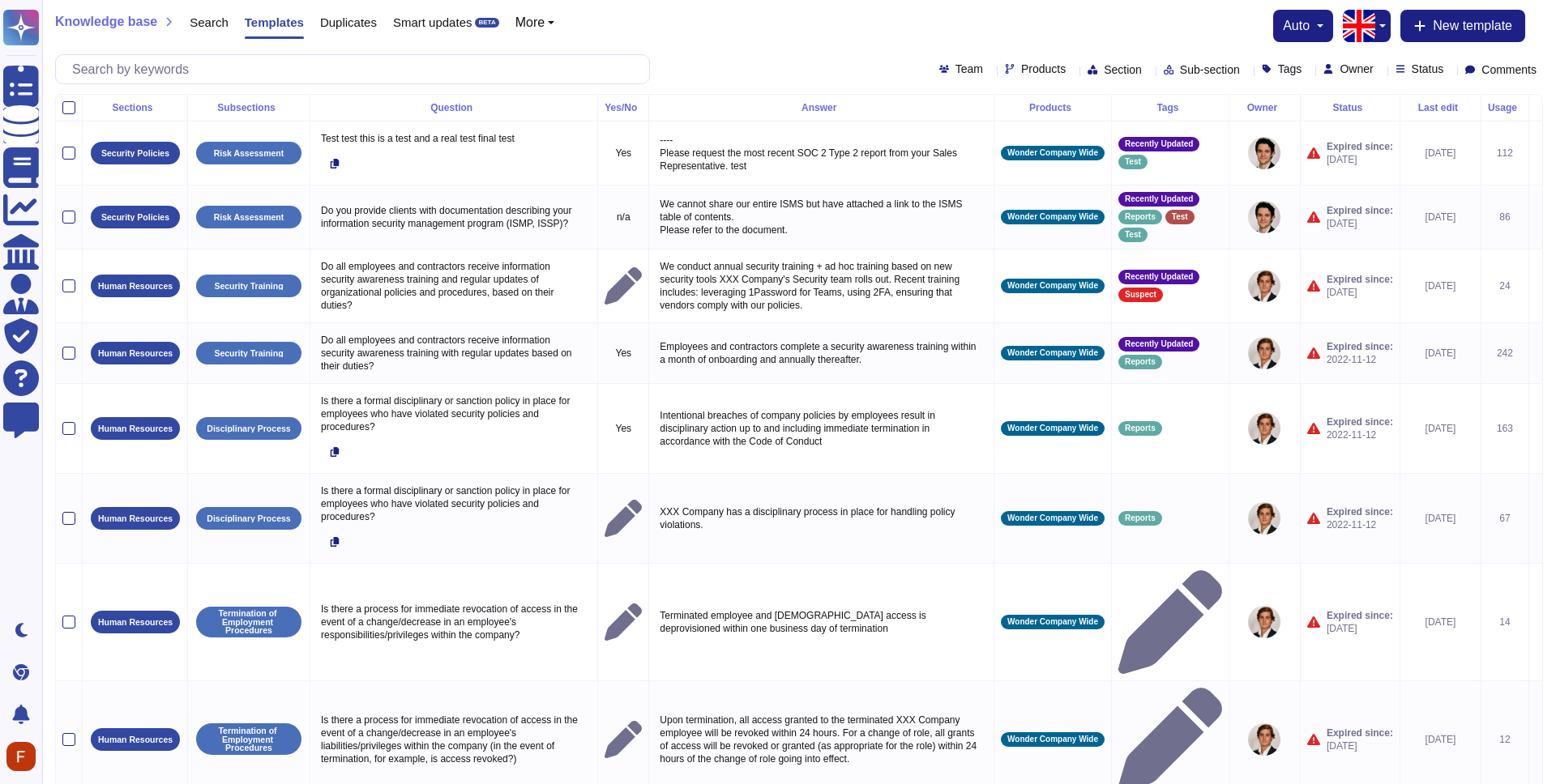 click on "Duplicates" at bounding box center (348, 22) 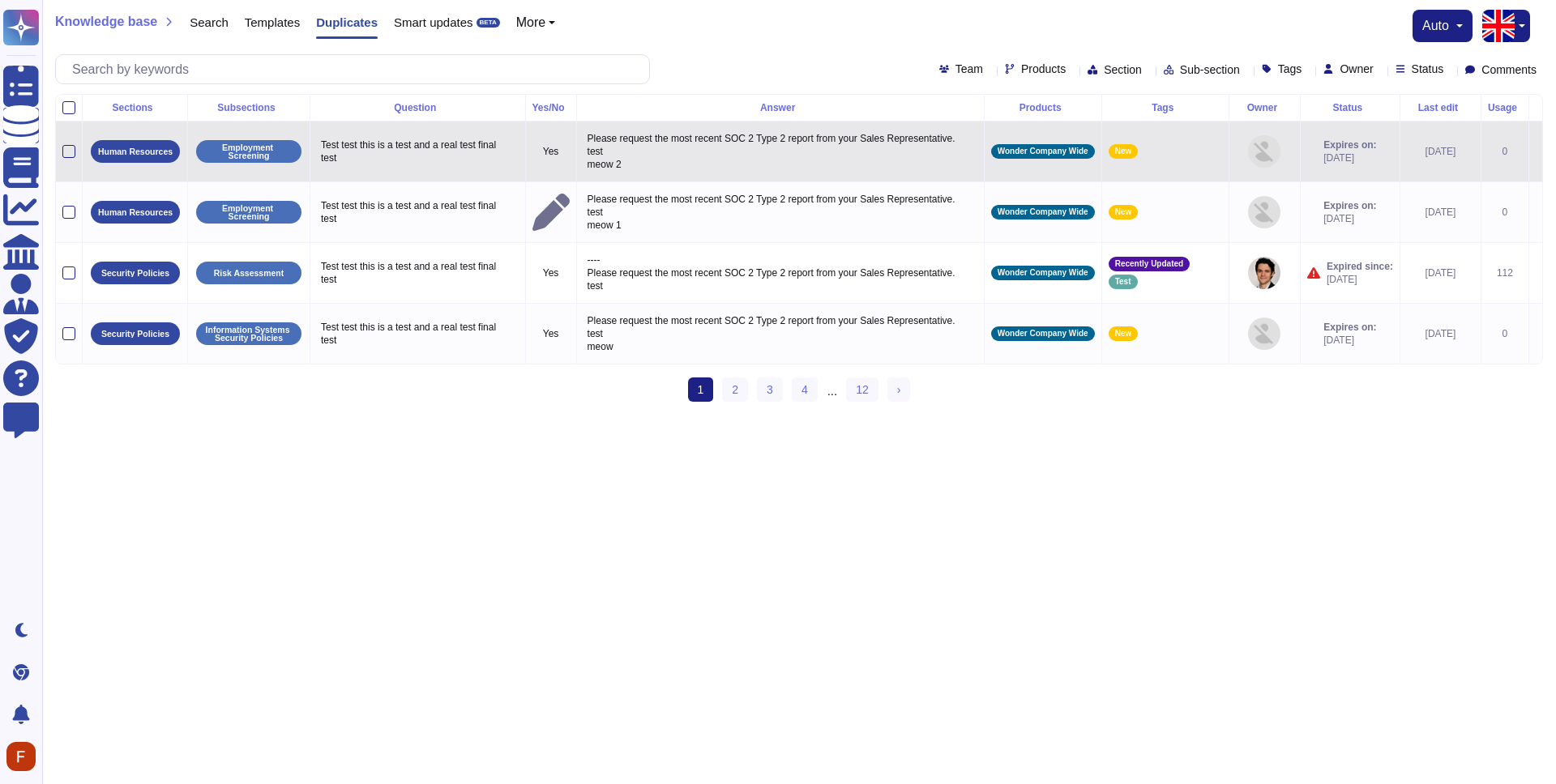 click at bounding box center (69, 151) 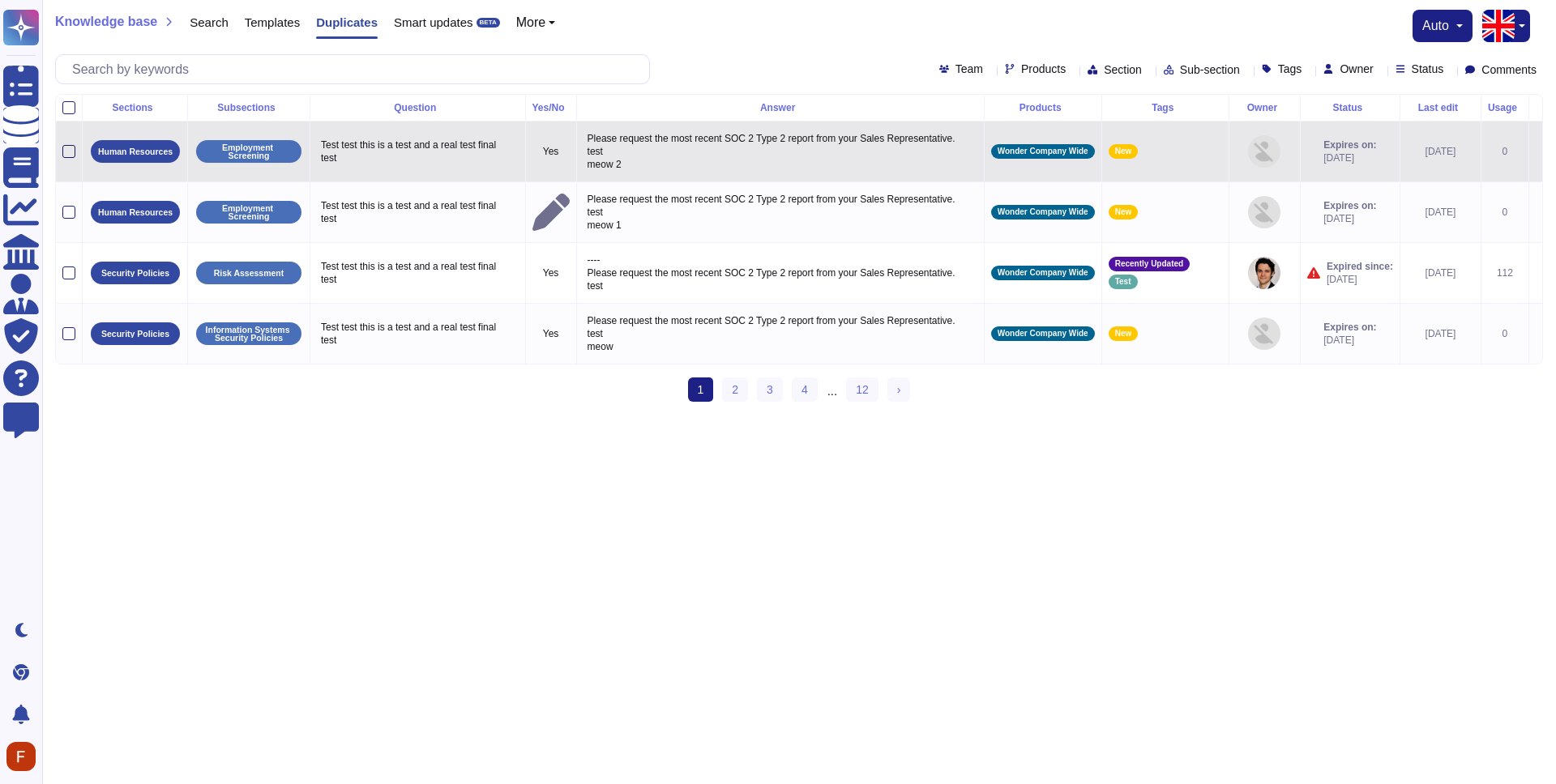 click at bounding box center [69, 151] 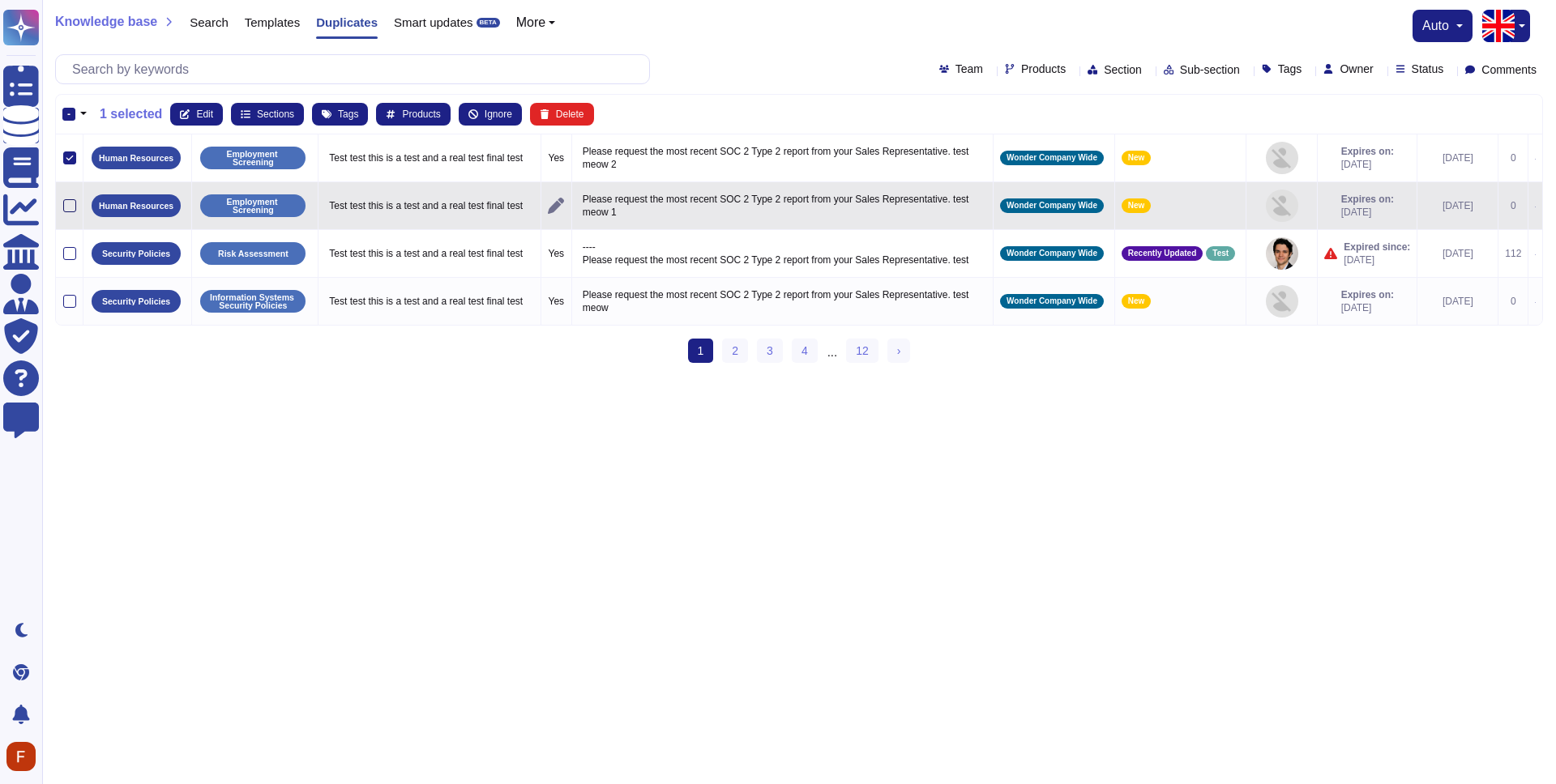 click at bounding box center [70, 206] 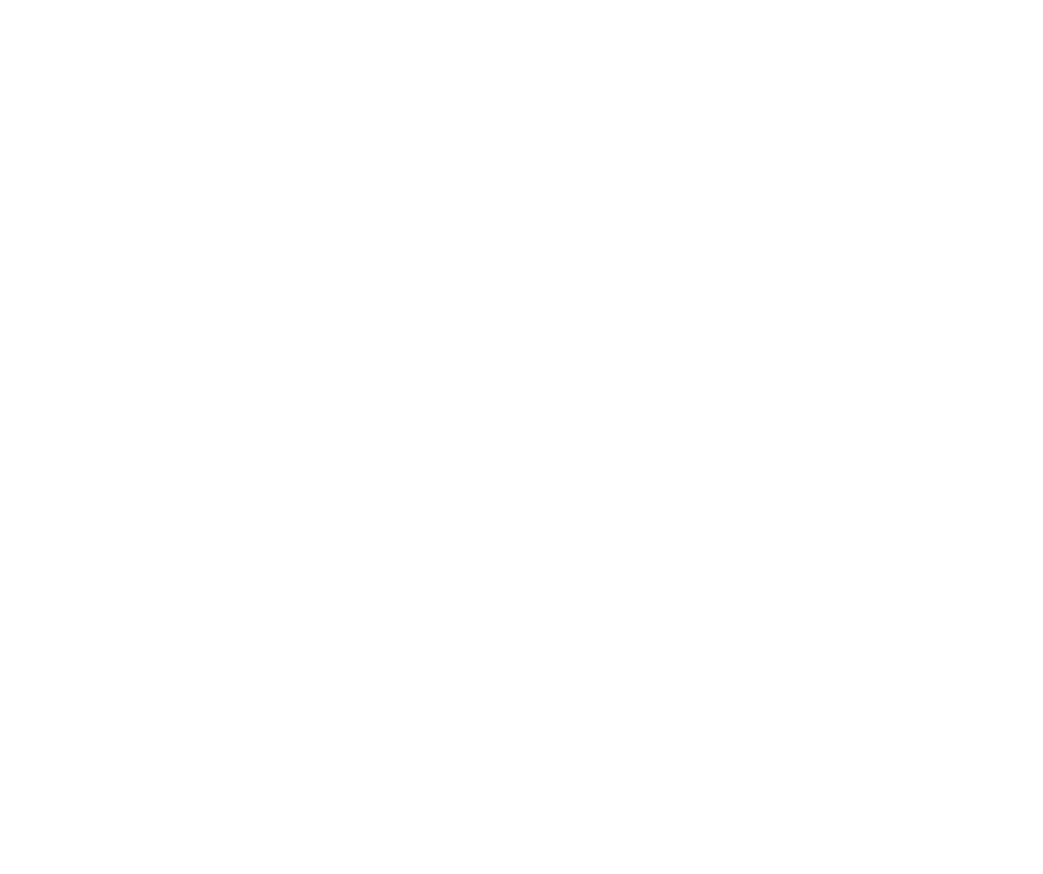 scroll, scrollTop: 0, scrollLeft: 0, axis: both 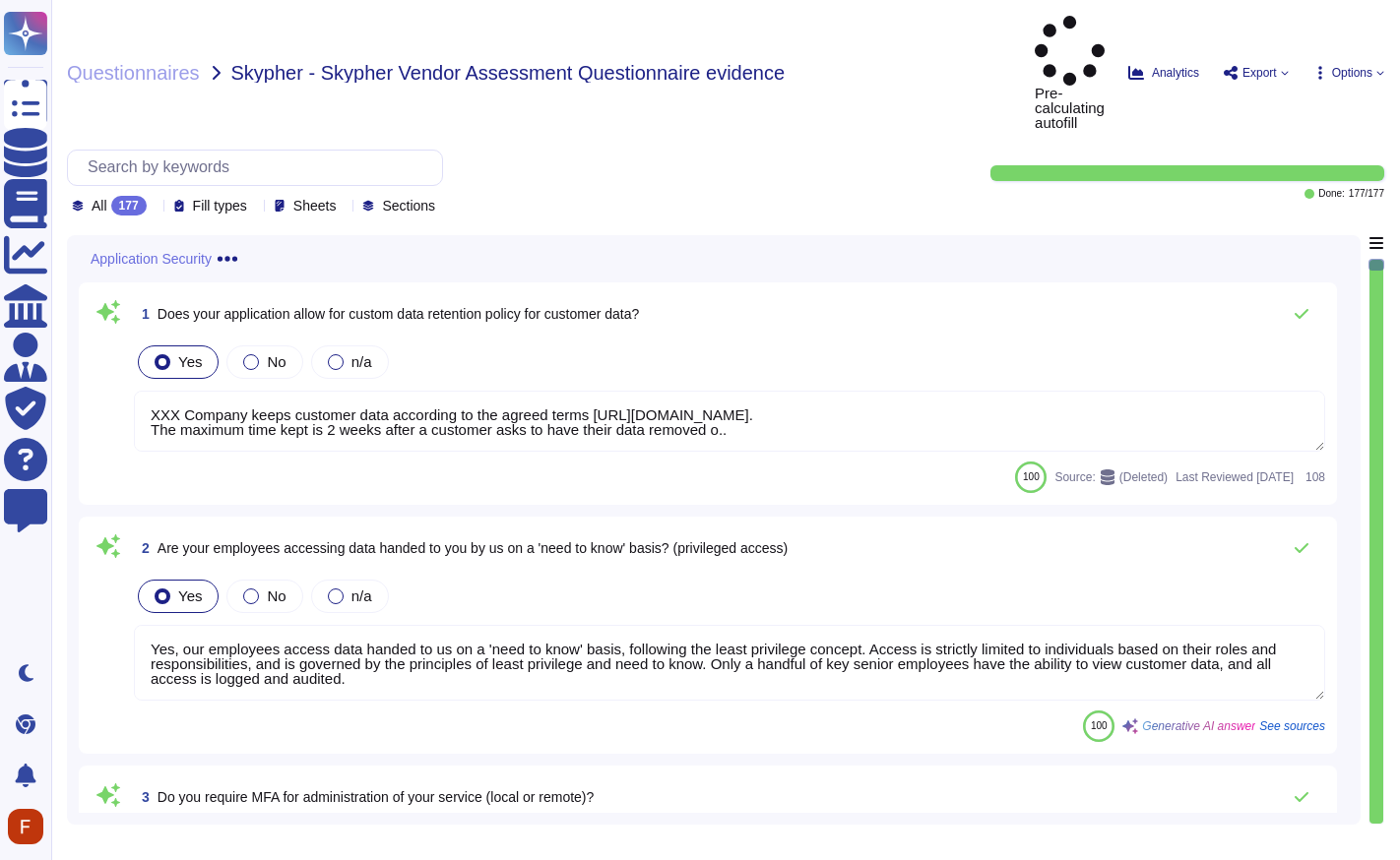 type on "XXX Company keeps customer data according to the agreed terms https://xxxx.com/terms-of-service.
The maximum time kept is 2 weeks after a customer asks to have their data removed o.." 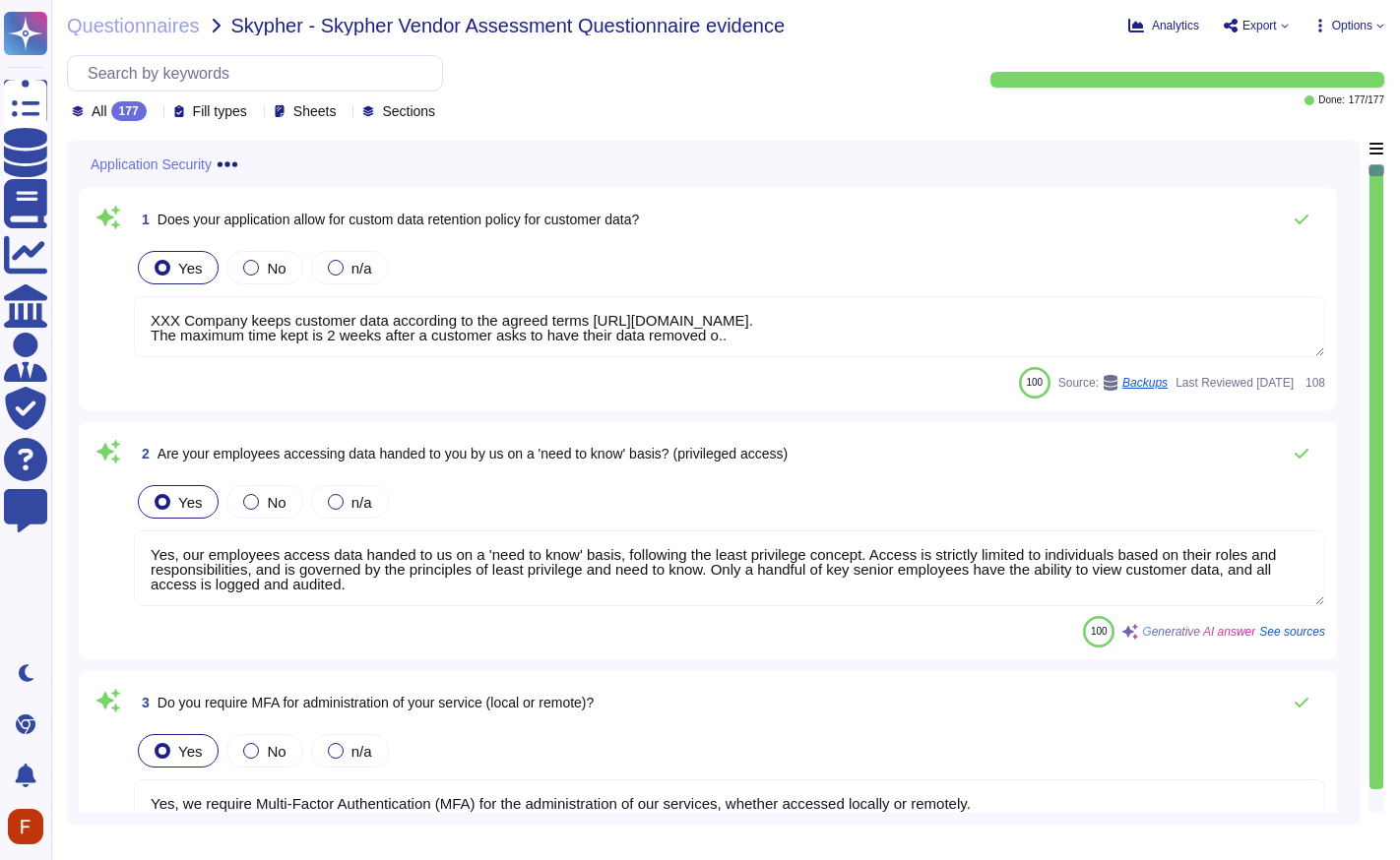 type on "XXX Company keeps customer data according to the agreed terms https://xxxx.com/terms-of-service.
The maximum time kept is 2 weeks after a customer asks to have their data removed o.." 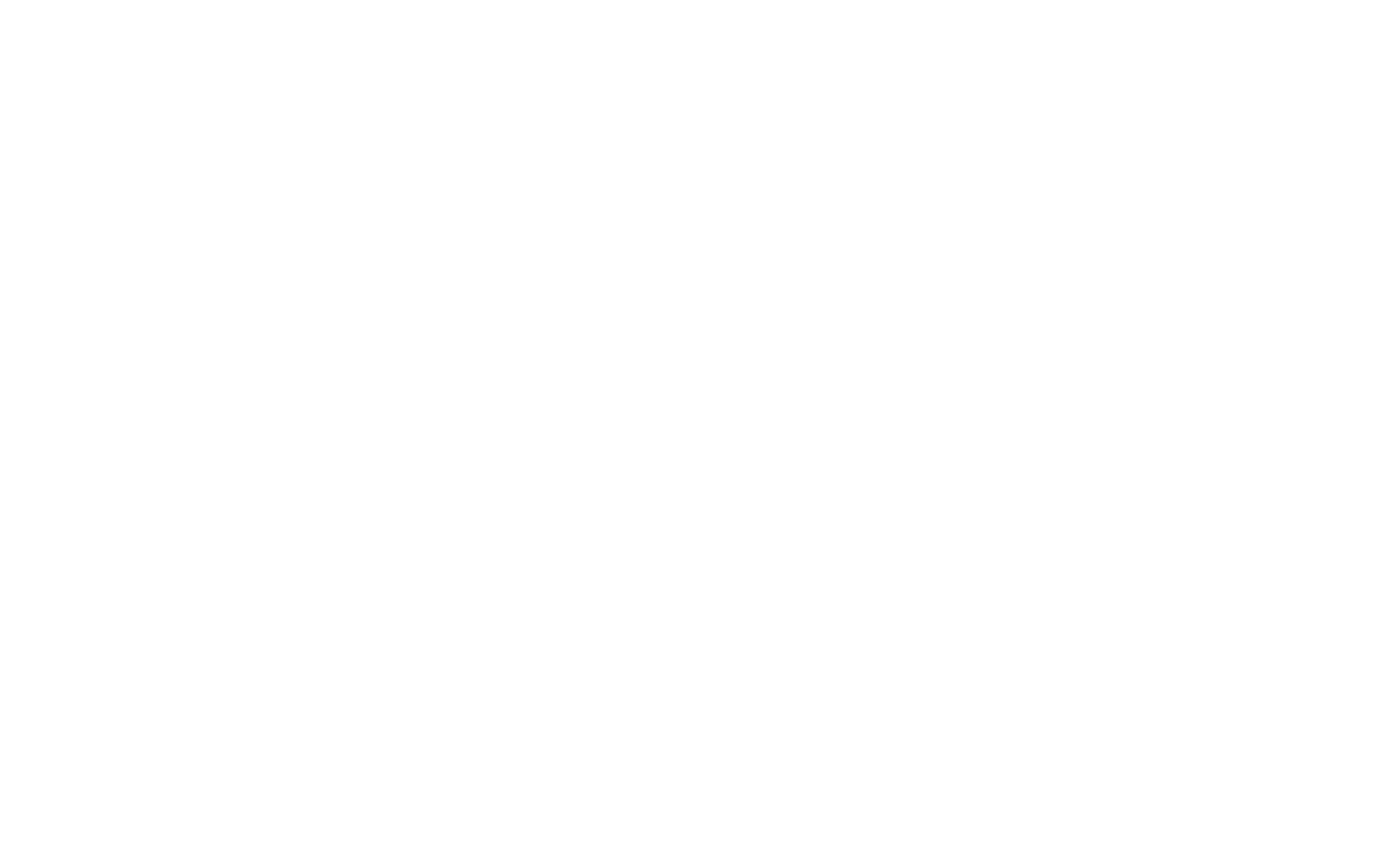 scroll, scrollTop: 0, scrollLeft: 0, axis: both 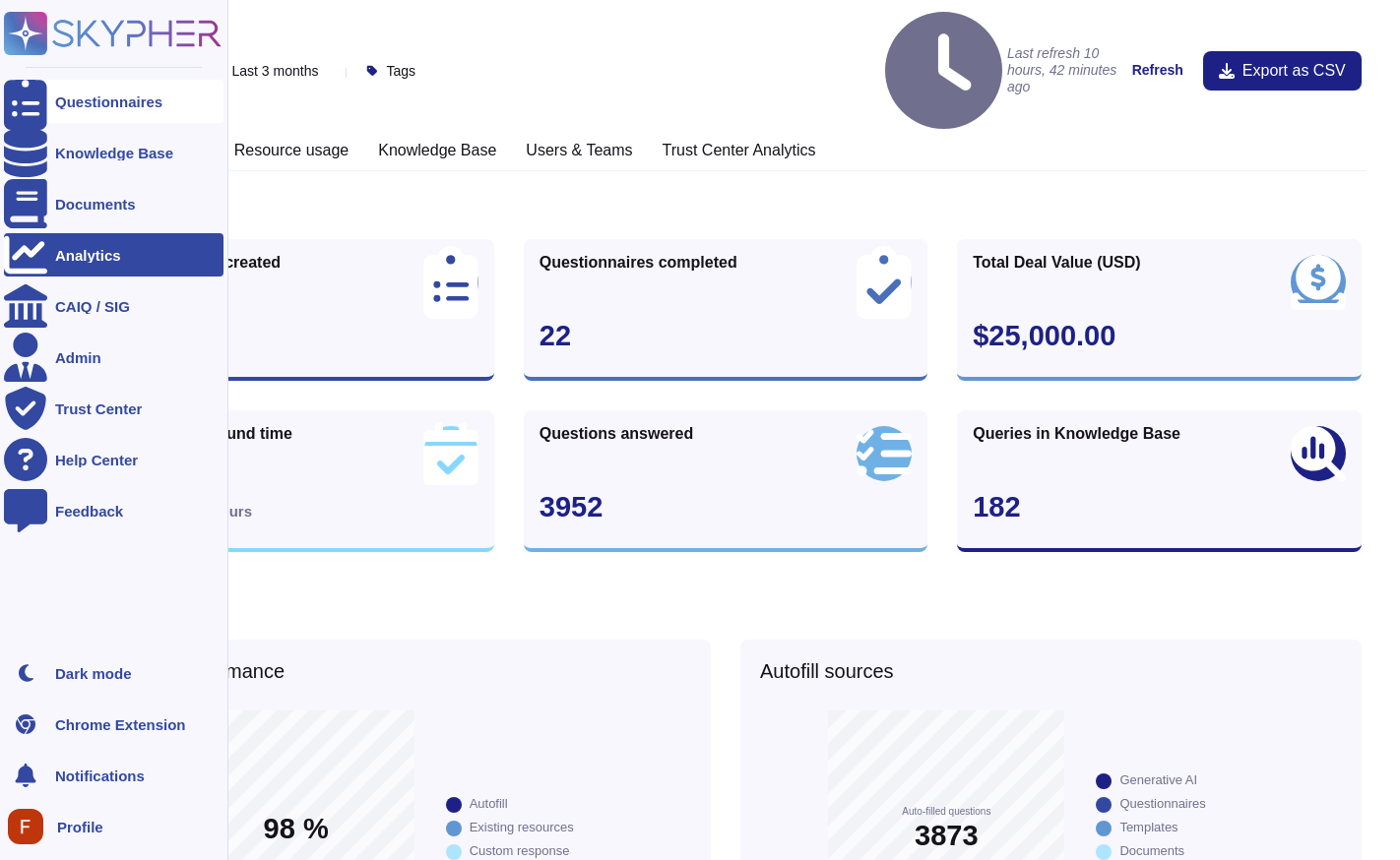 click on "Questionnaires" at bounding box center (113, 101) 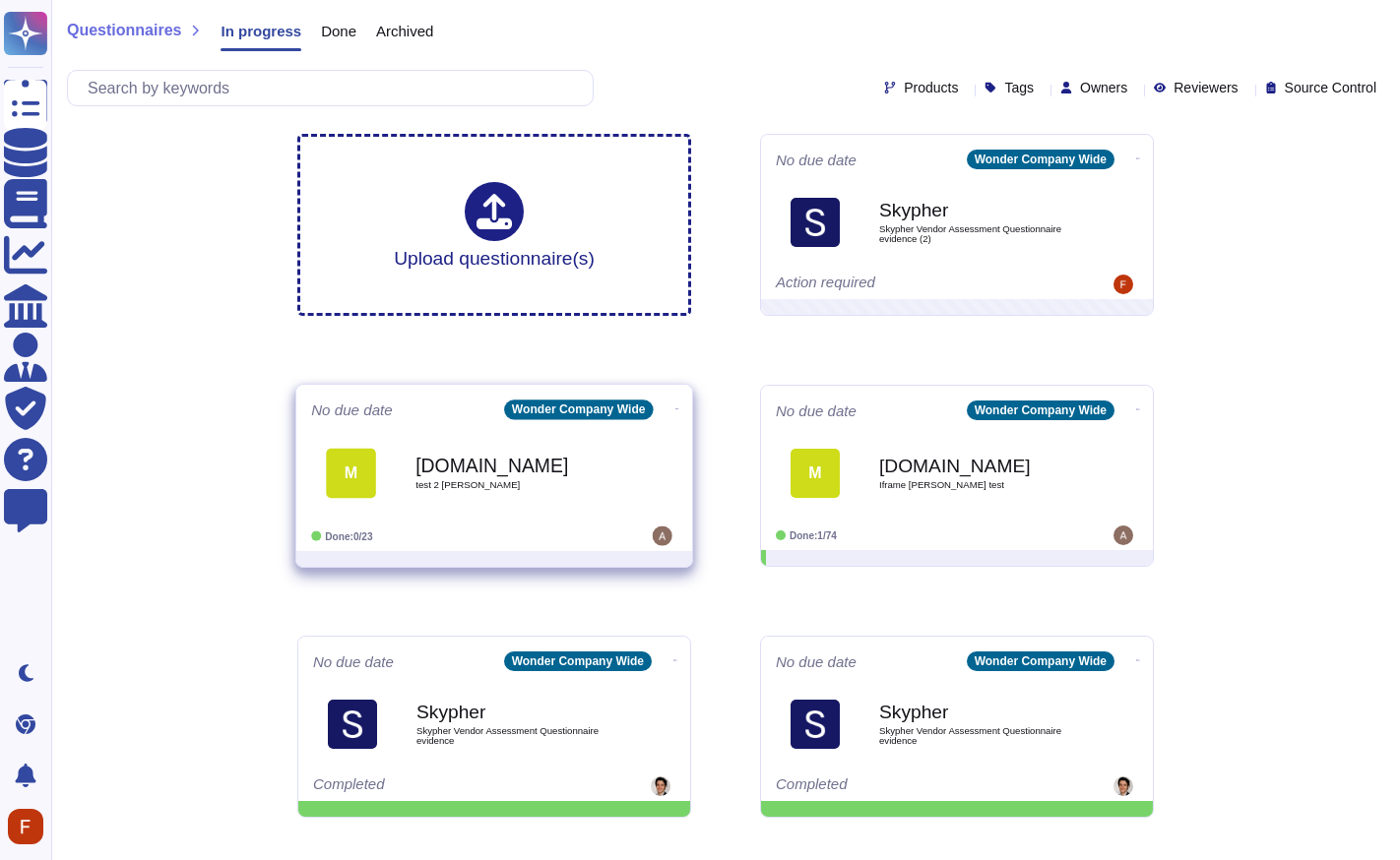 click 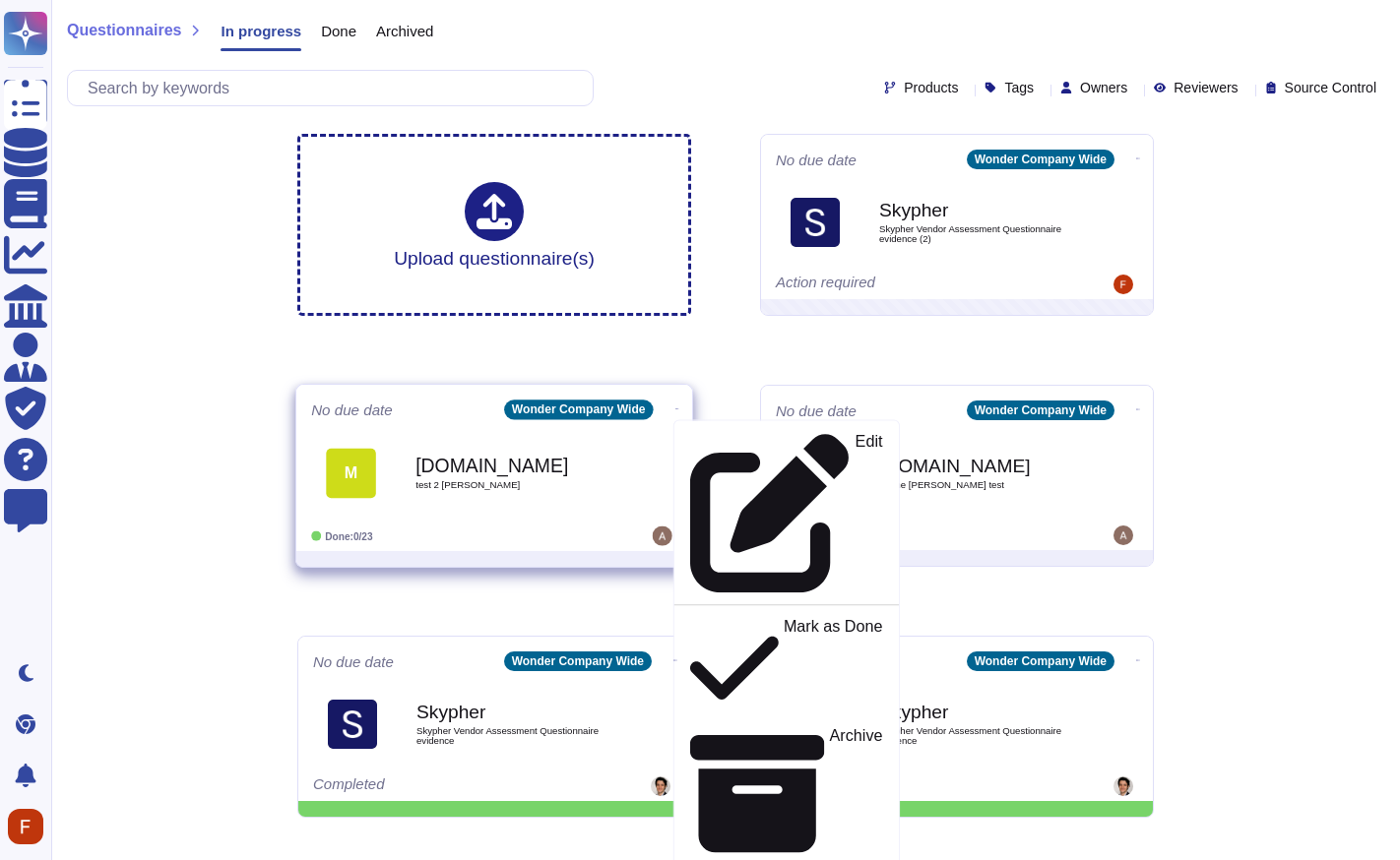 click on "Analytics" at bounding box center (851, 948) 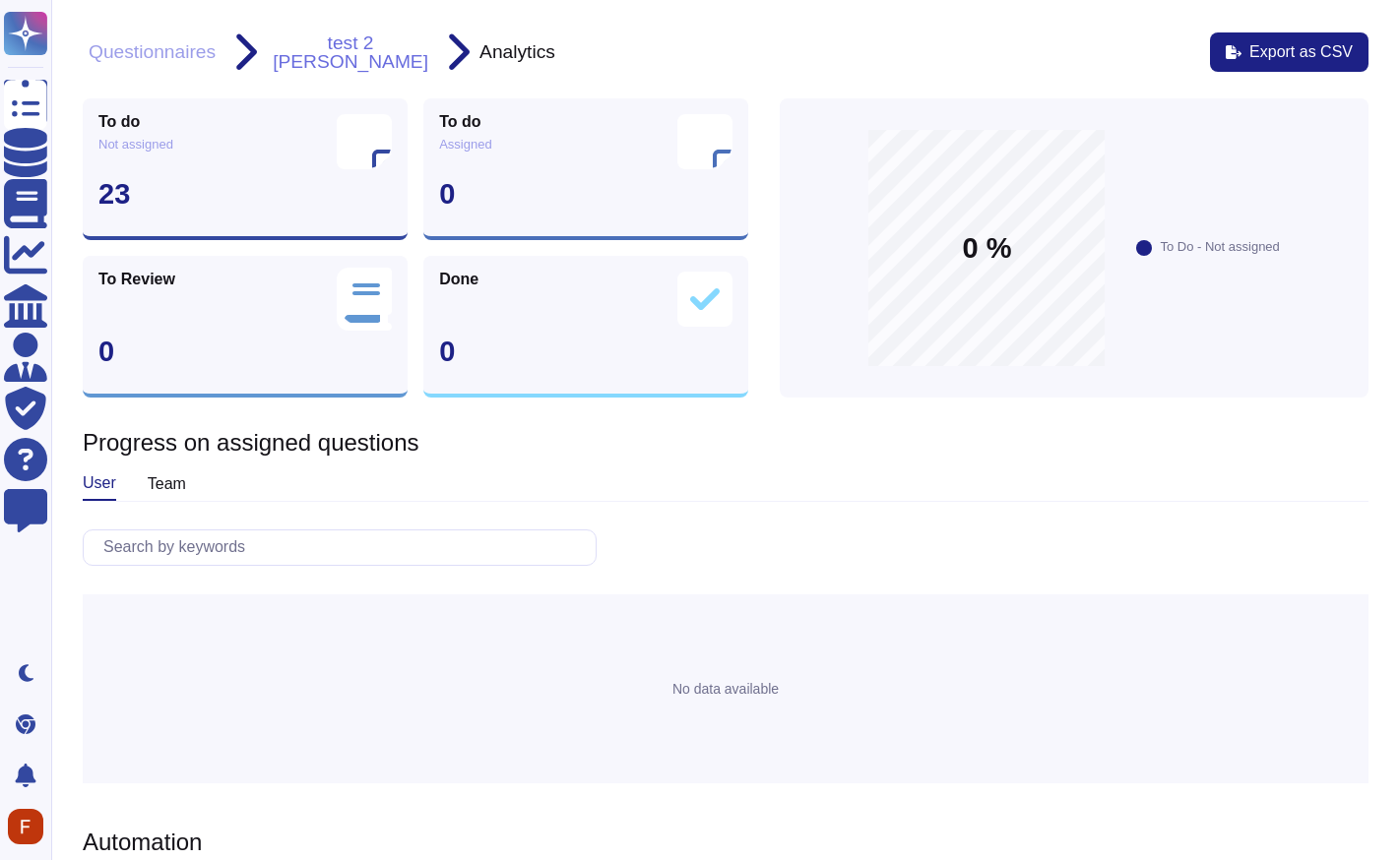 click on "test 2 [PERSON_NAME]" at bounding box center [350, 52] 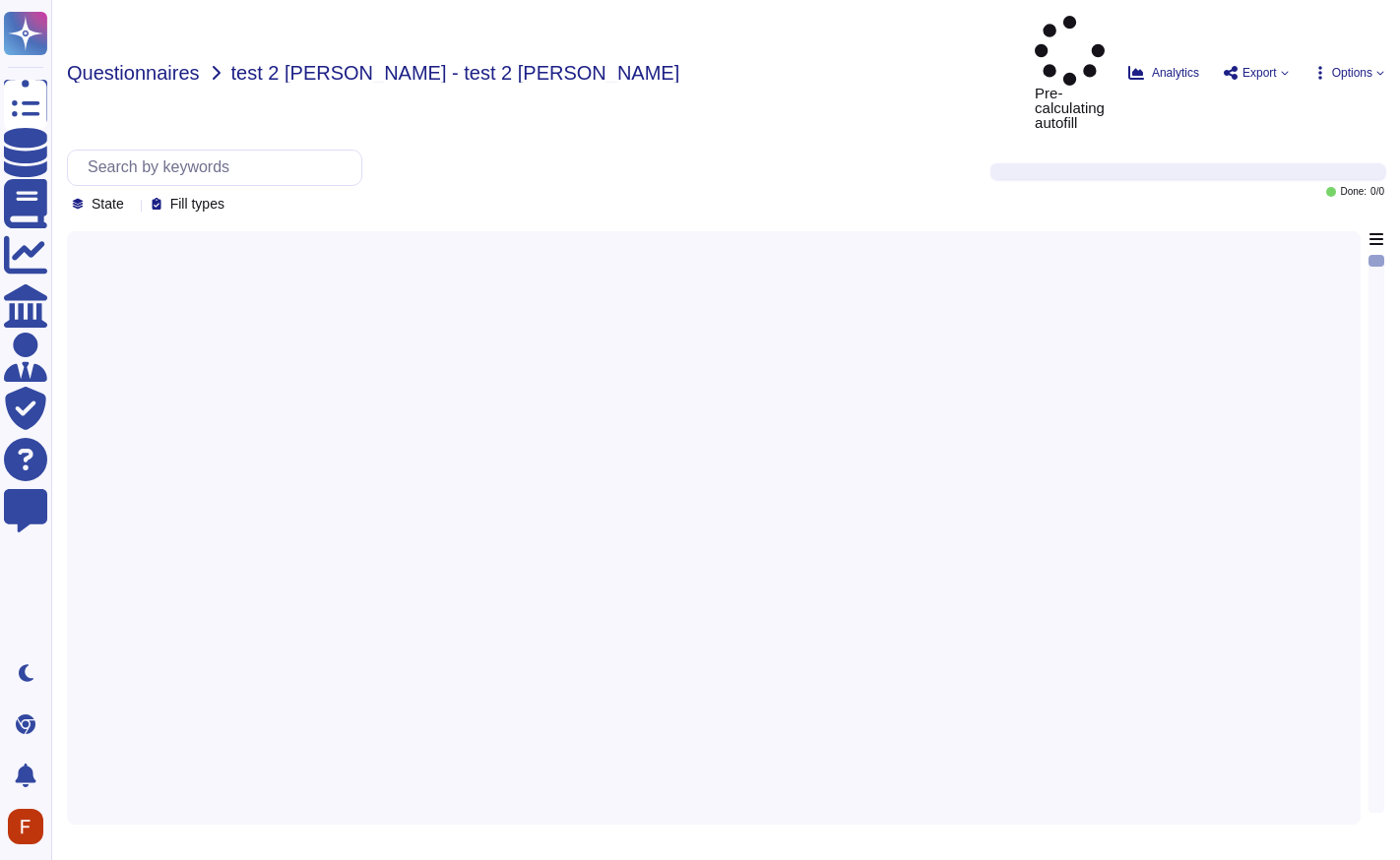 click on "Questionnaires" at bounding box center (133, 73) 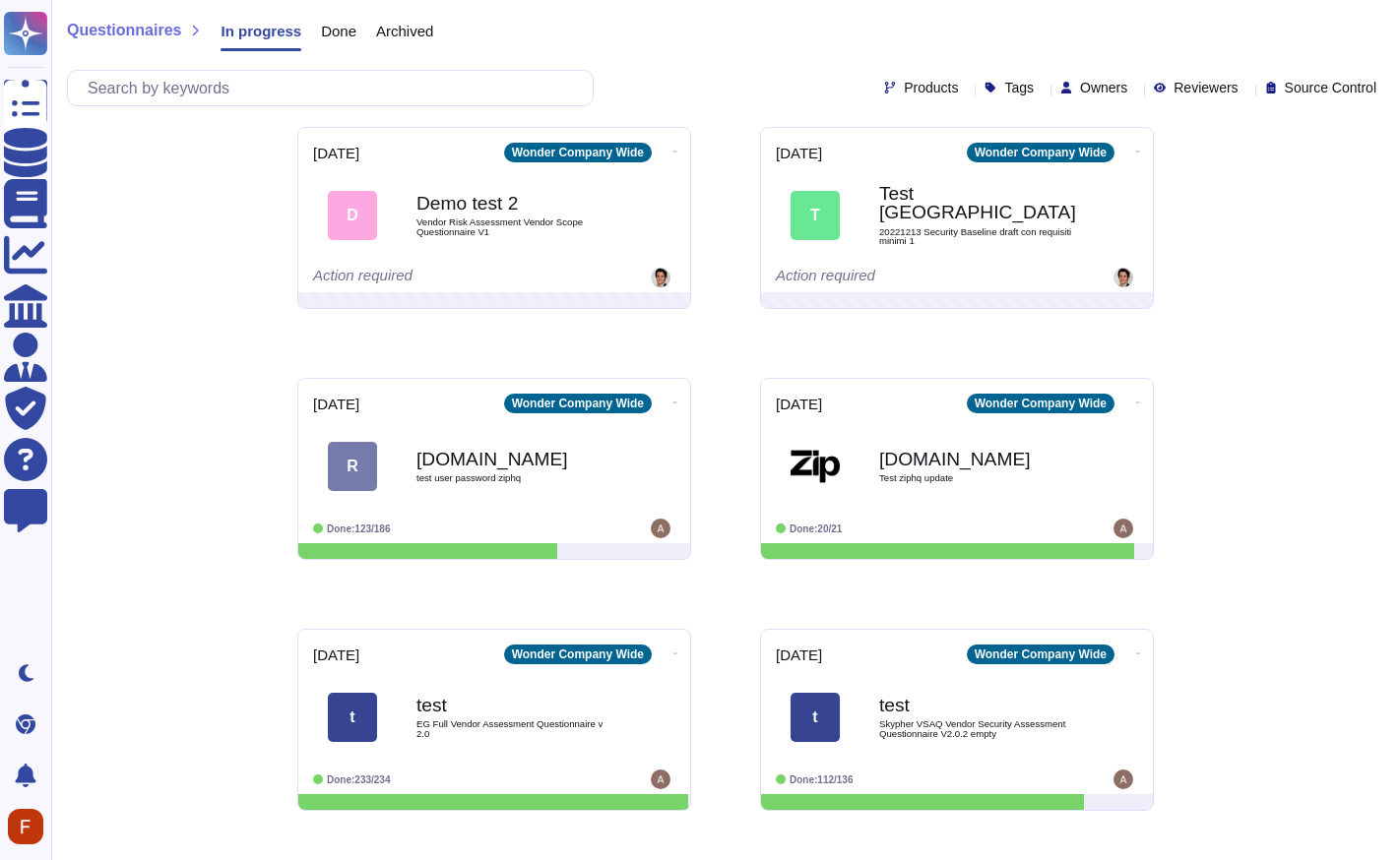 scroll, scrollTop: 3768, scrollLeft: 0, axis: vertical 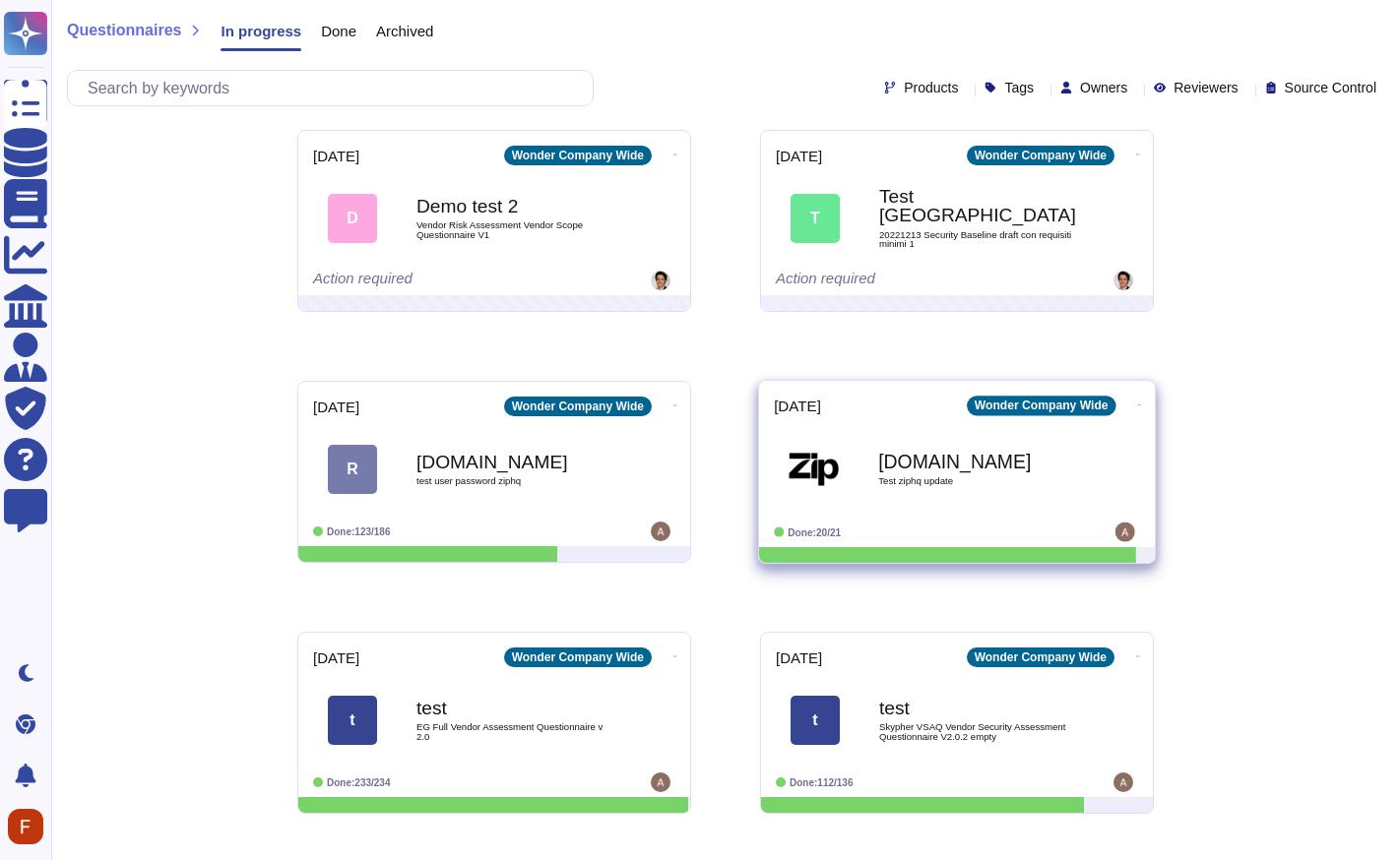 click 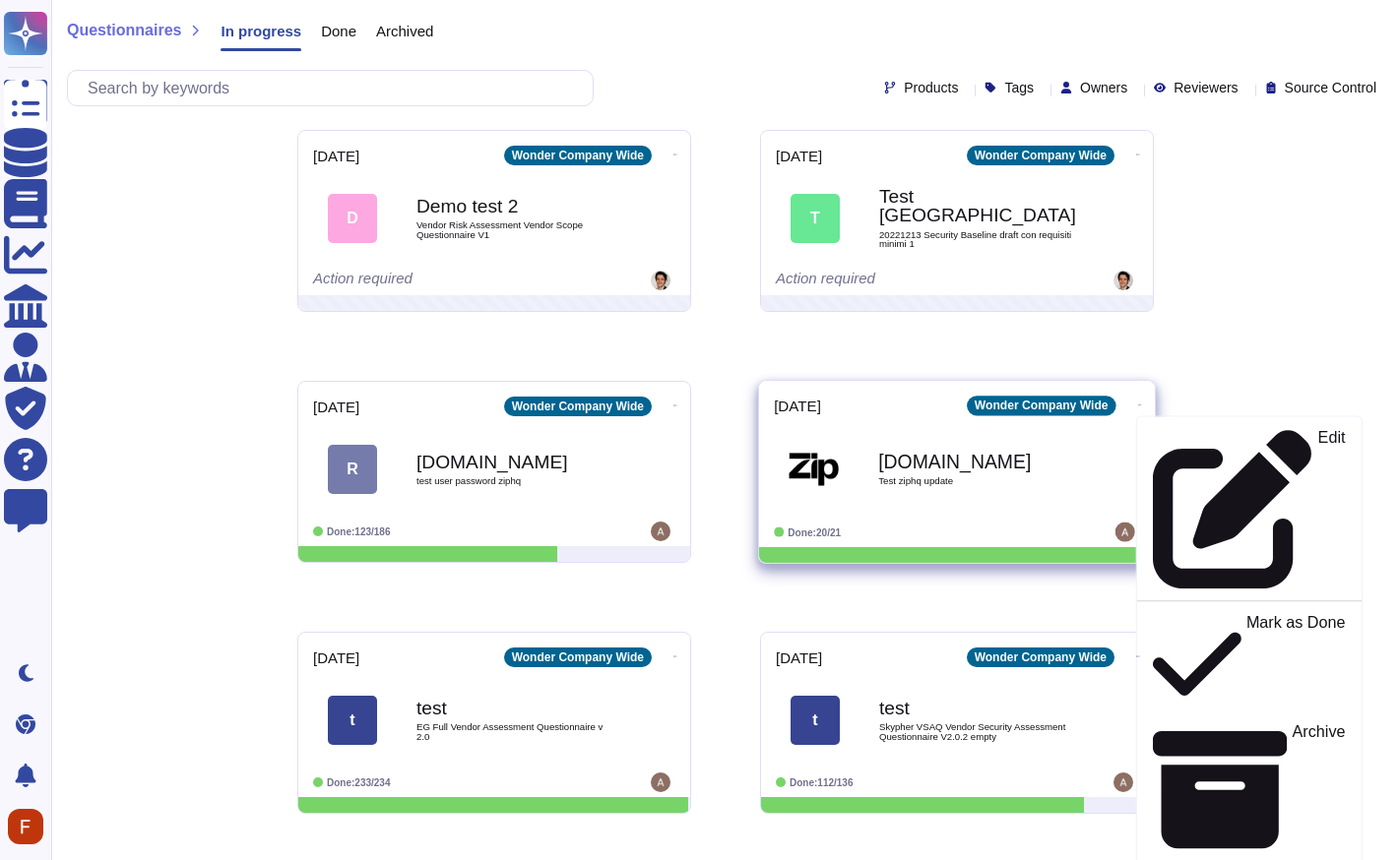 click on "Analytics" at bounding box center (1313, 944) 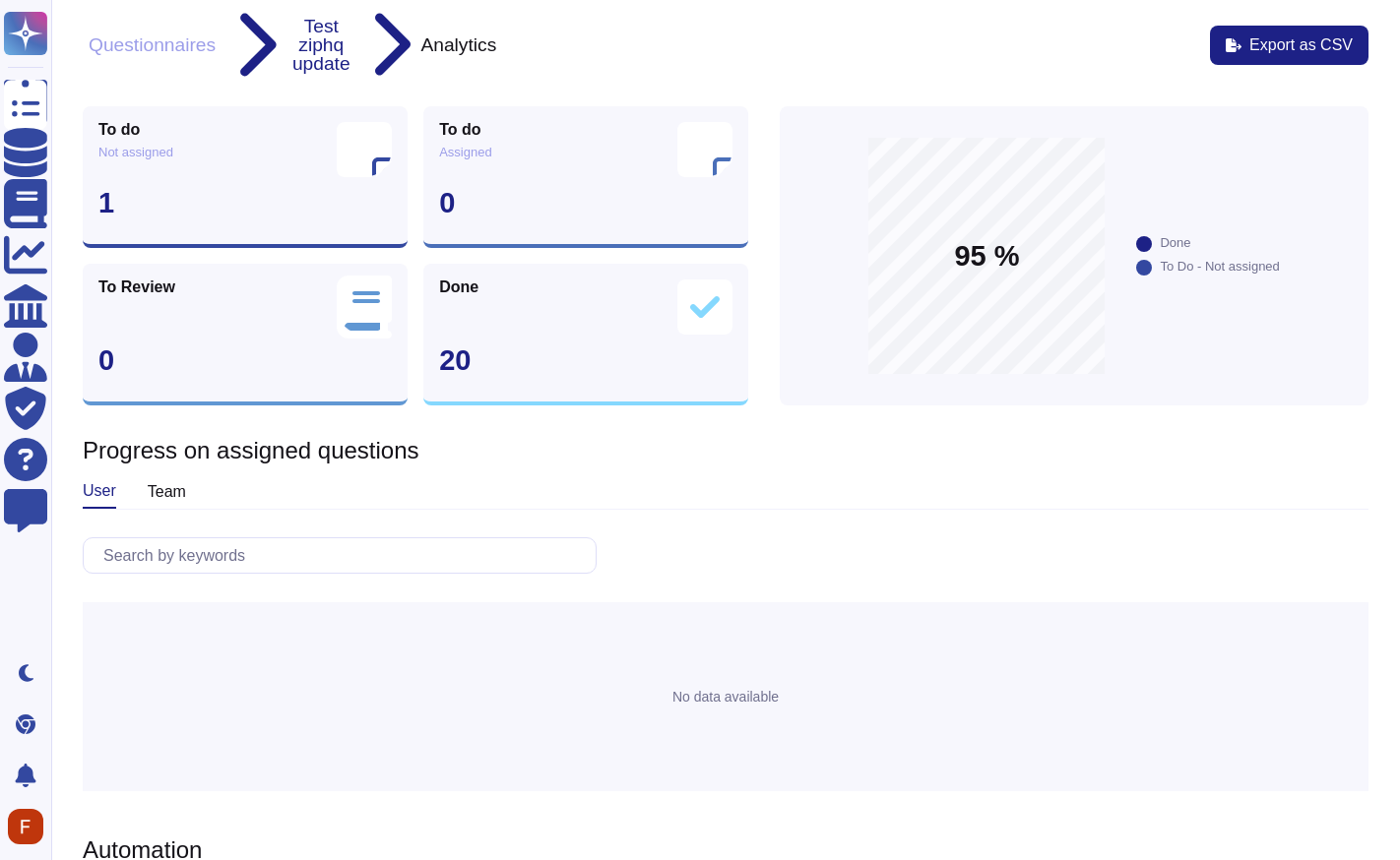 scroll, scrollTop: 0, scrollLeft: 0, axis: both 